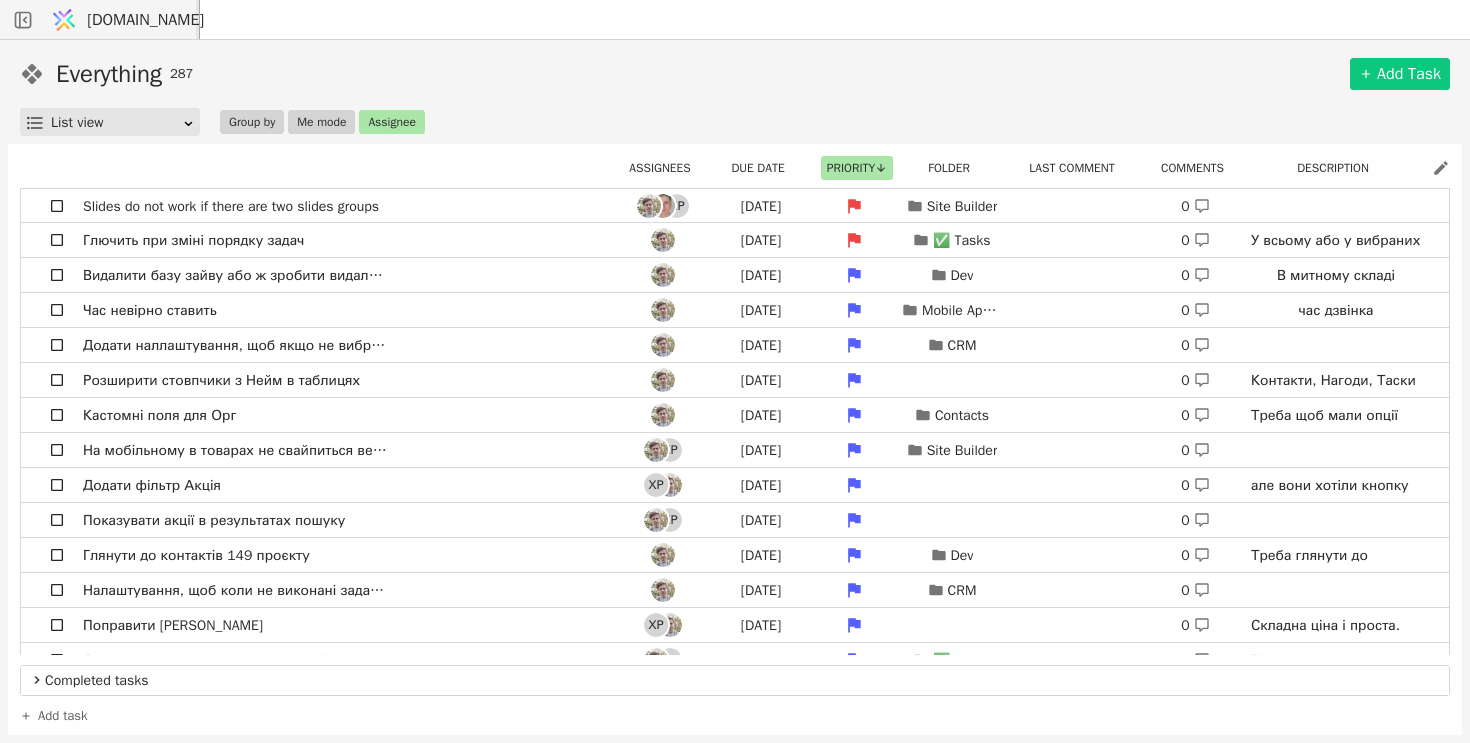 scroll, scrollTop: 0, scrollLeft: 0, axis: both 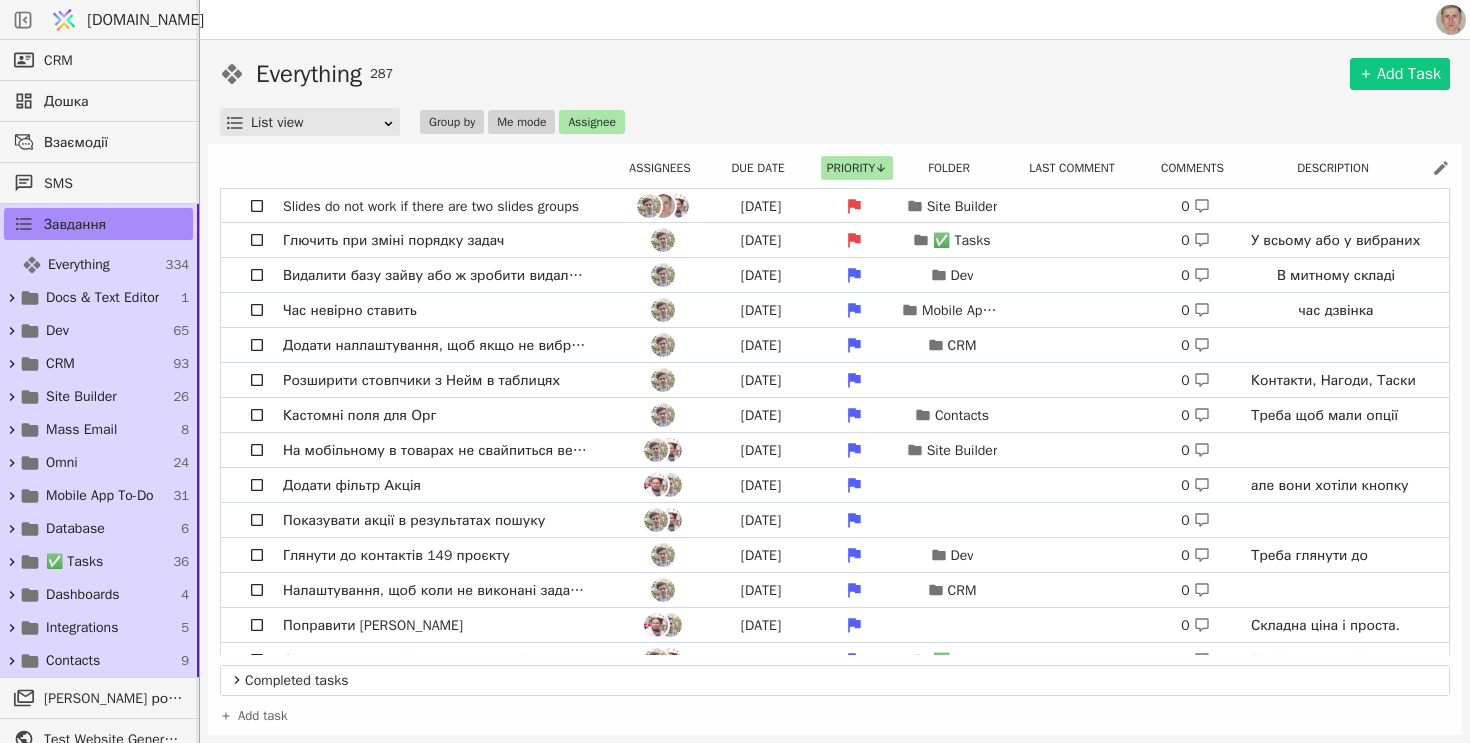 click on "[DOMAIN_NAME]" at bounding box center (145, 20) 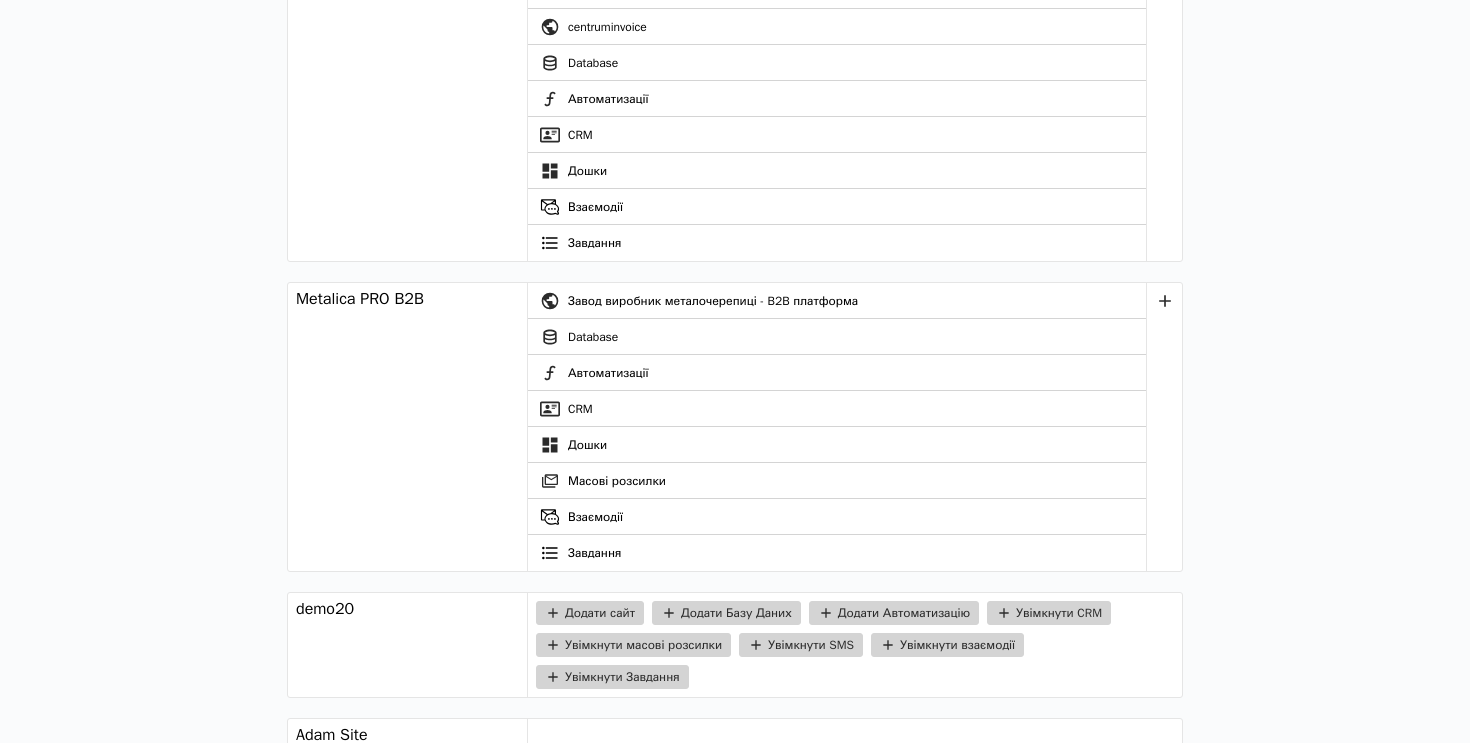 scroll, scrollTop: 1383, scrollLeft: 0, axis: vertical 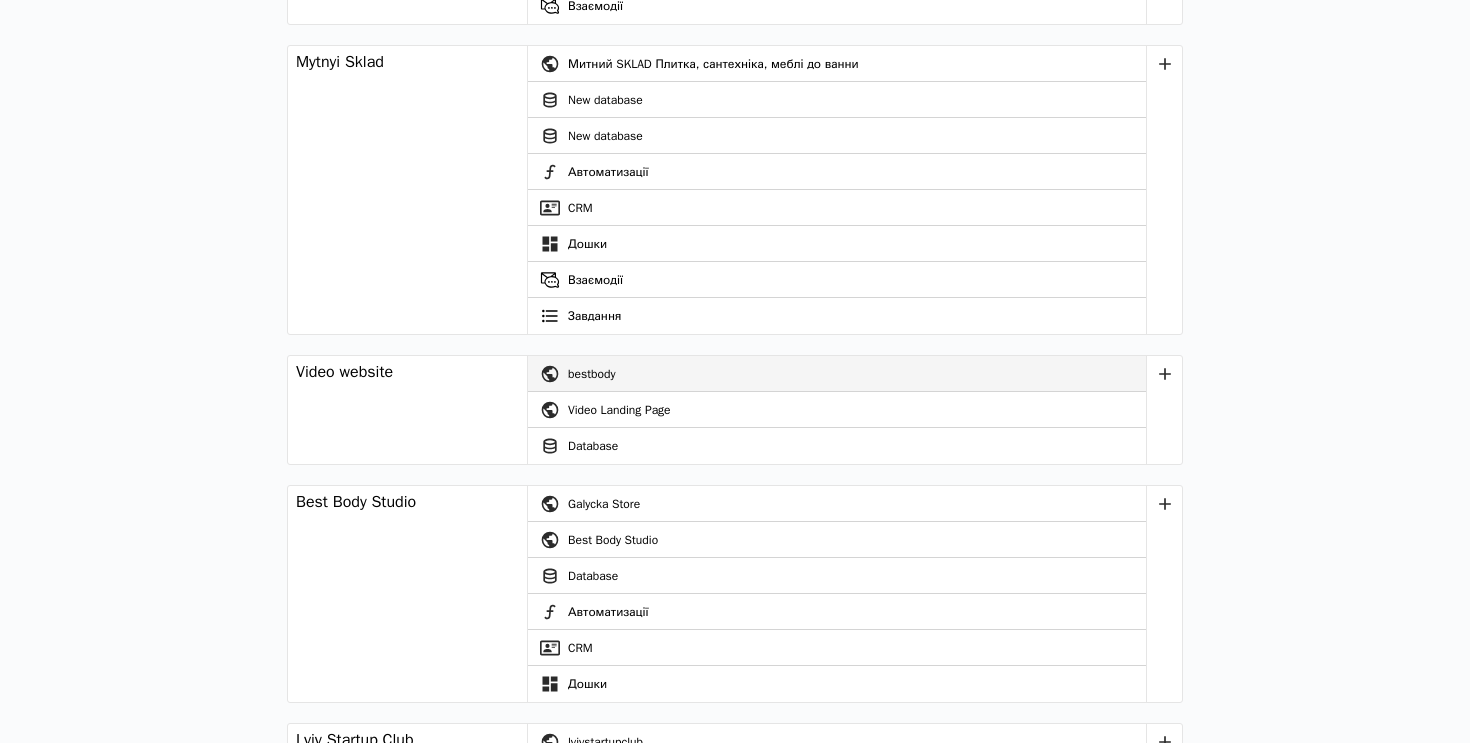click on "bestbody" at bounding box center (857, 374) 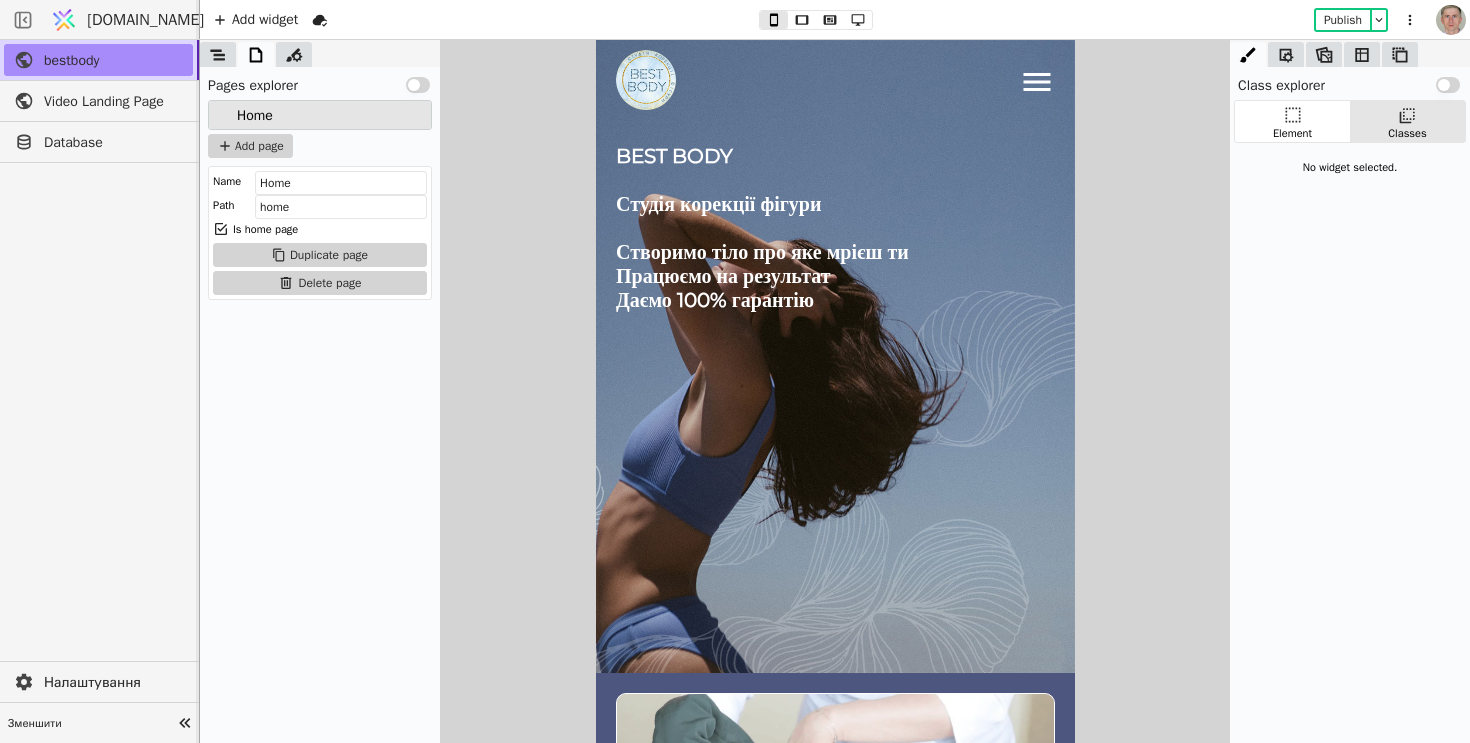 scroll, scrollTop: 0, scrollLeft: 0, axis: both 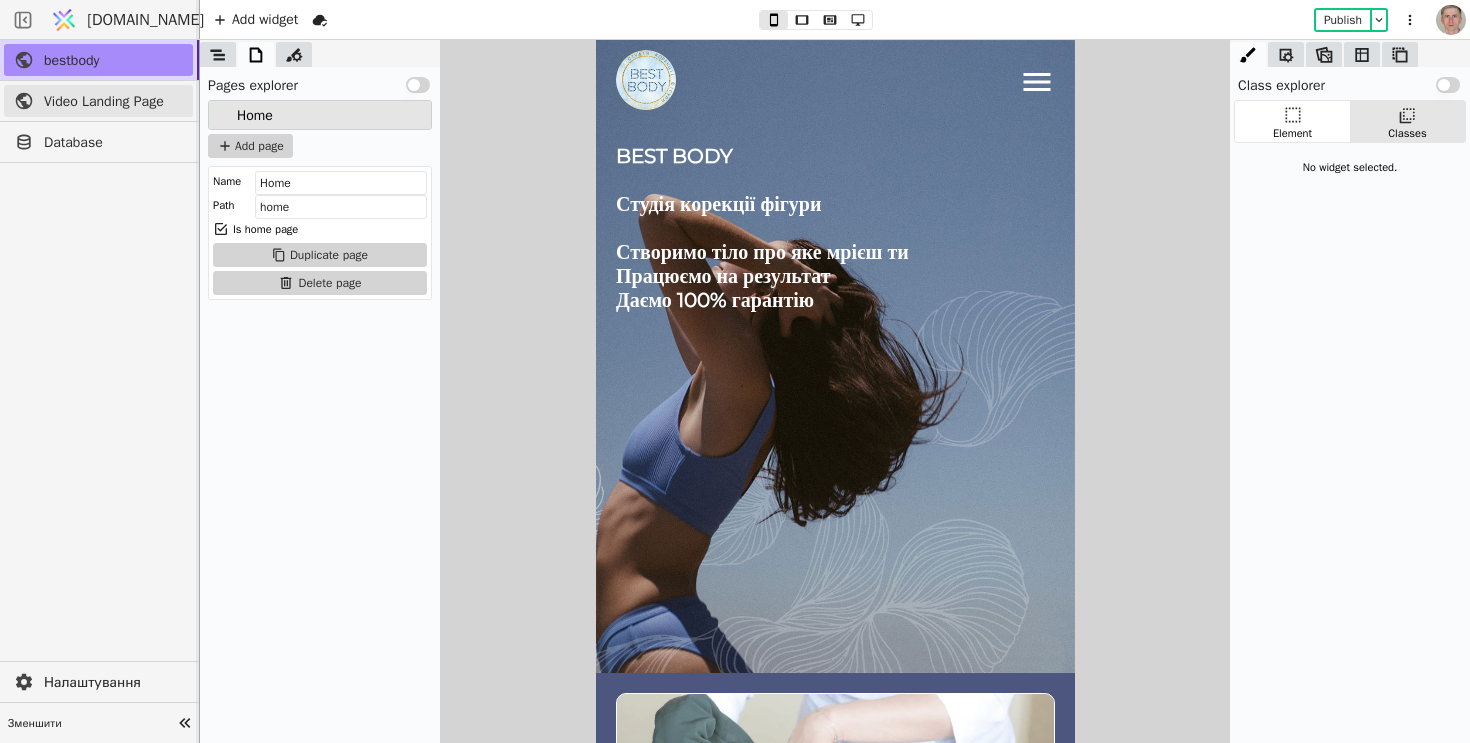 click on "Video Landing Page" at bounding box center [113, 101] 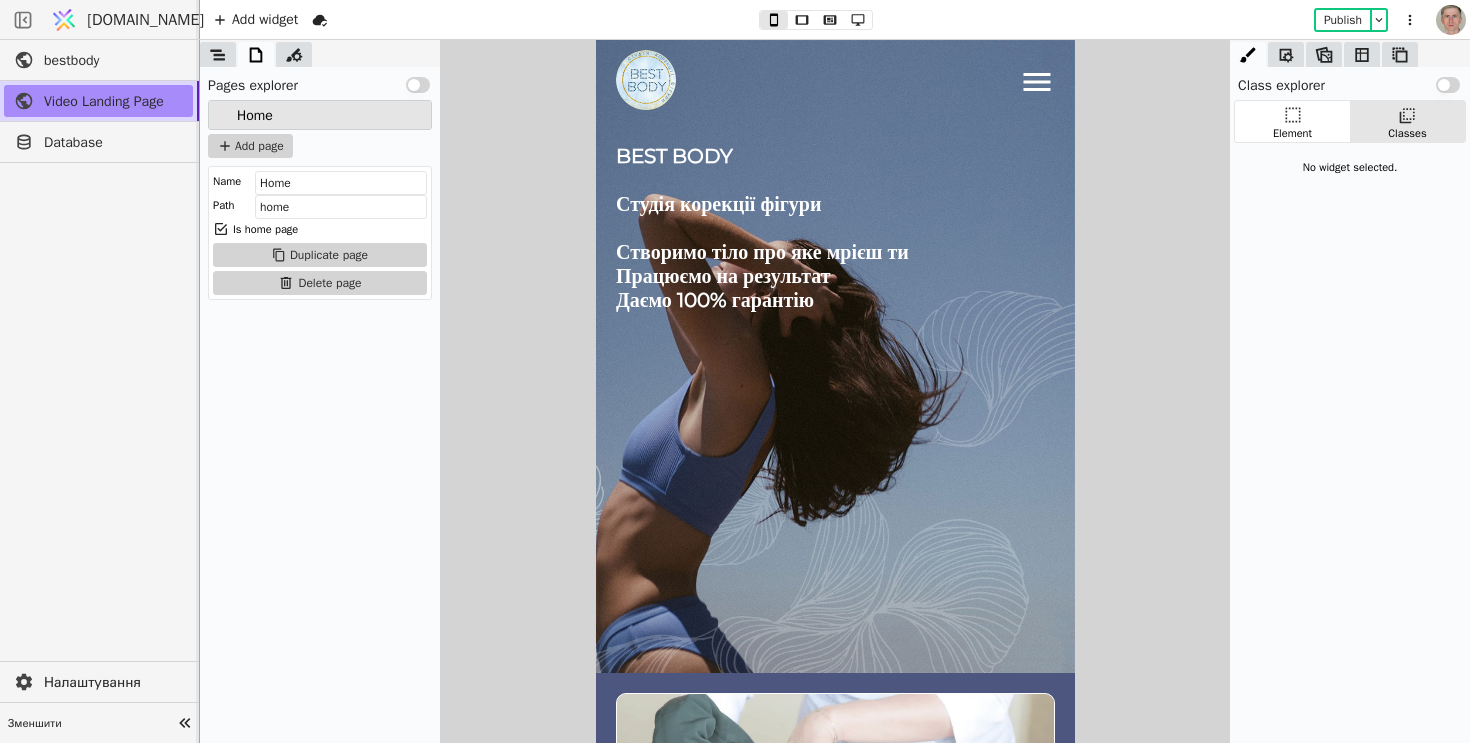 scroll, scrollTop: 0, scrollLeft: 0, axis: both 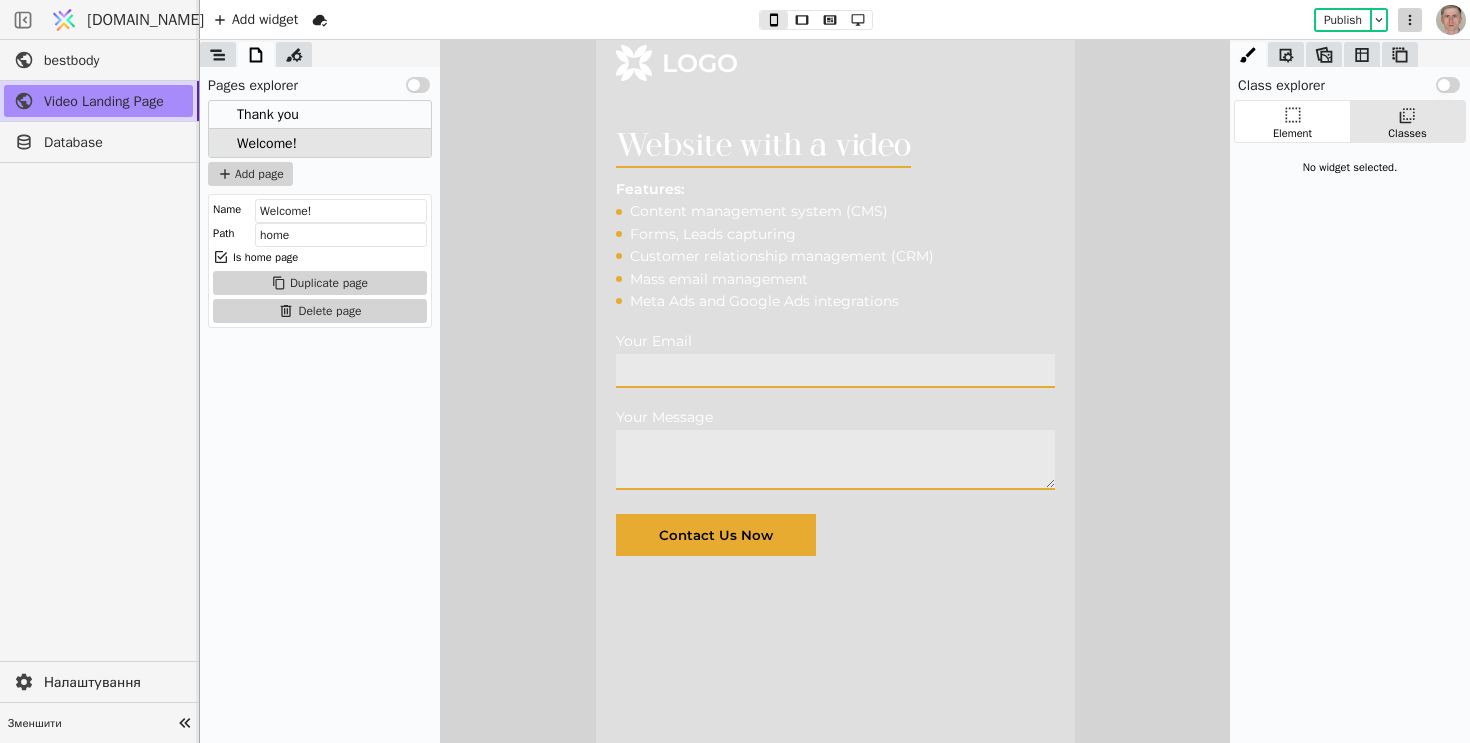 click 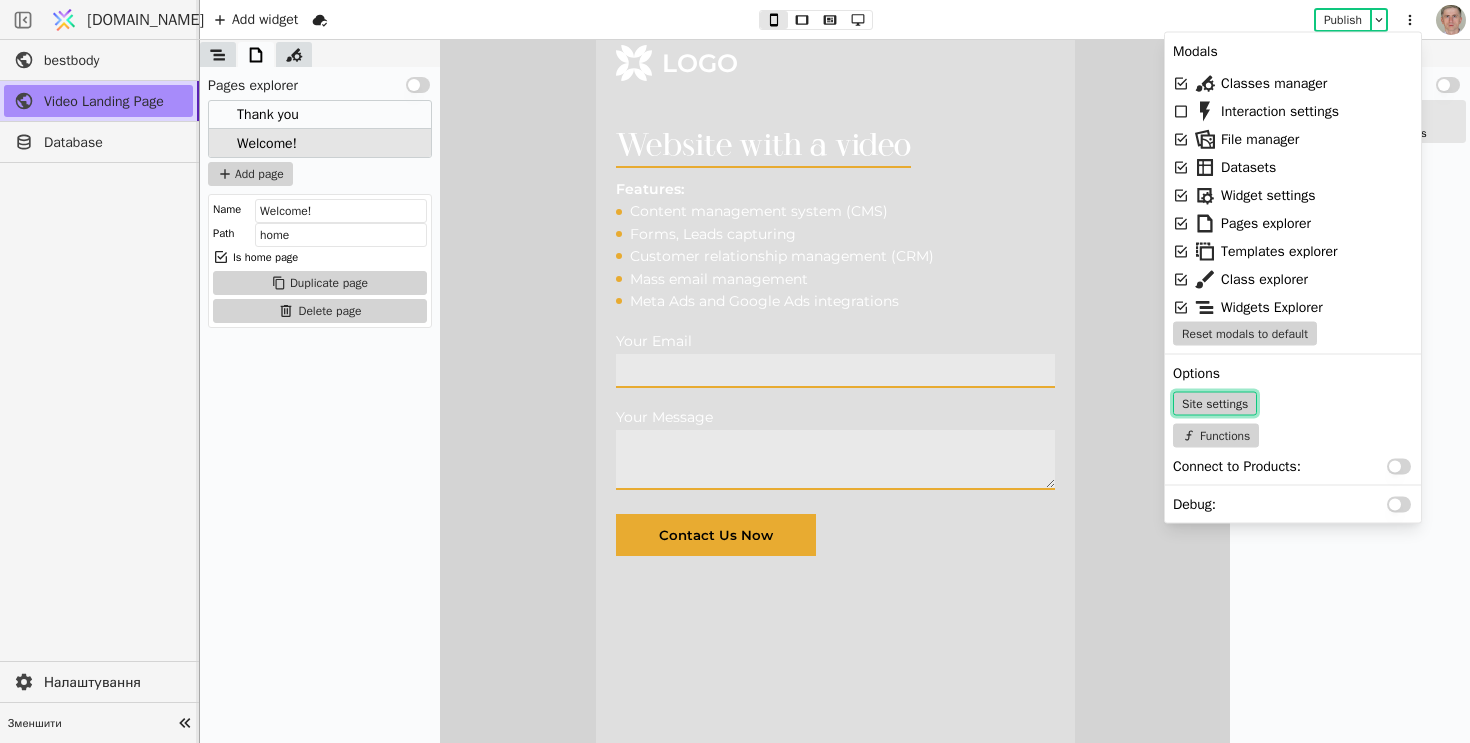 click on "Site settings" at bounding box center (1215, 404) 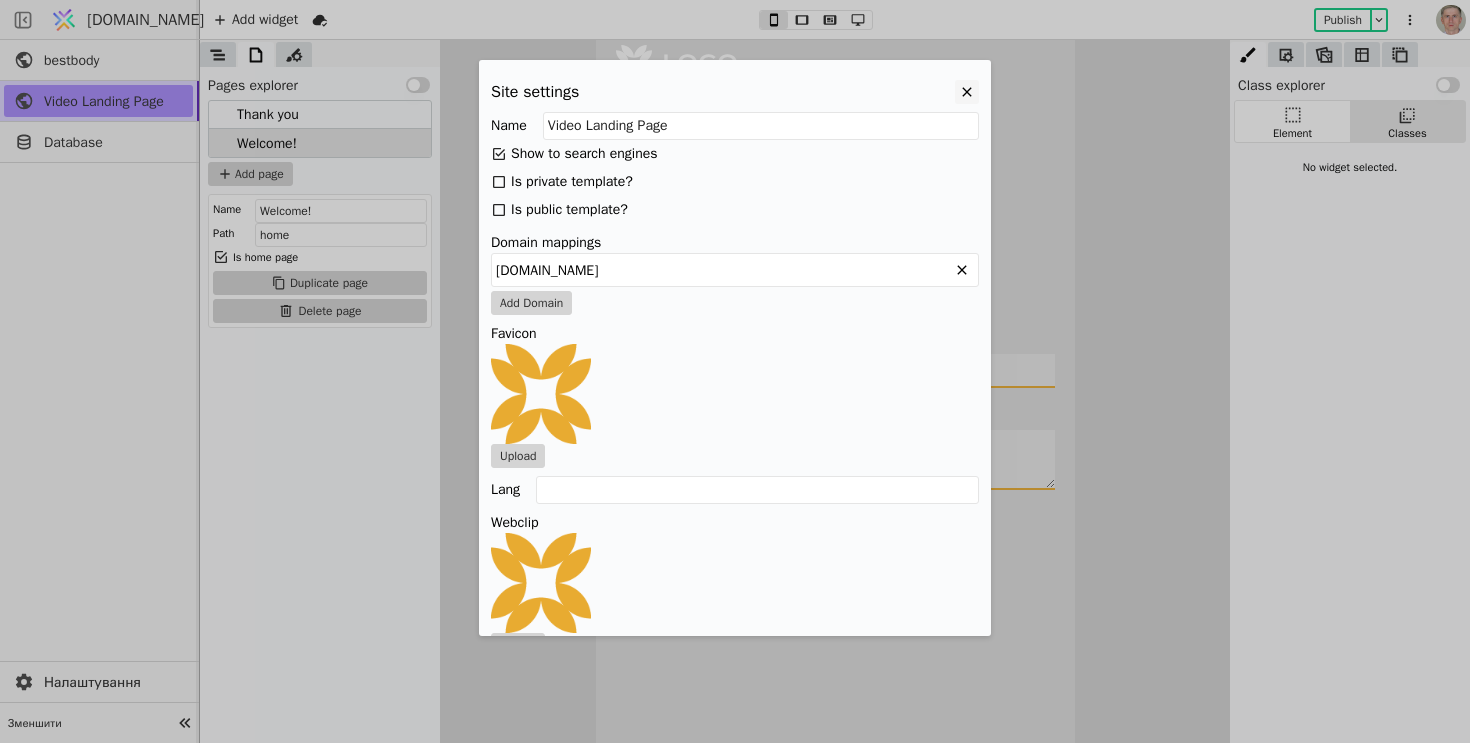 click 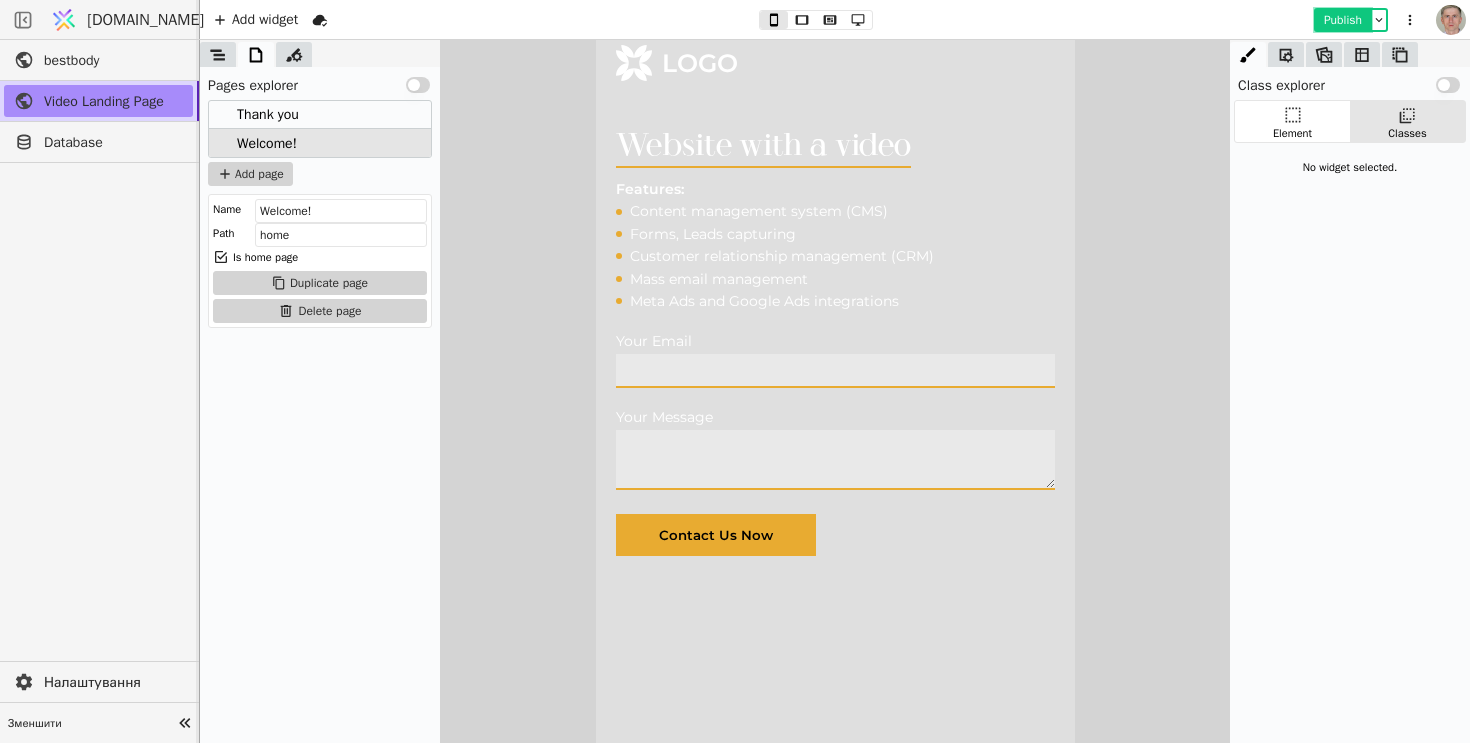 click on "Publish" at bounding box center [1343, 20] 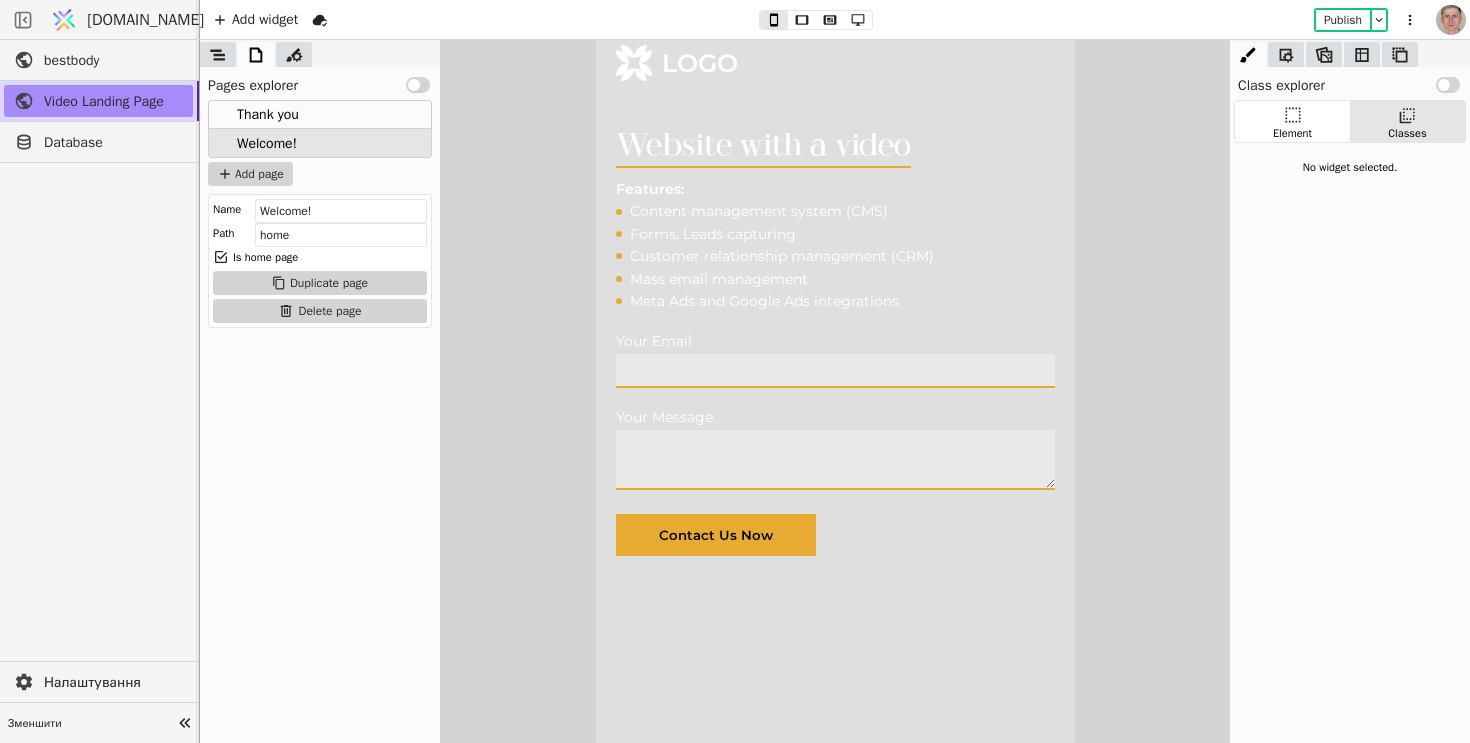 click on "[DOMAIN_NAME]" at bounding box center [145, 20] 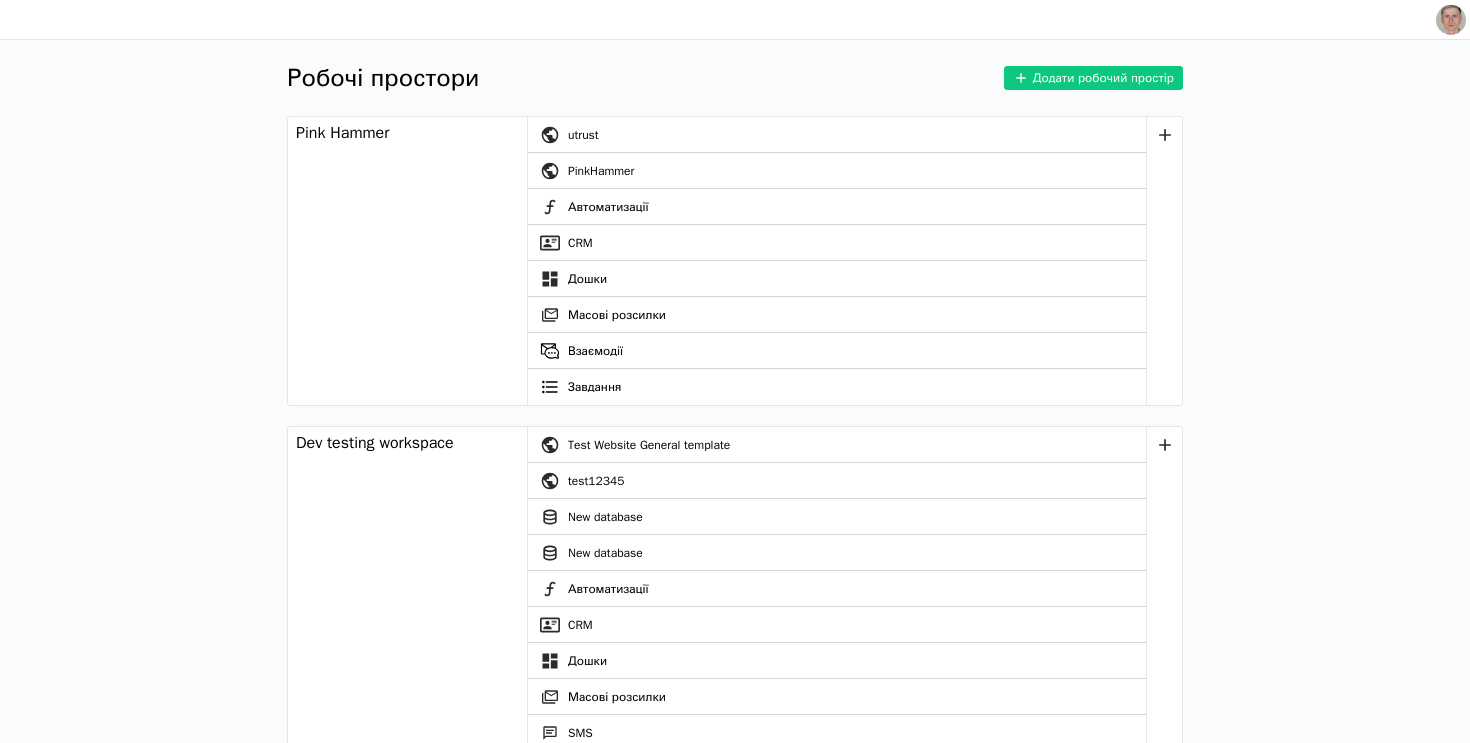 scroll, scrollTop: 1383, scrollLeft: 0, axis: vertical 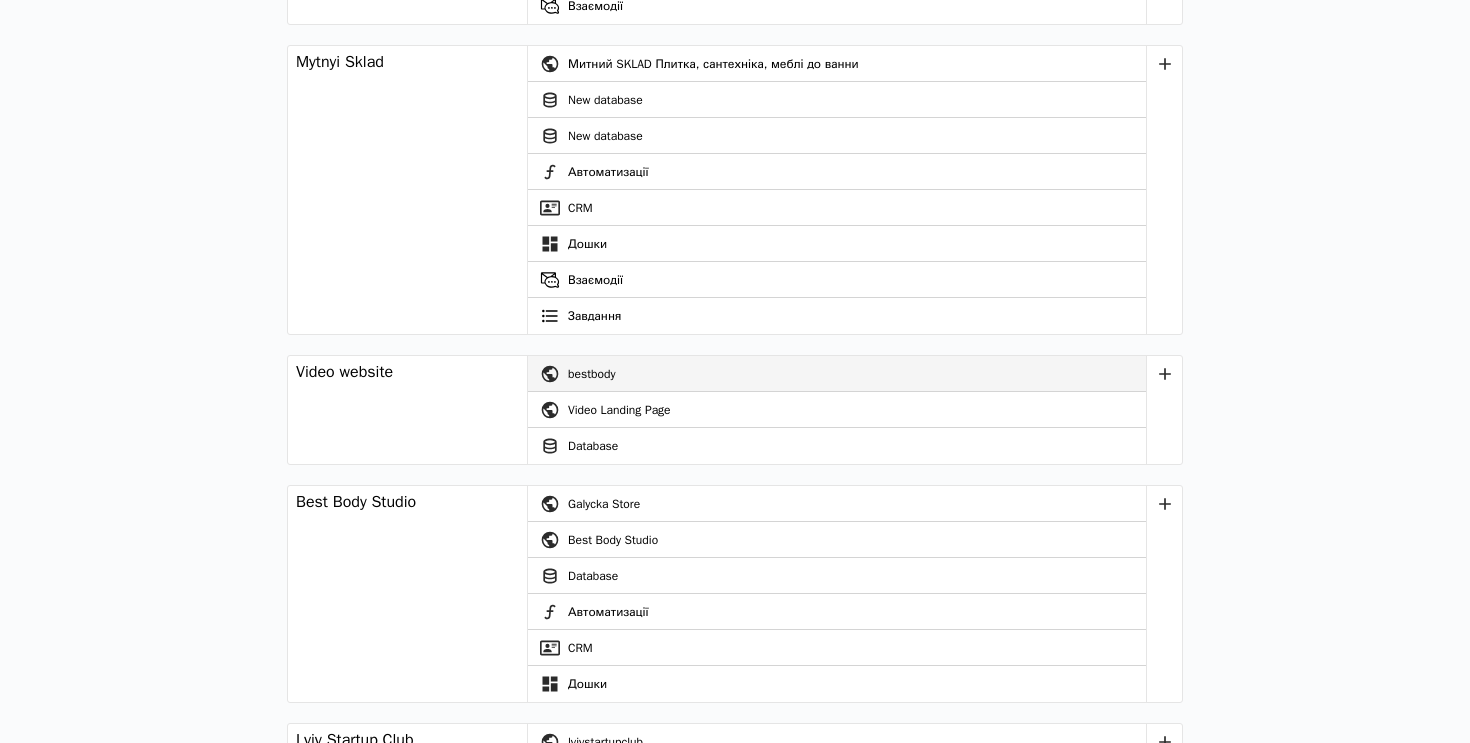 click on "bestbody" at bounding box center [857, 374] 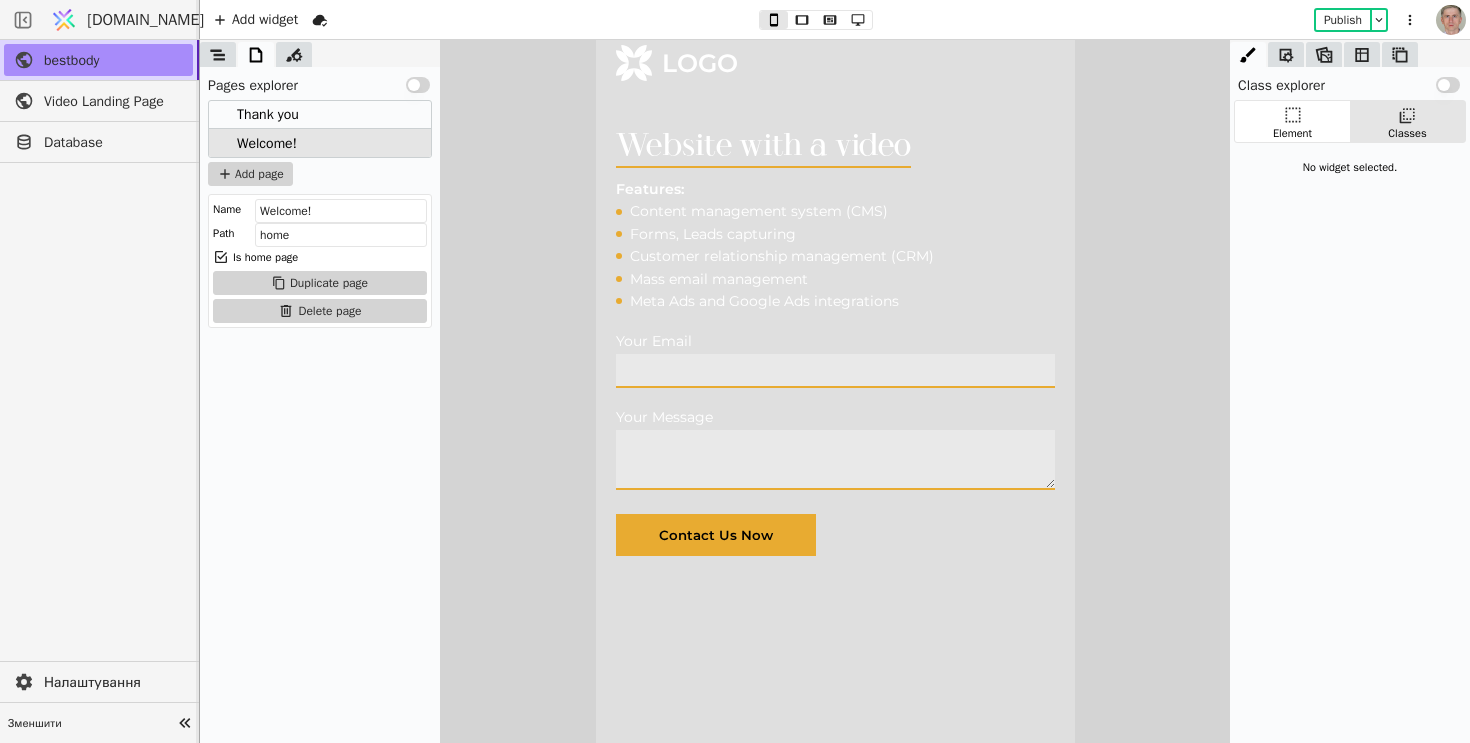 scroll, scrollTop: 0, scrollLeft: 0, axis: both 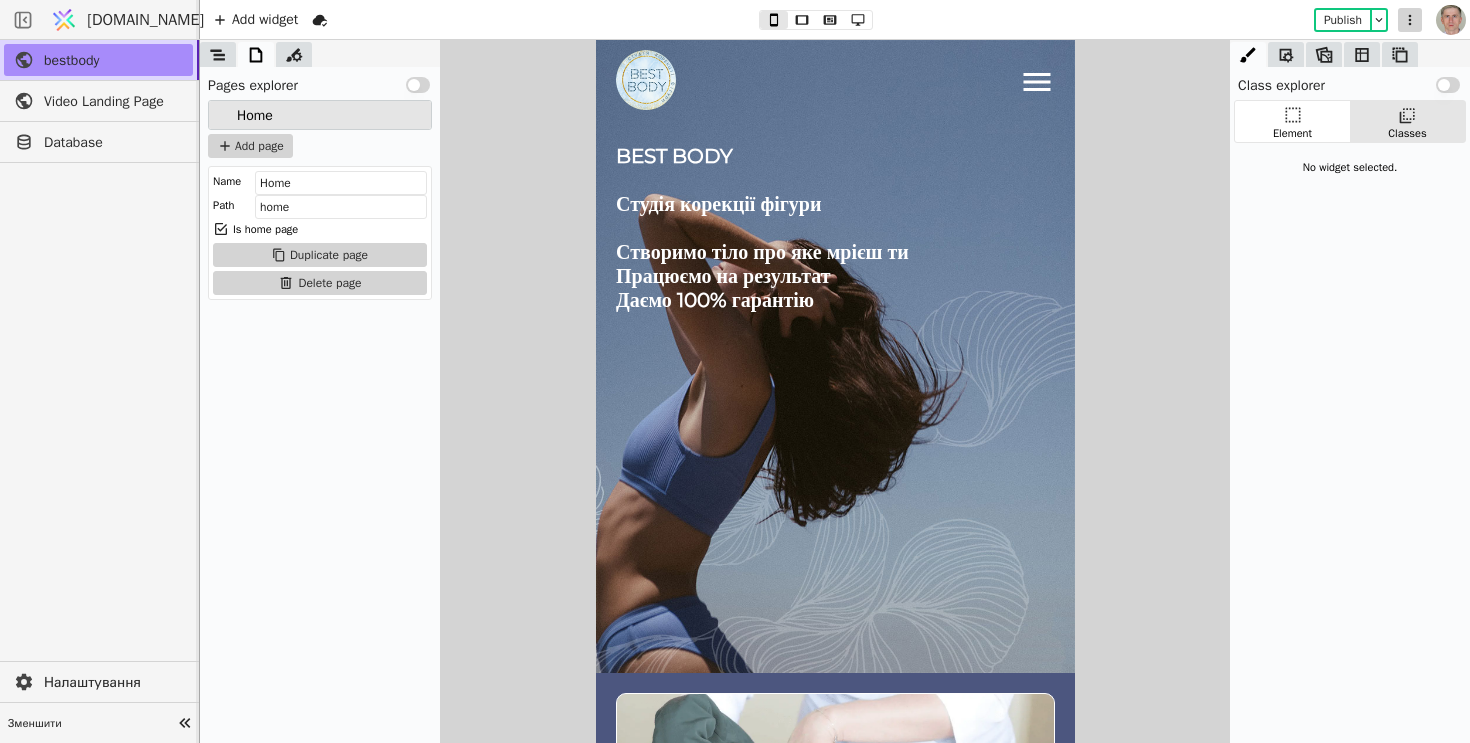 click 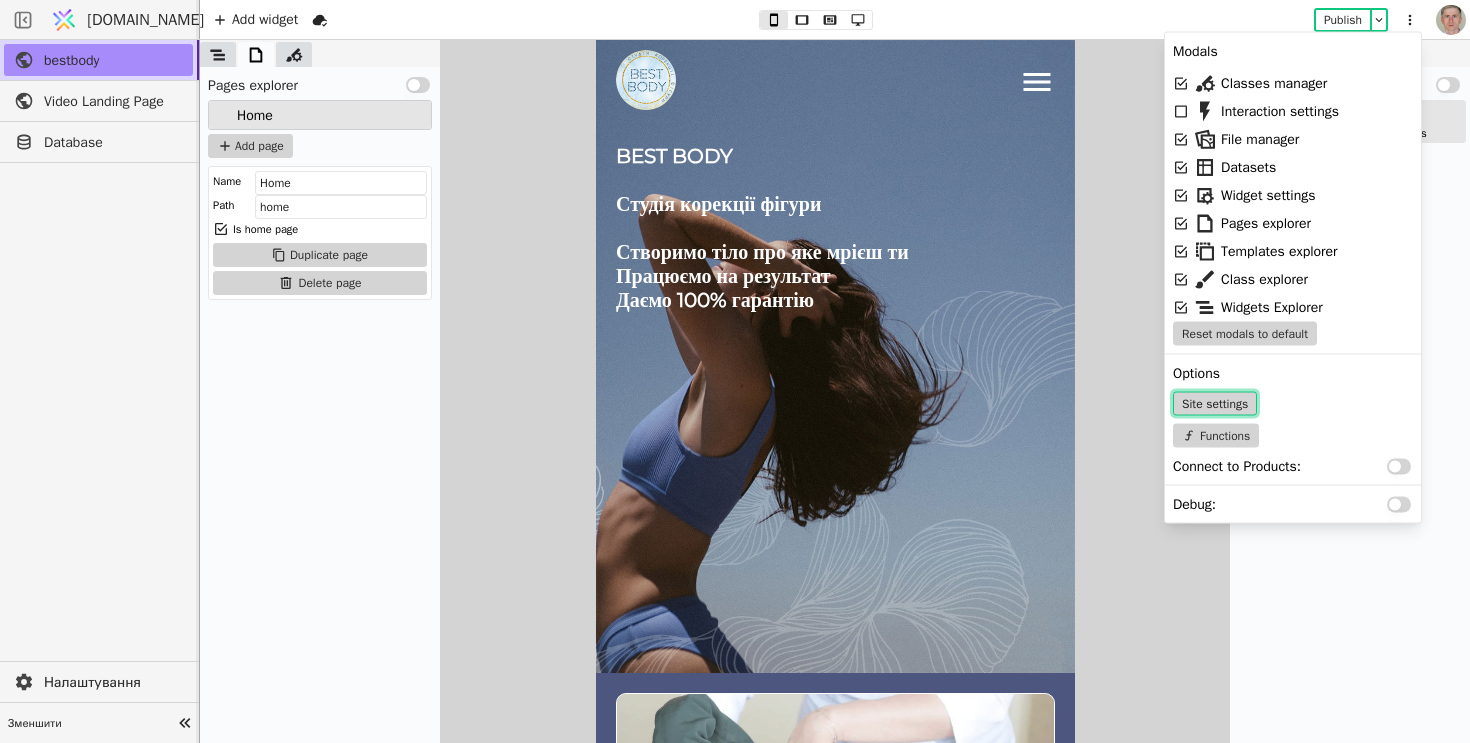click on "Site settings" at bounding box center (1215, 404) 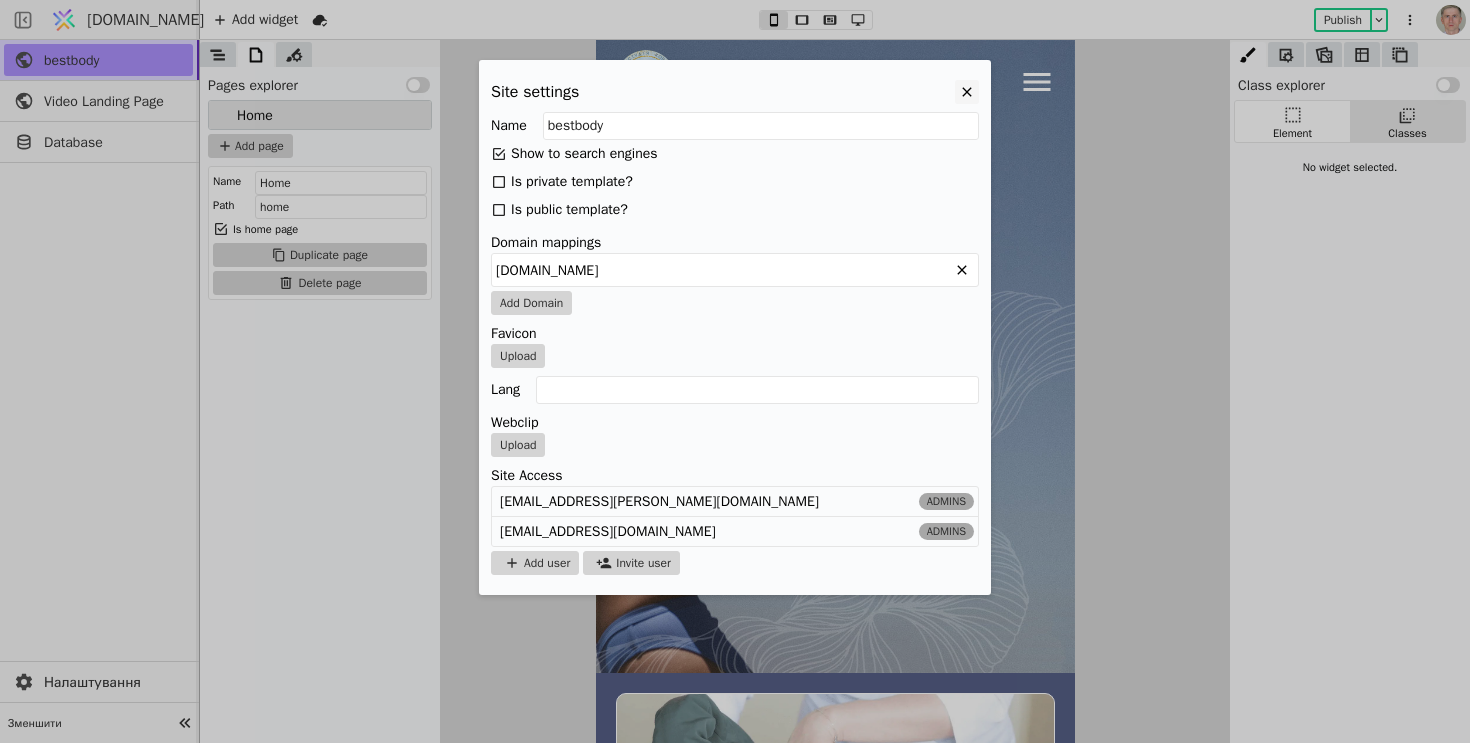 click 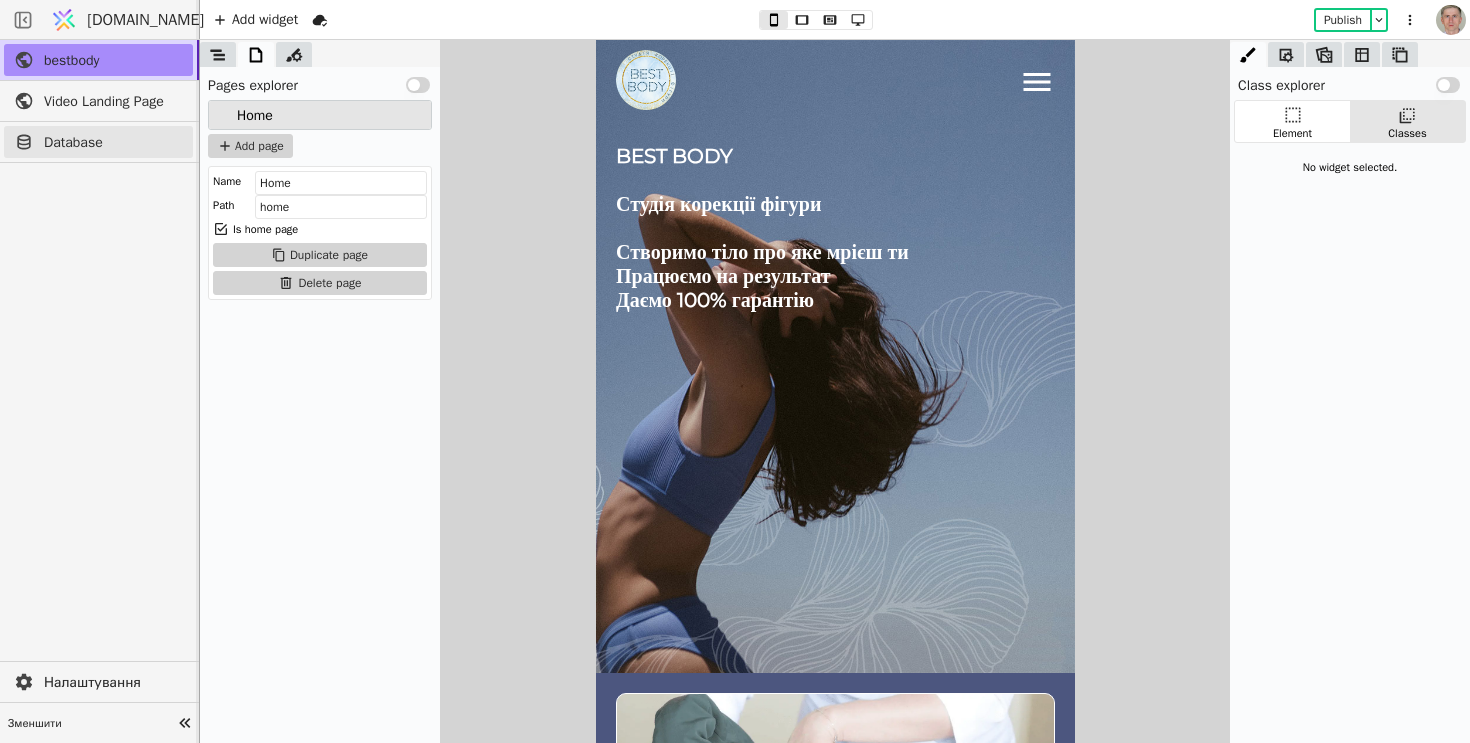 click on "Database" at bounding box center [113, 142] 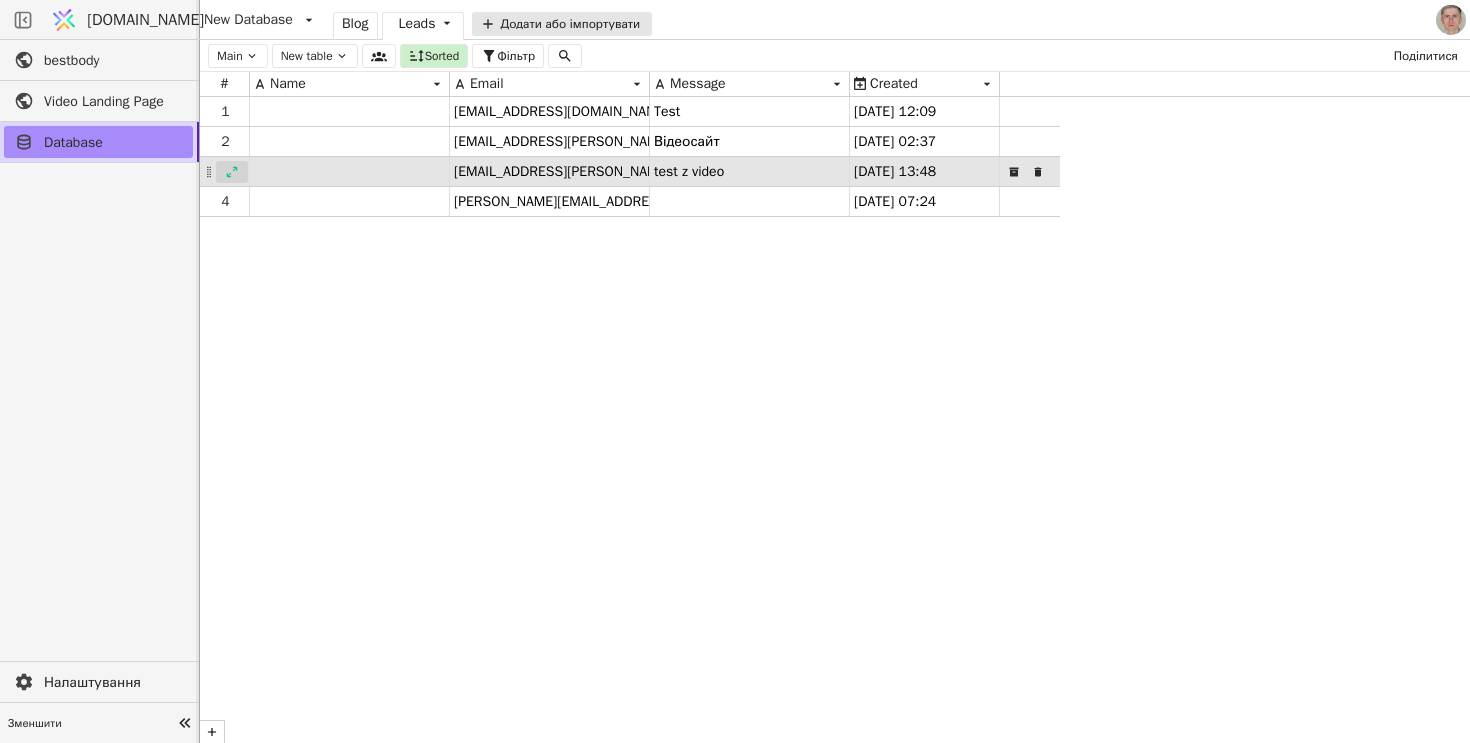 click 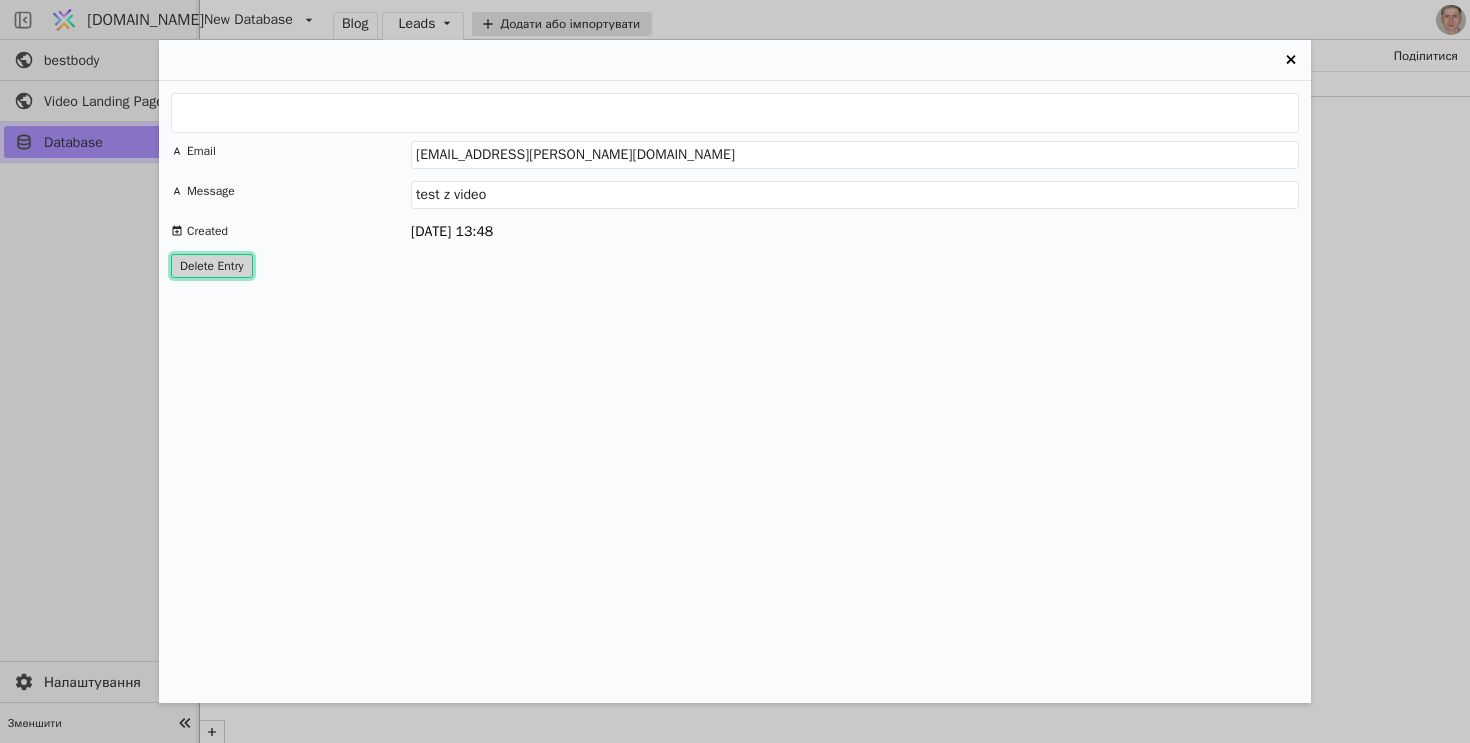 click on "Delete Entry" at bounding box center [212, 266] 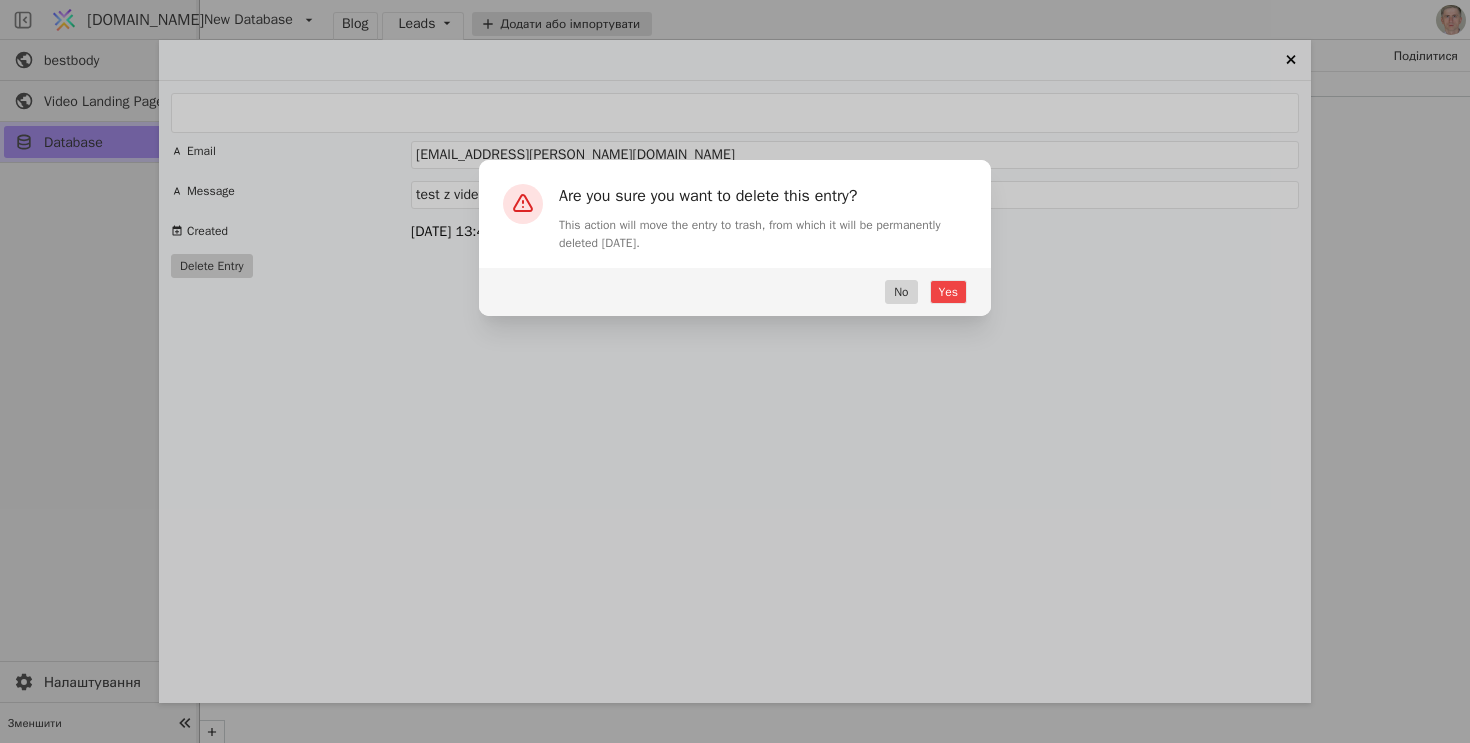 click on "Yes No" at bounding box center (735, 292) 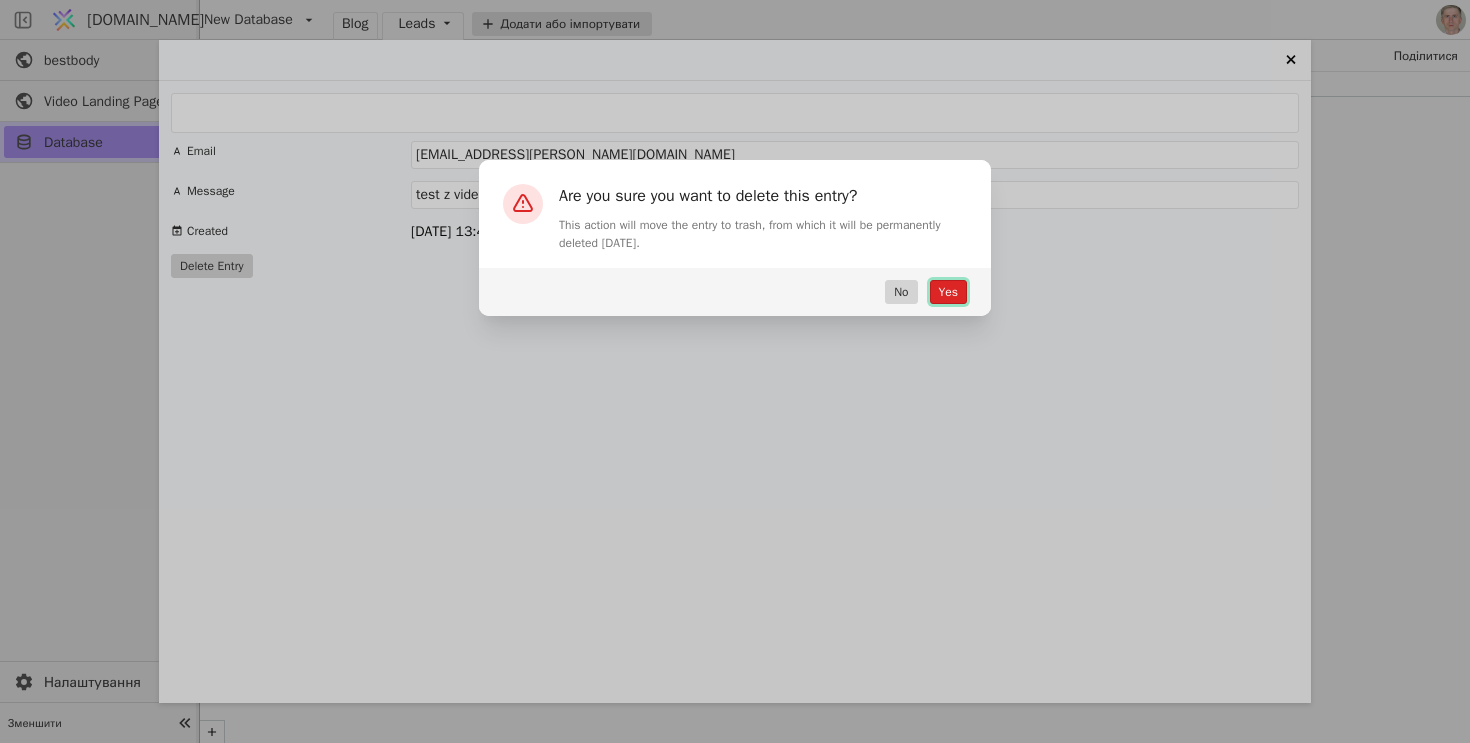 click on "Yes" at bounding box center (948, 292) 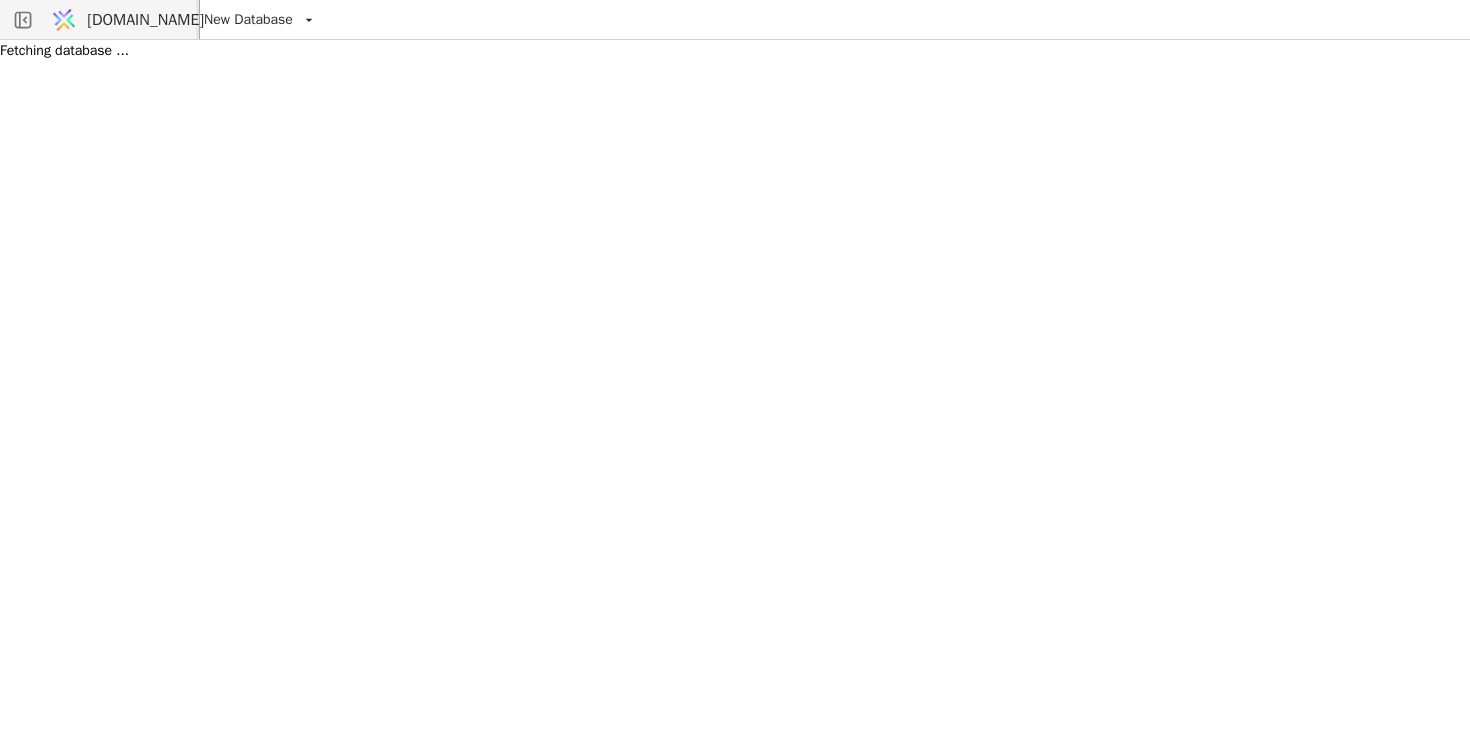 scroll, scrollTop: 0, scrollLeft: 0, axis: both 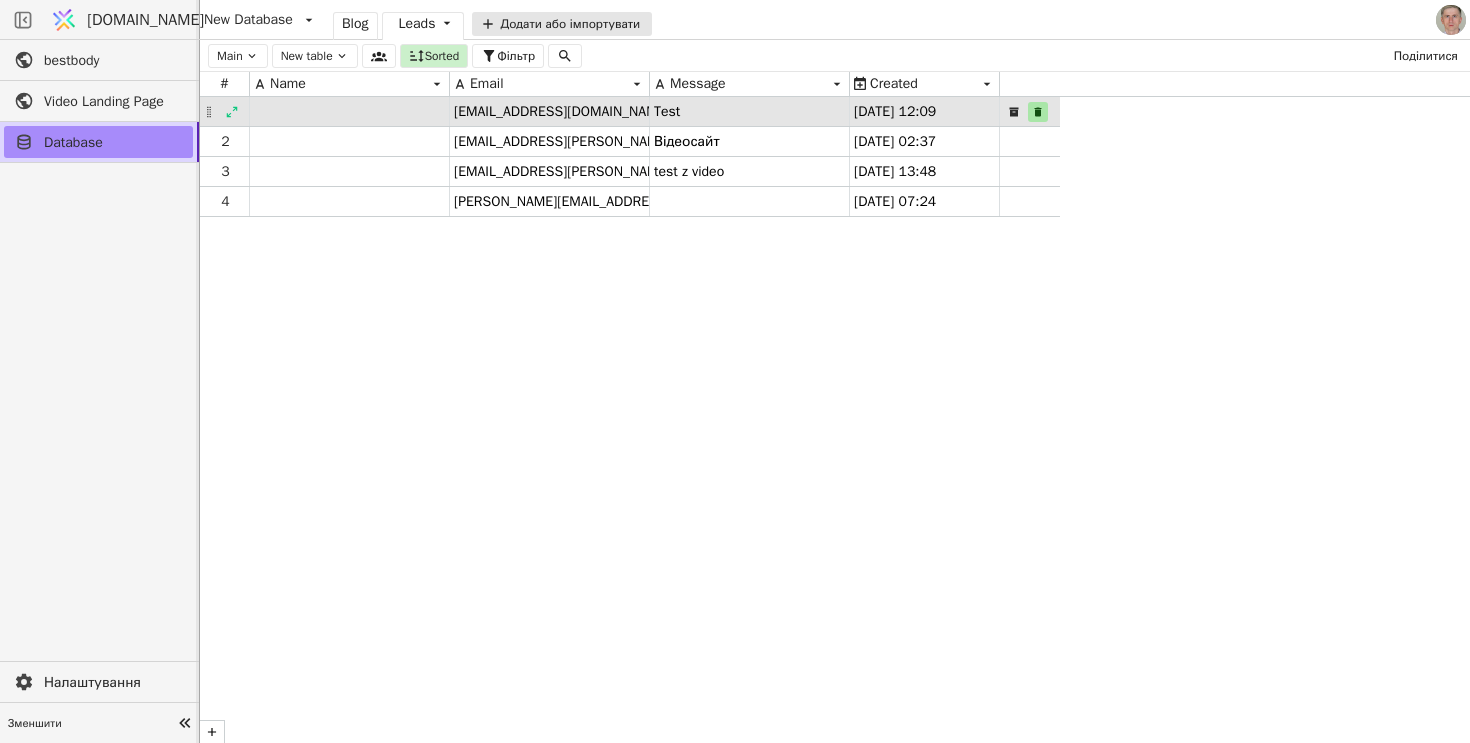 click 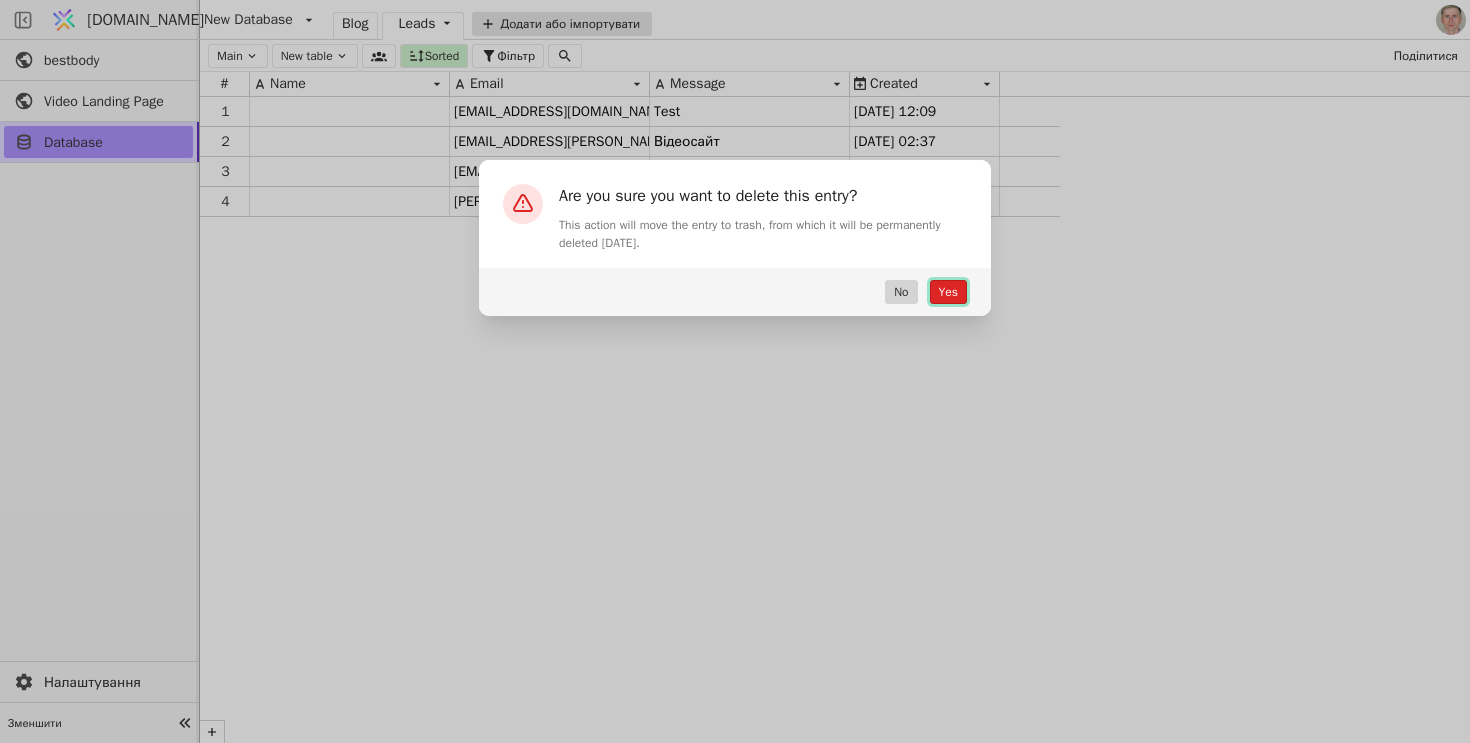 click on "Yes" at bounding box center [948, 292] 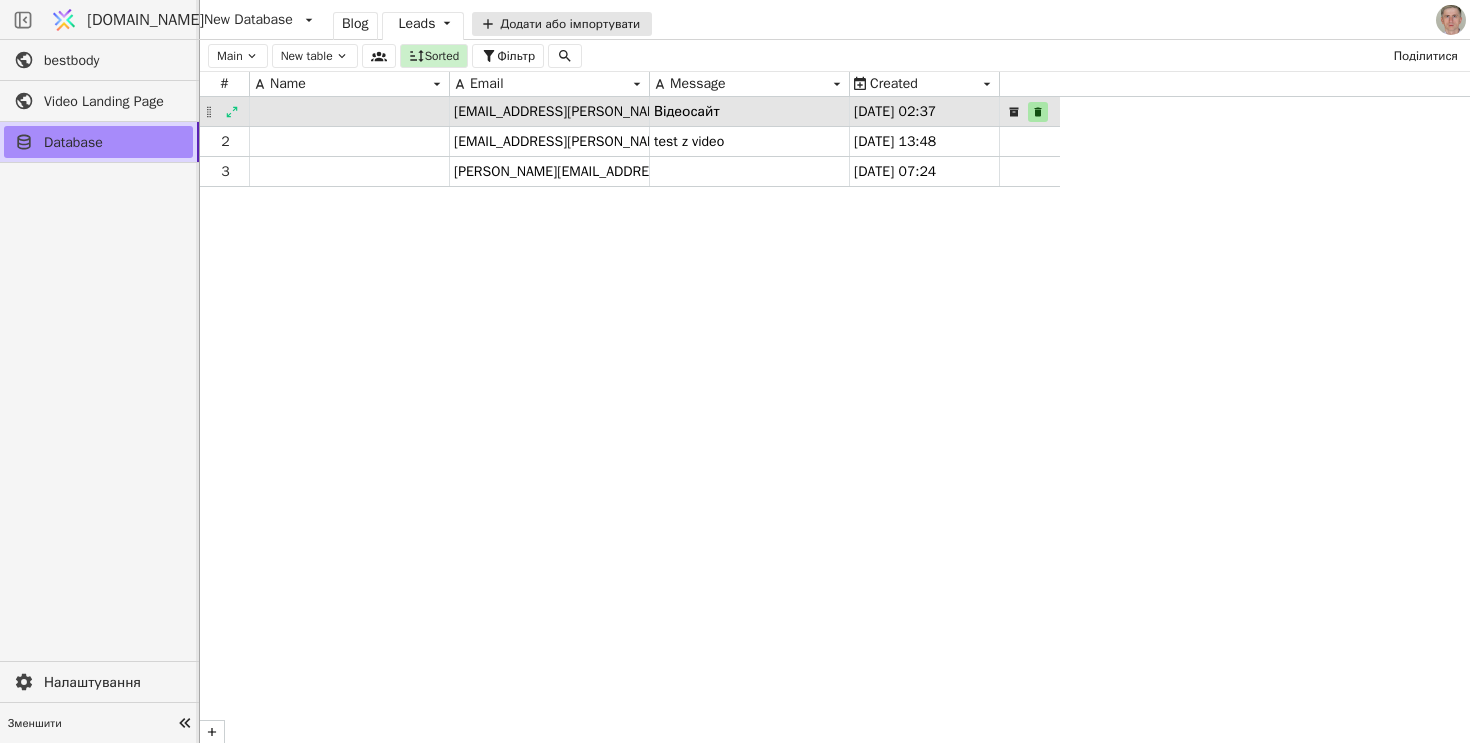 click 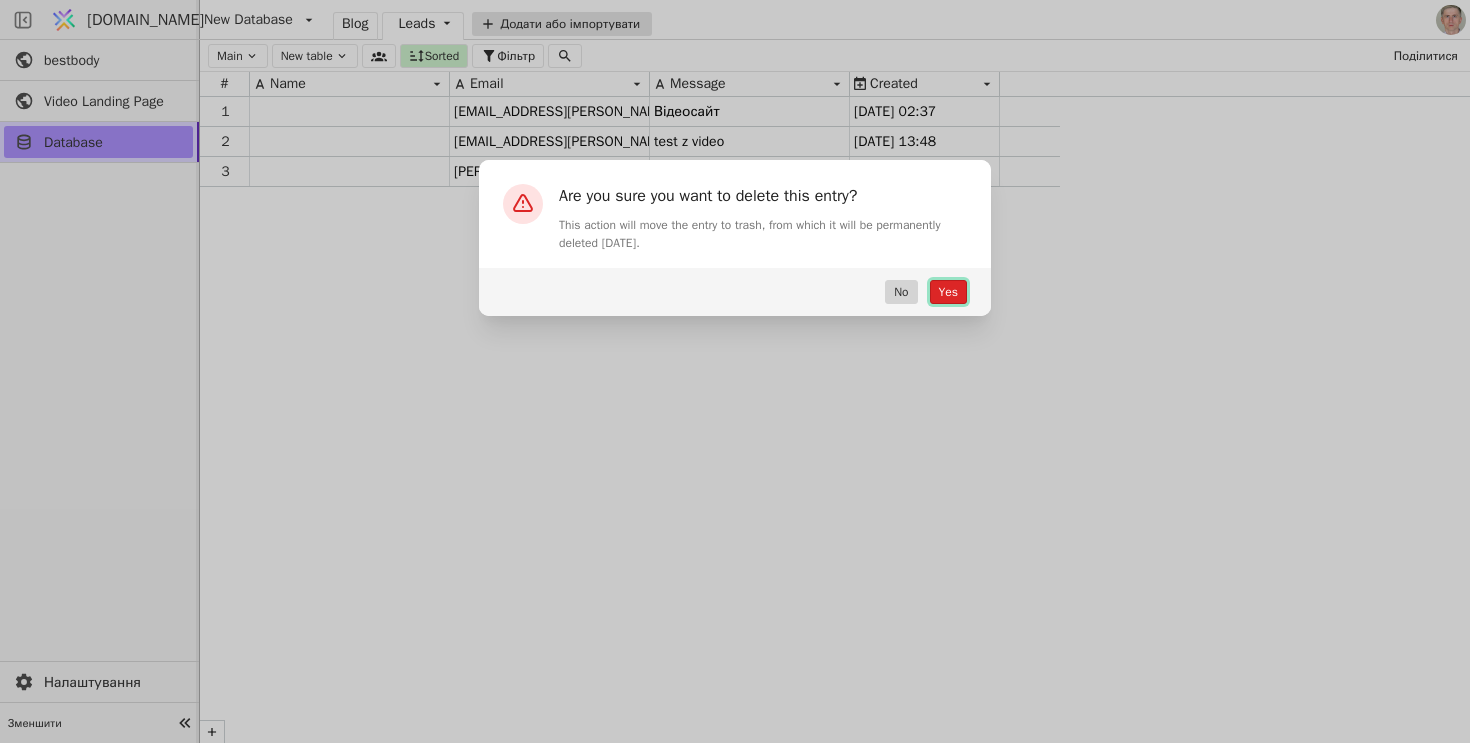 click on "Yes" at bounding box center (948, 292) 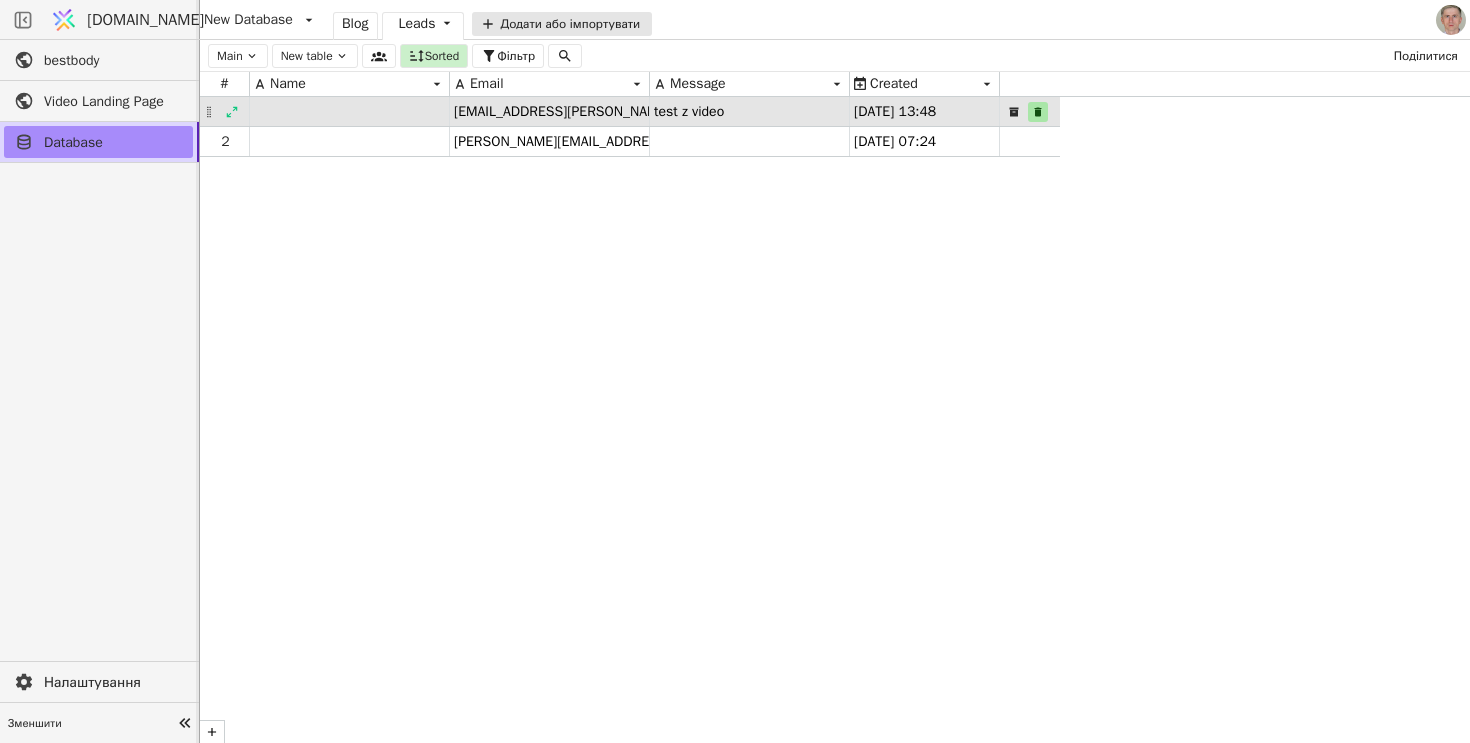 click 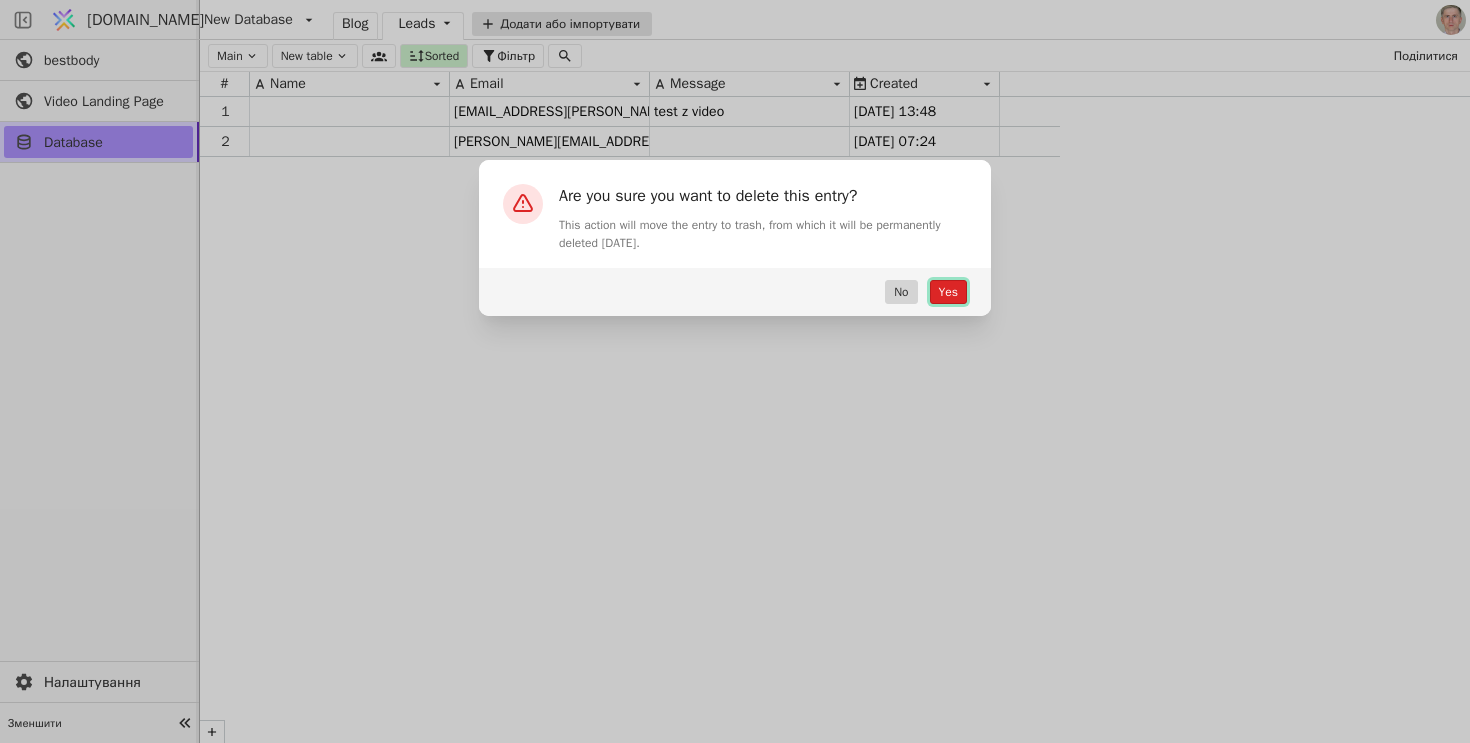 click on "Yes" at bounding box center (948, 292) 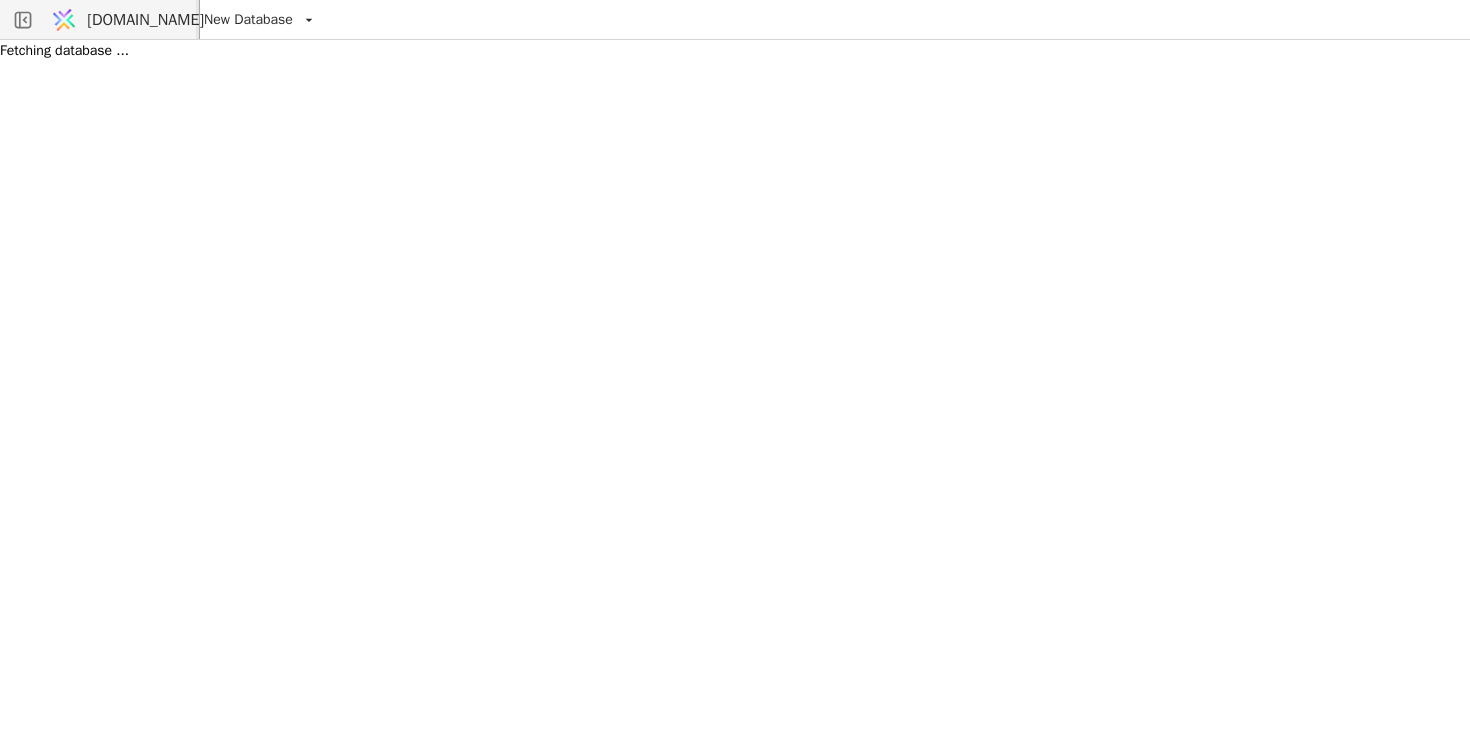 scroll, scrollTop: 0, scrollLeft: 0, axis: both 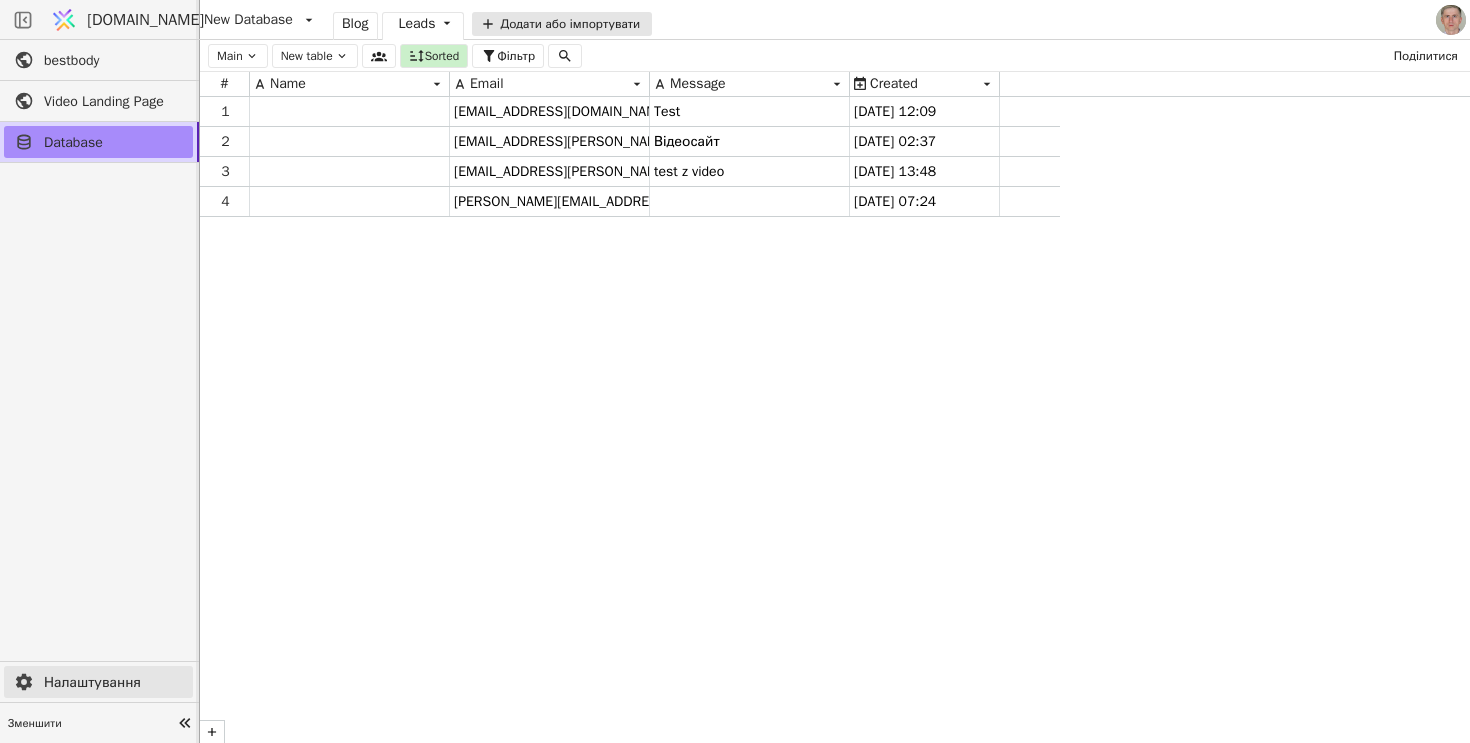 click on "Налаштування" at bounding box center [113, 682] 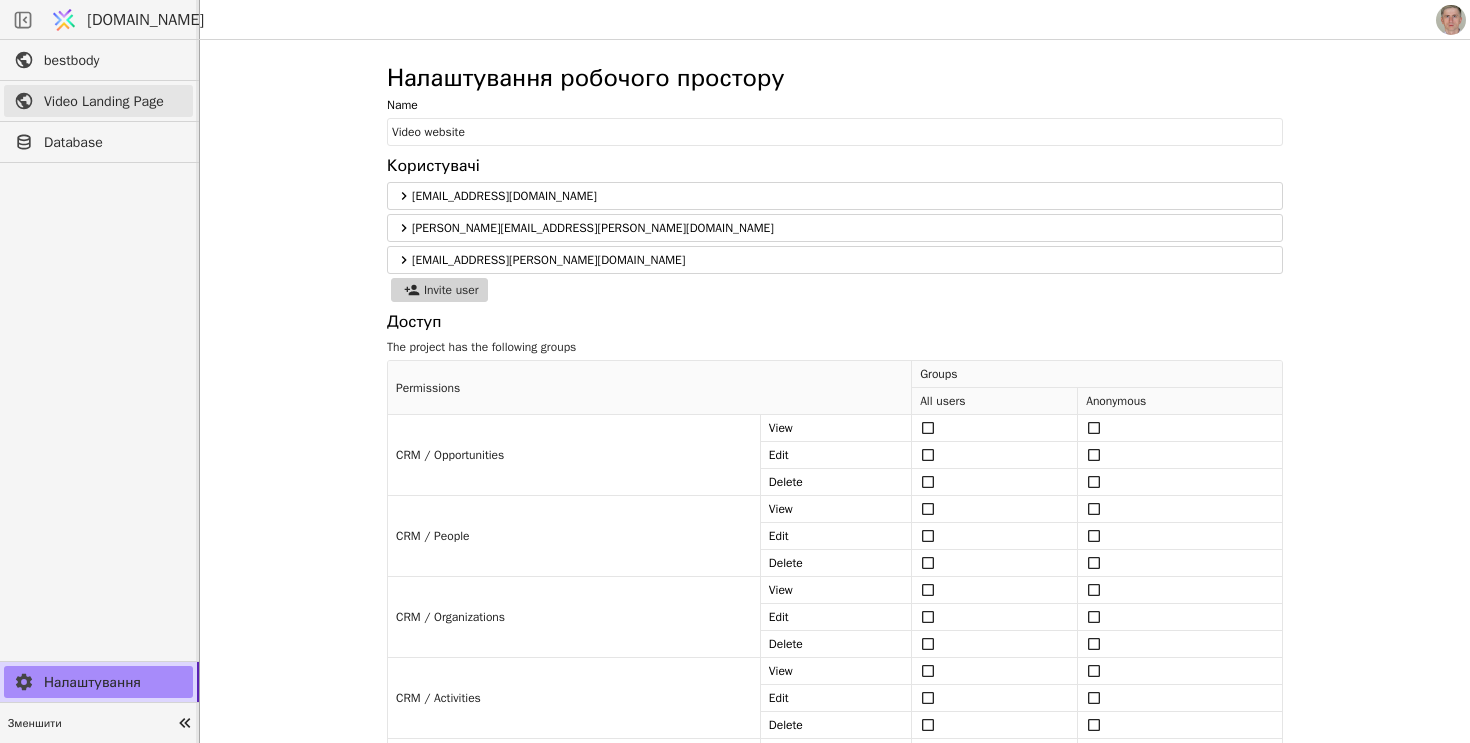 click on "Video Landing Page" at bounding box center (113, 101) 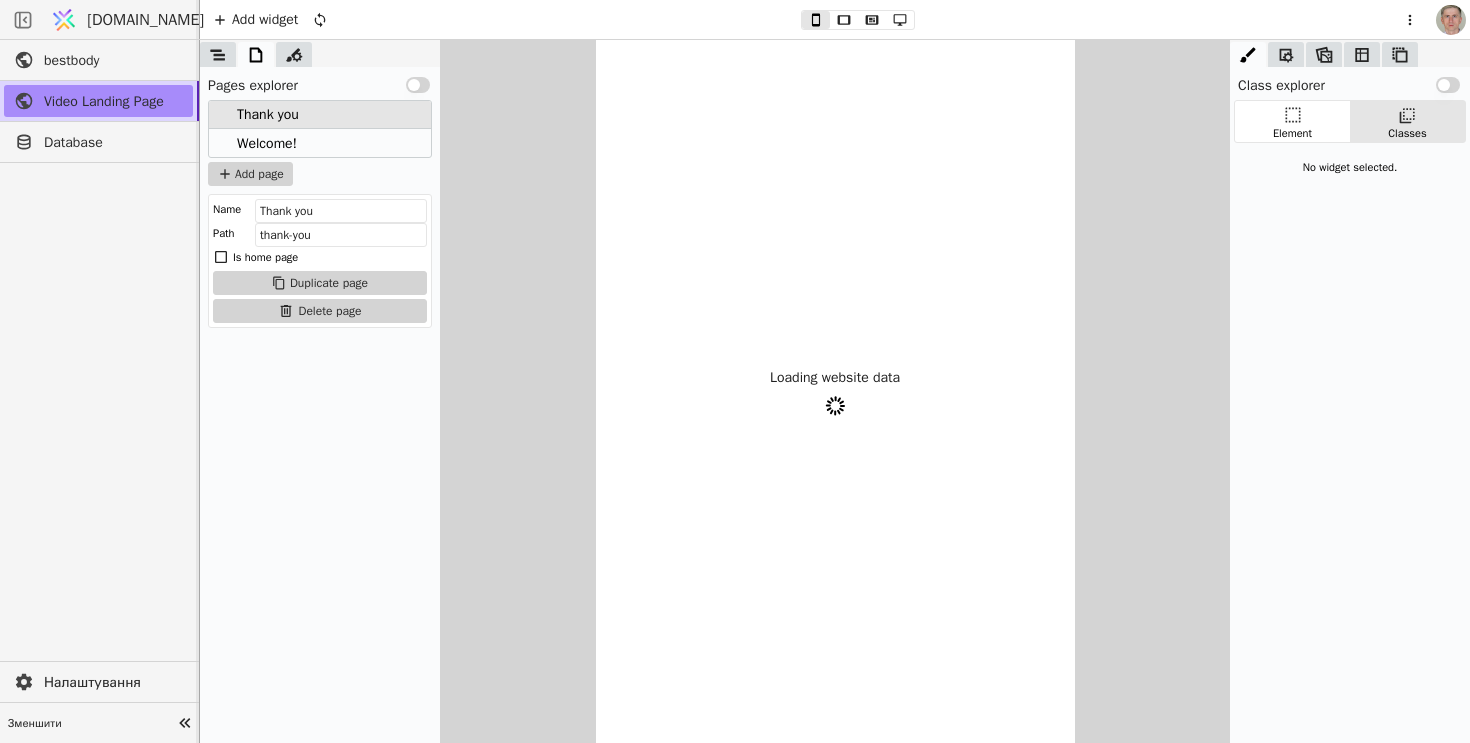 scroll, scrollTop: 0, scrollLeft: 0, axis: both 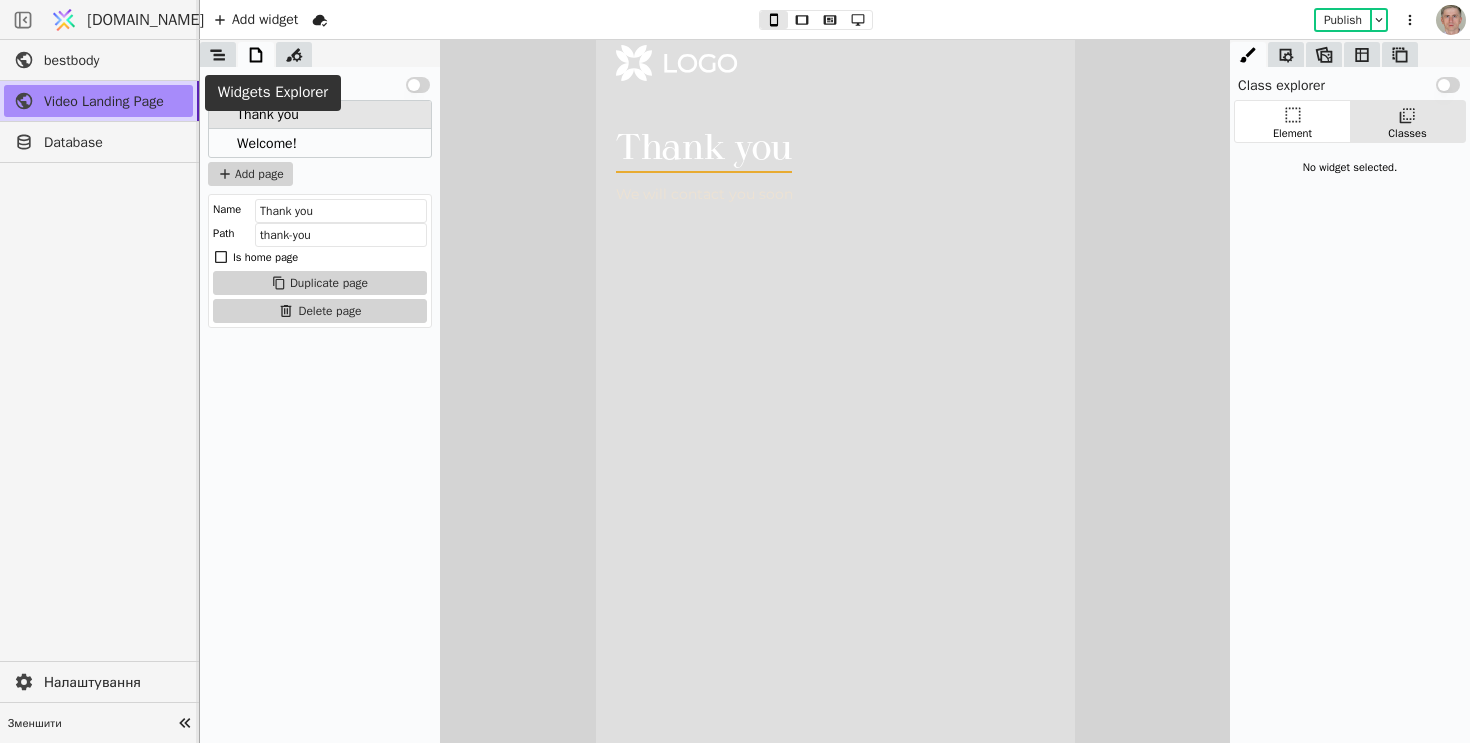 click 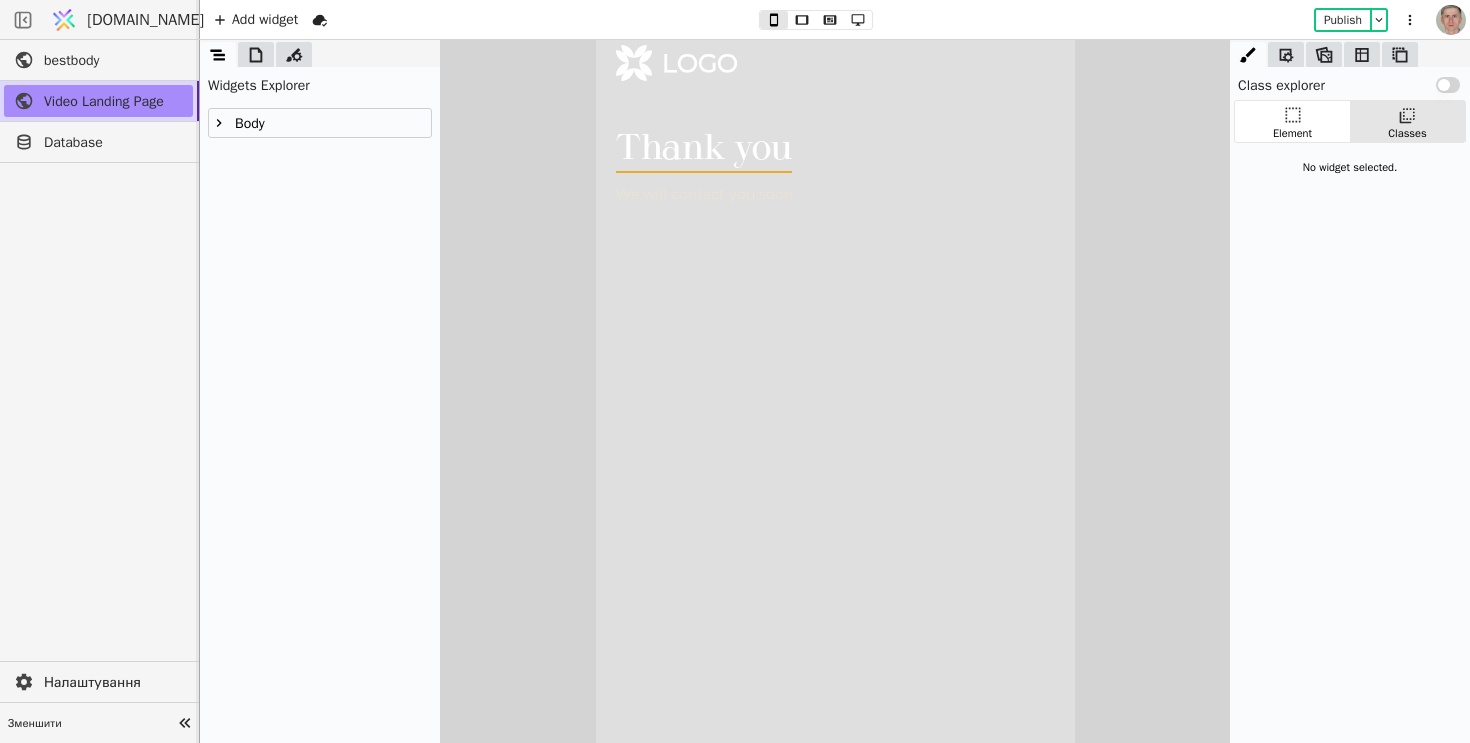 click 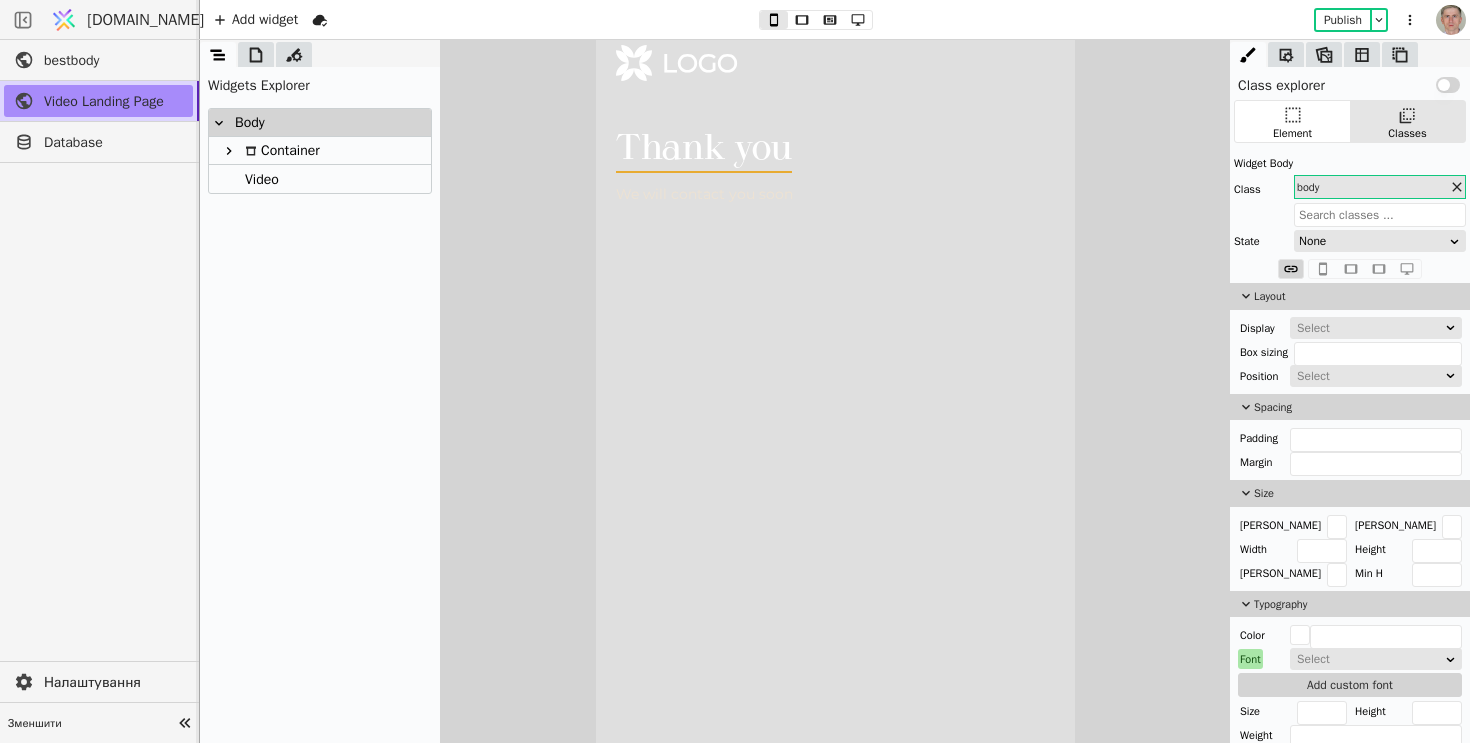 click 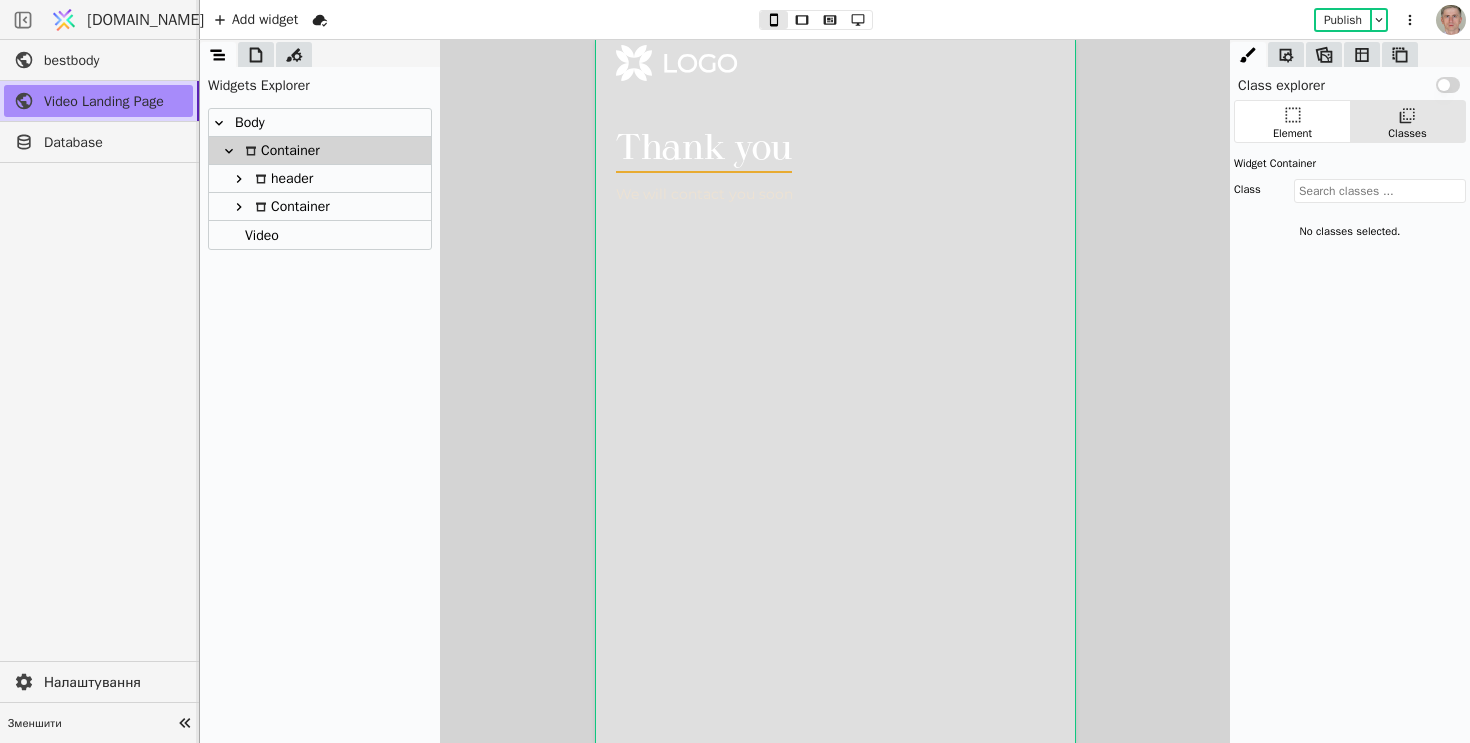 click on "header" at bounding box center (281, 178) 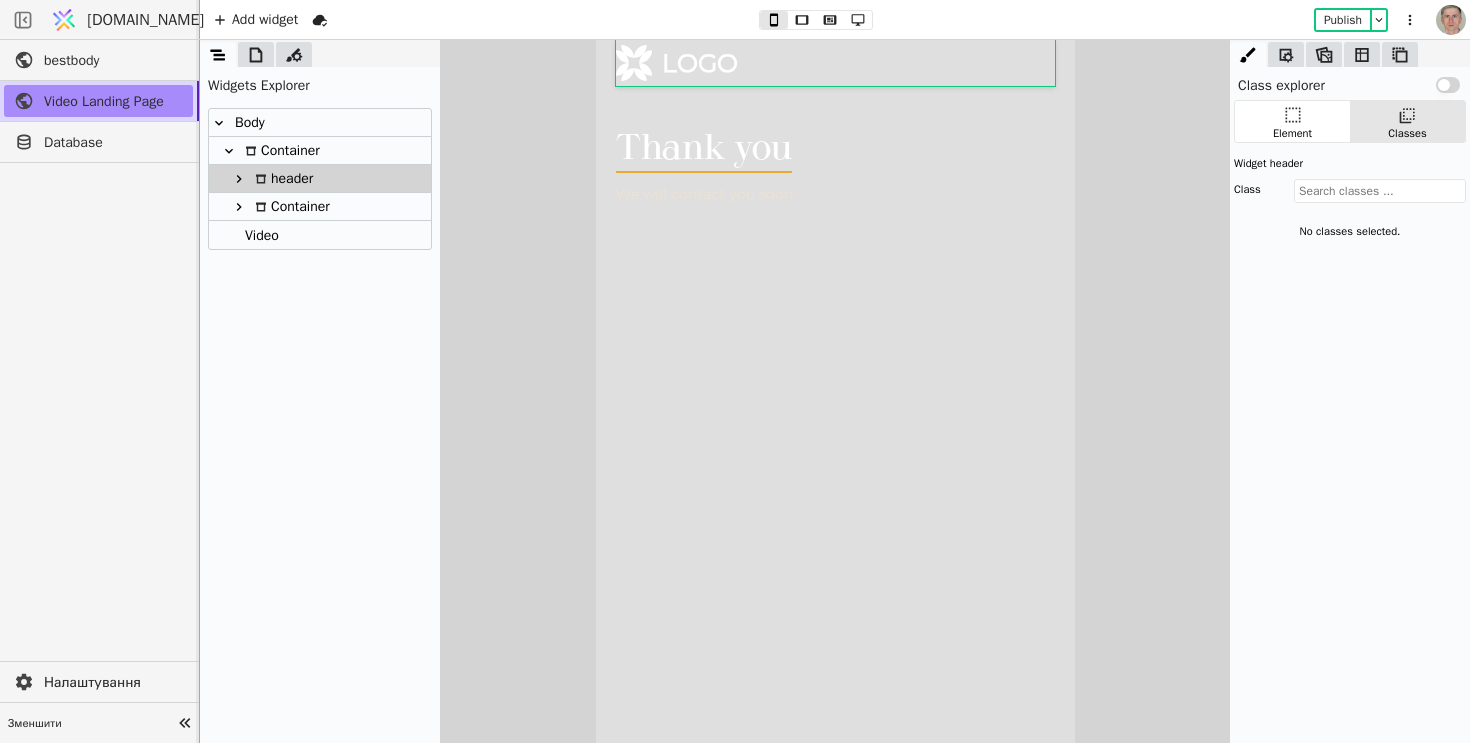 click 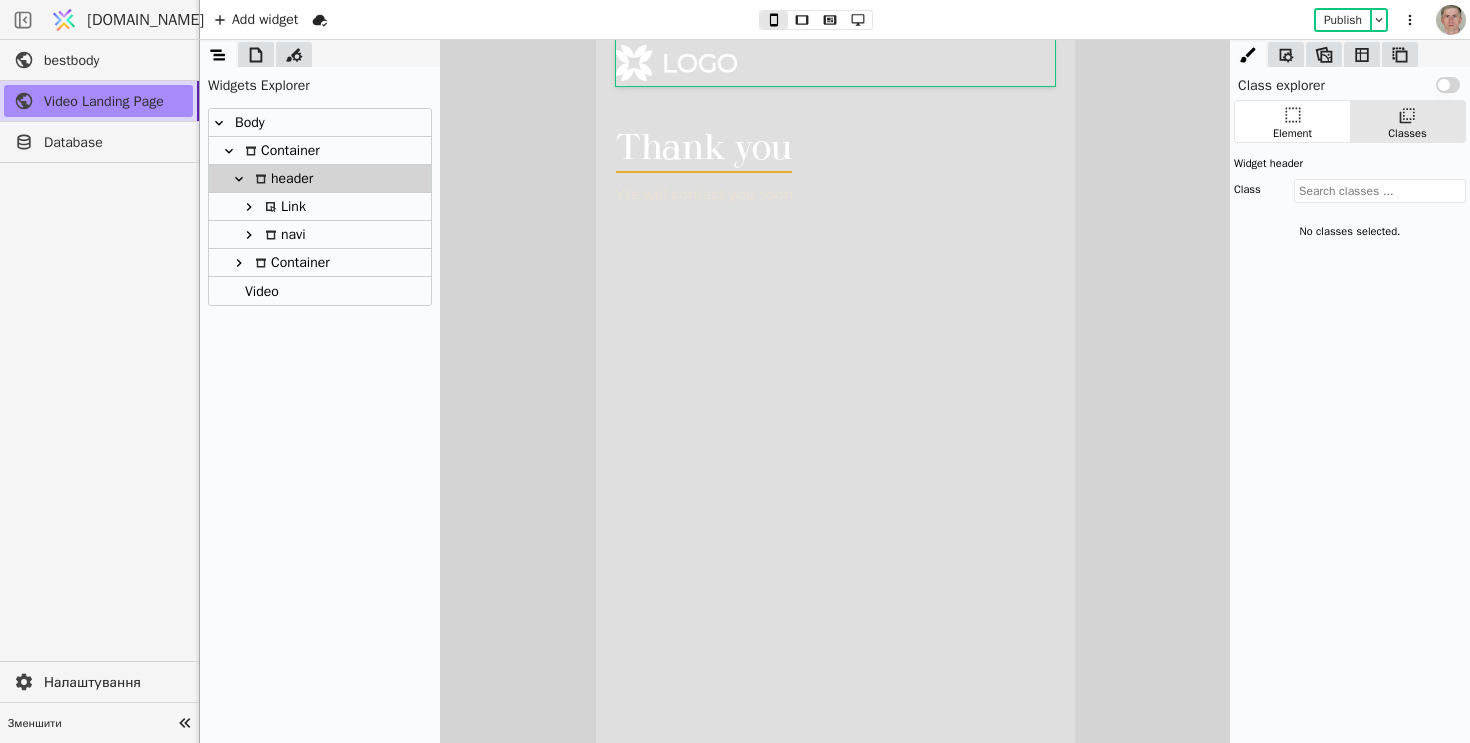 click at bounding box center (256, 54) 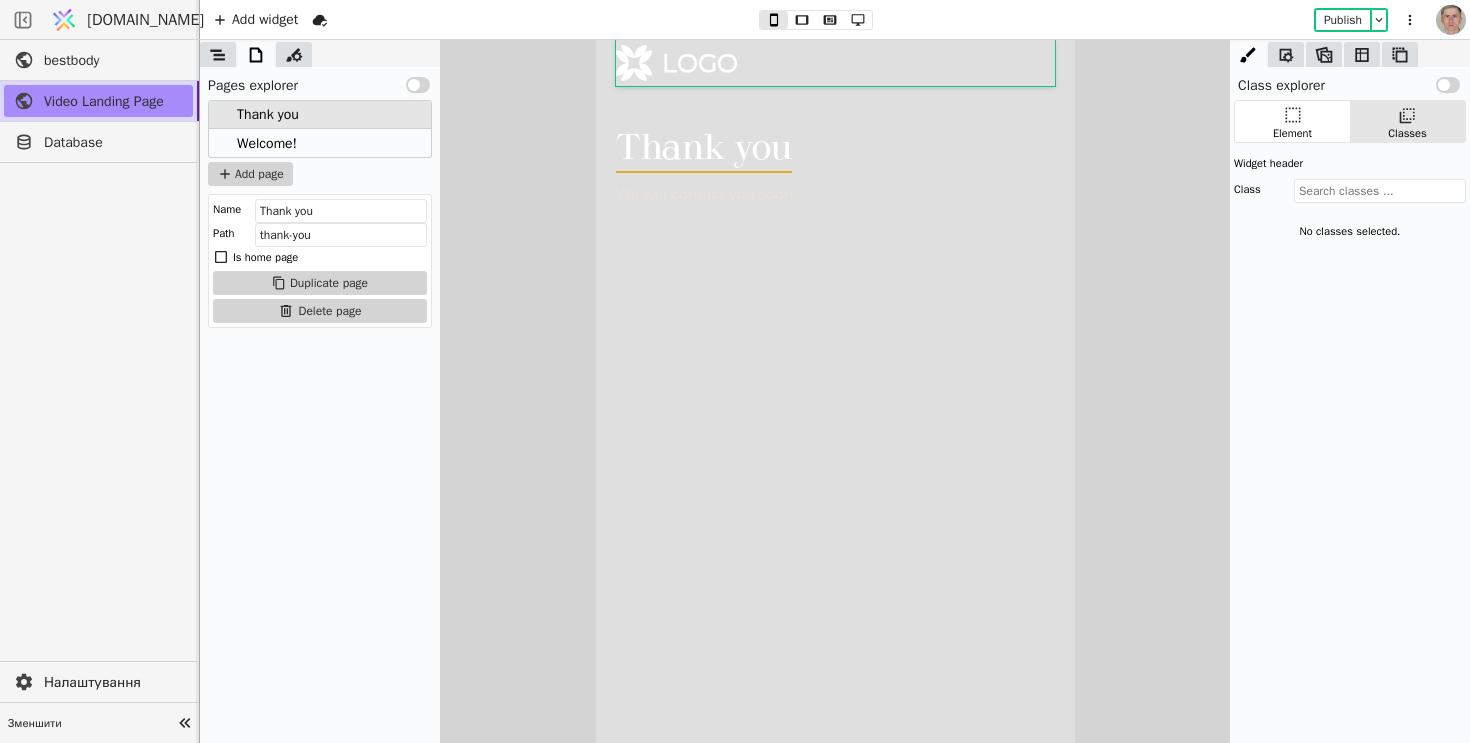 click on "Welcome!" at bounding box center [267, 143] 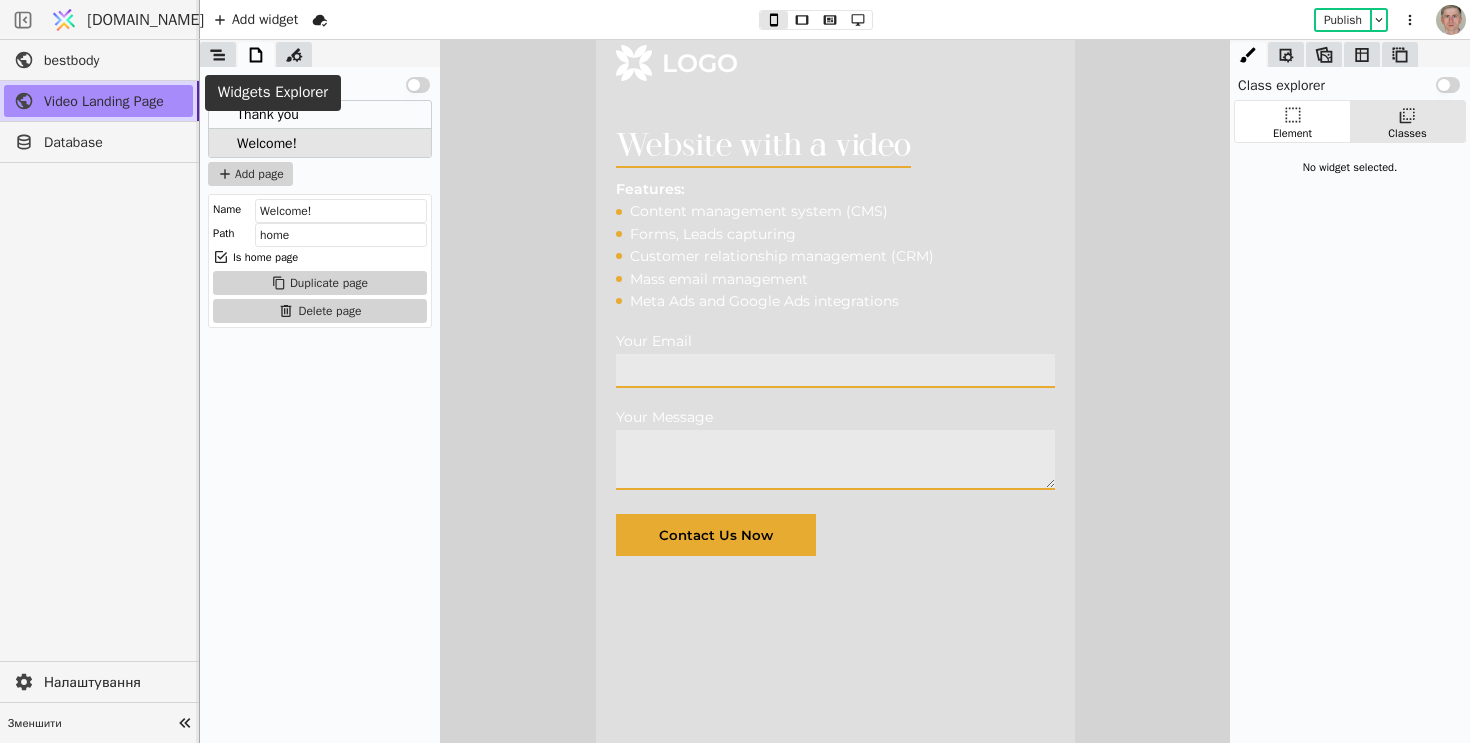 click 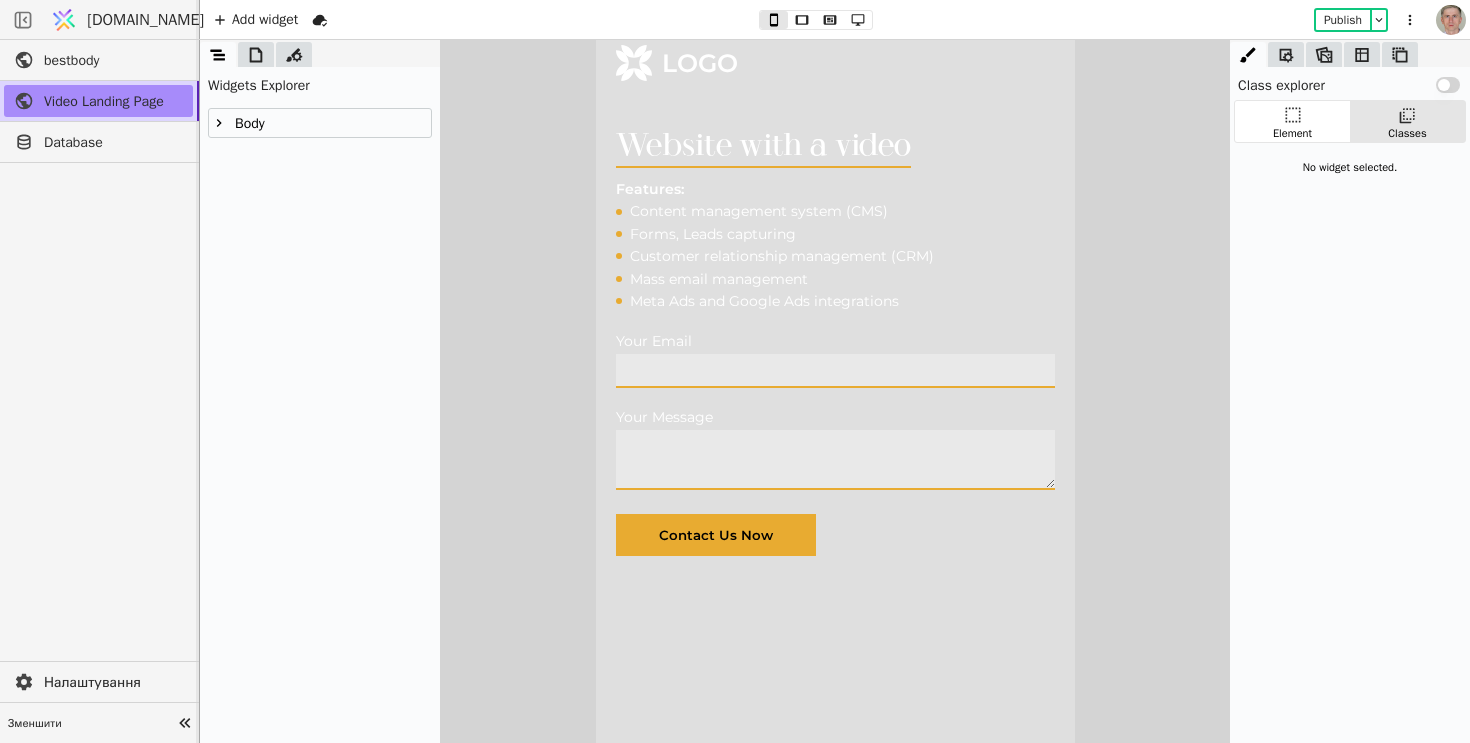click 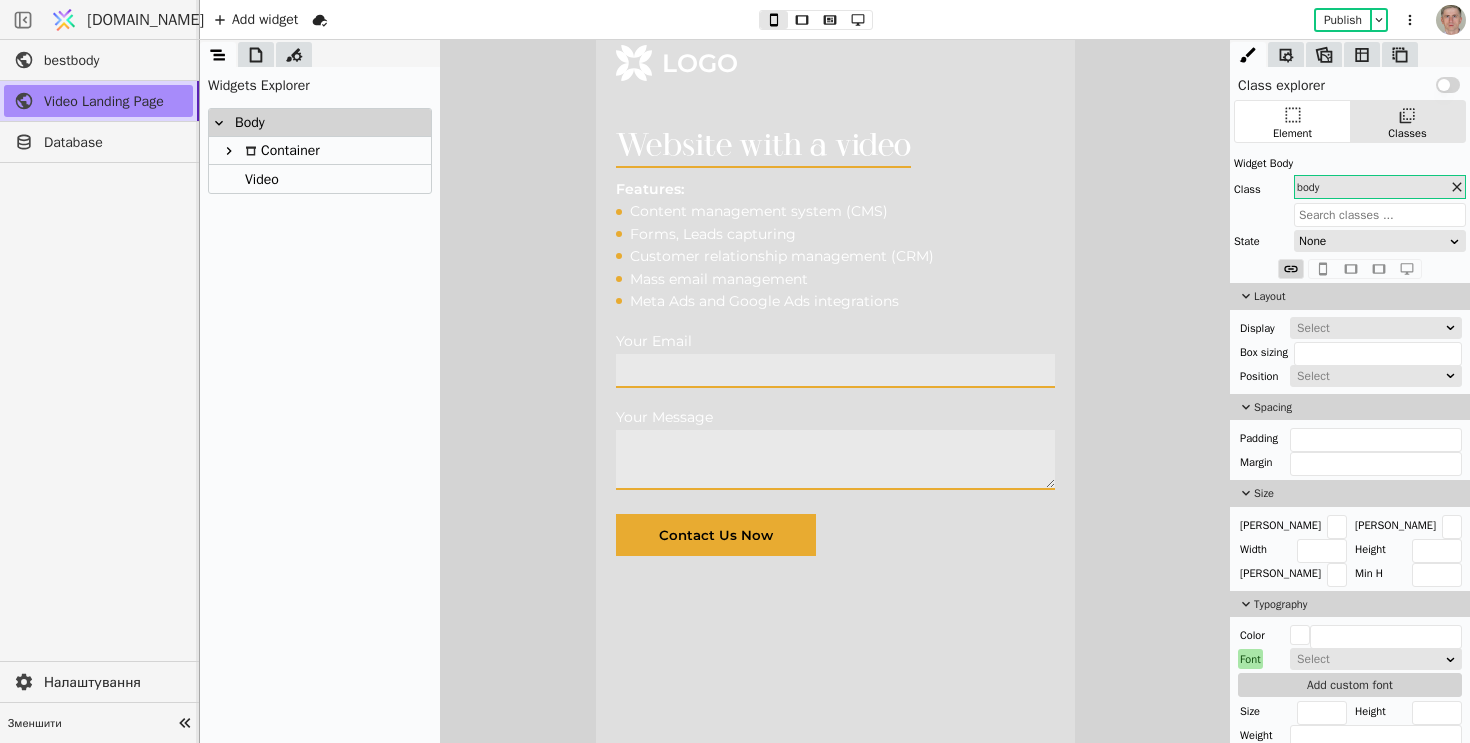 click 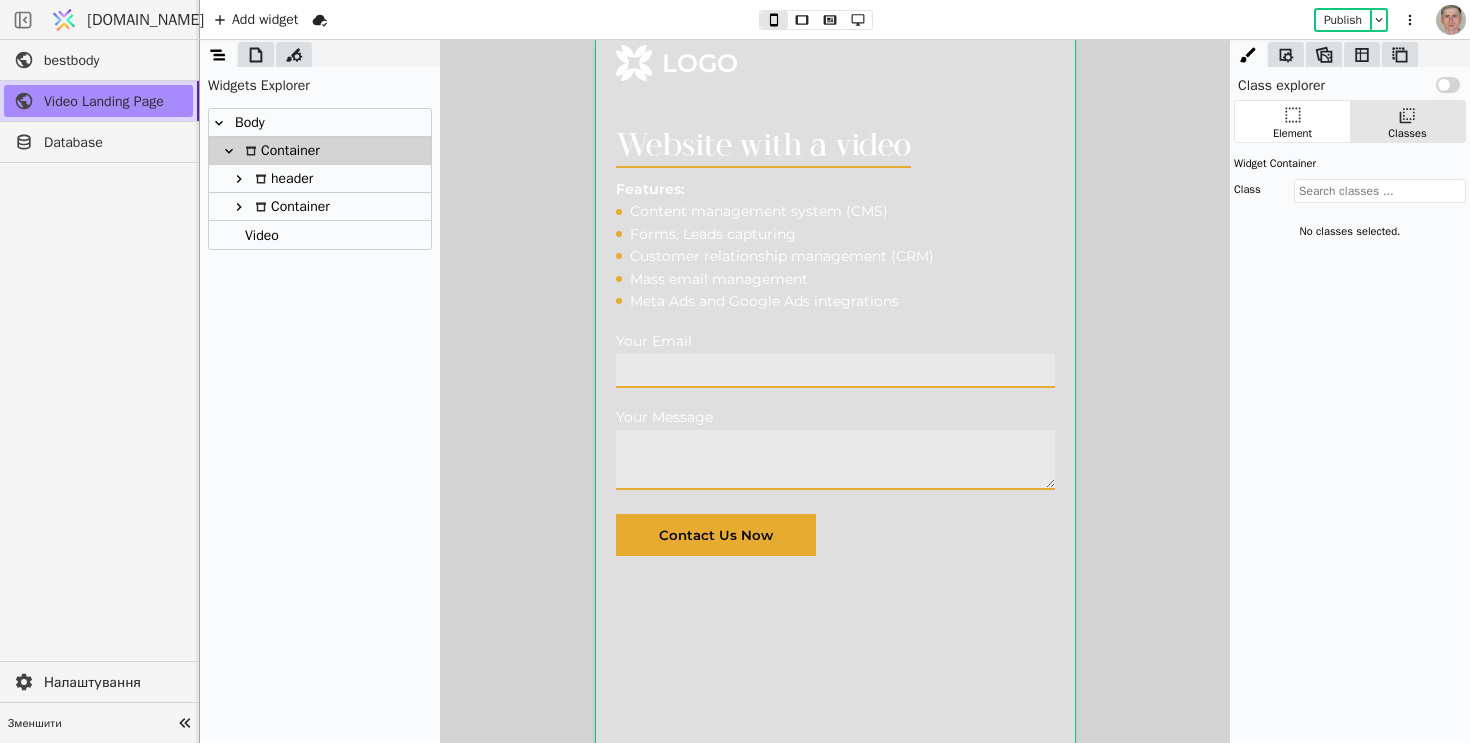 click on "Video" at bounding box center [259, 235] 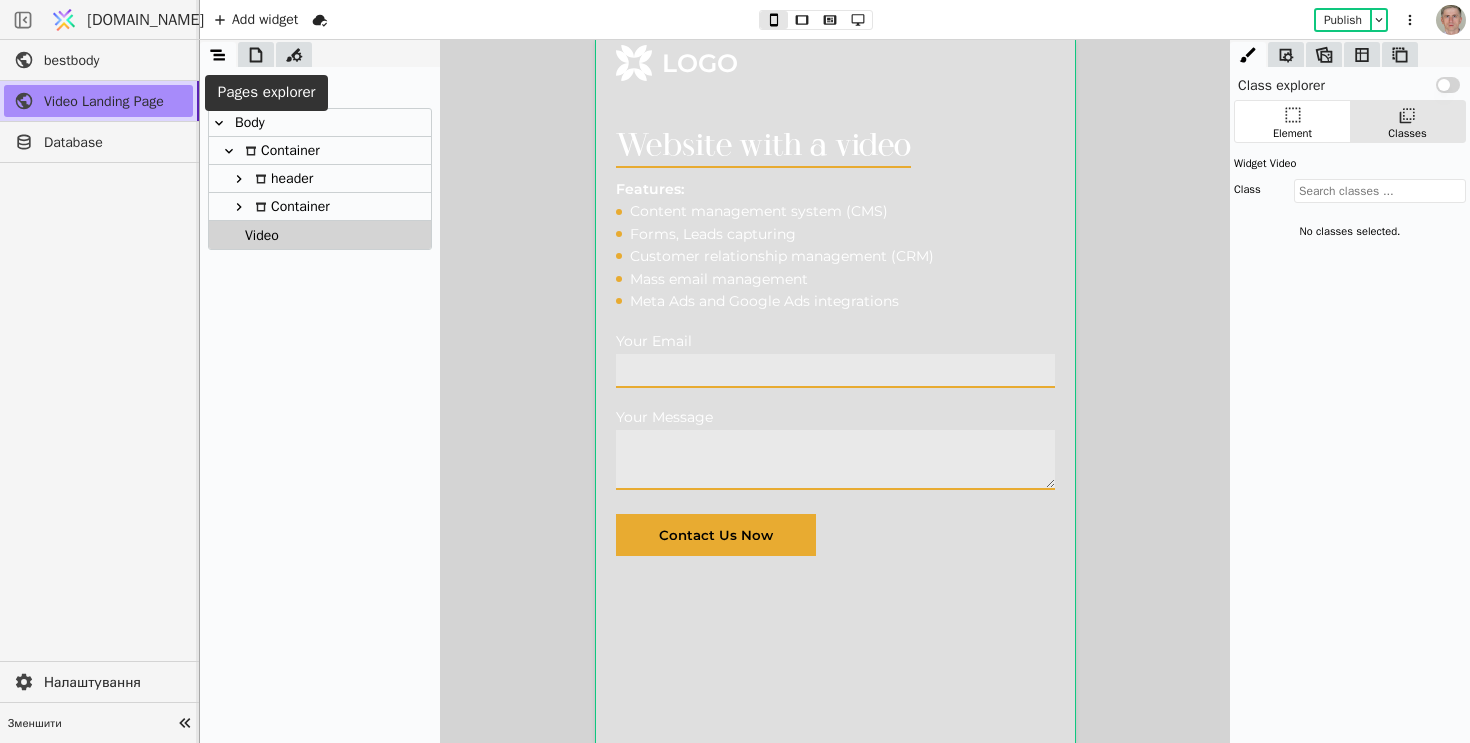 click 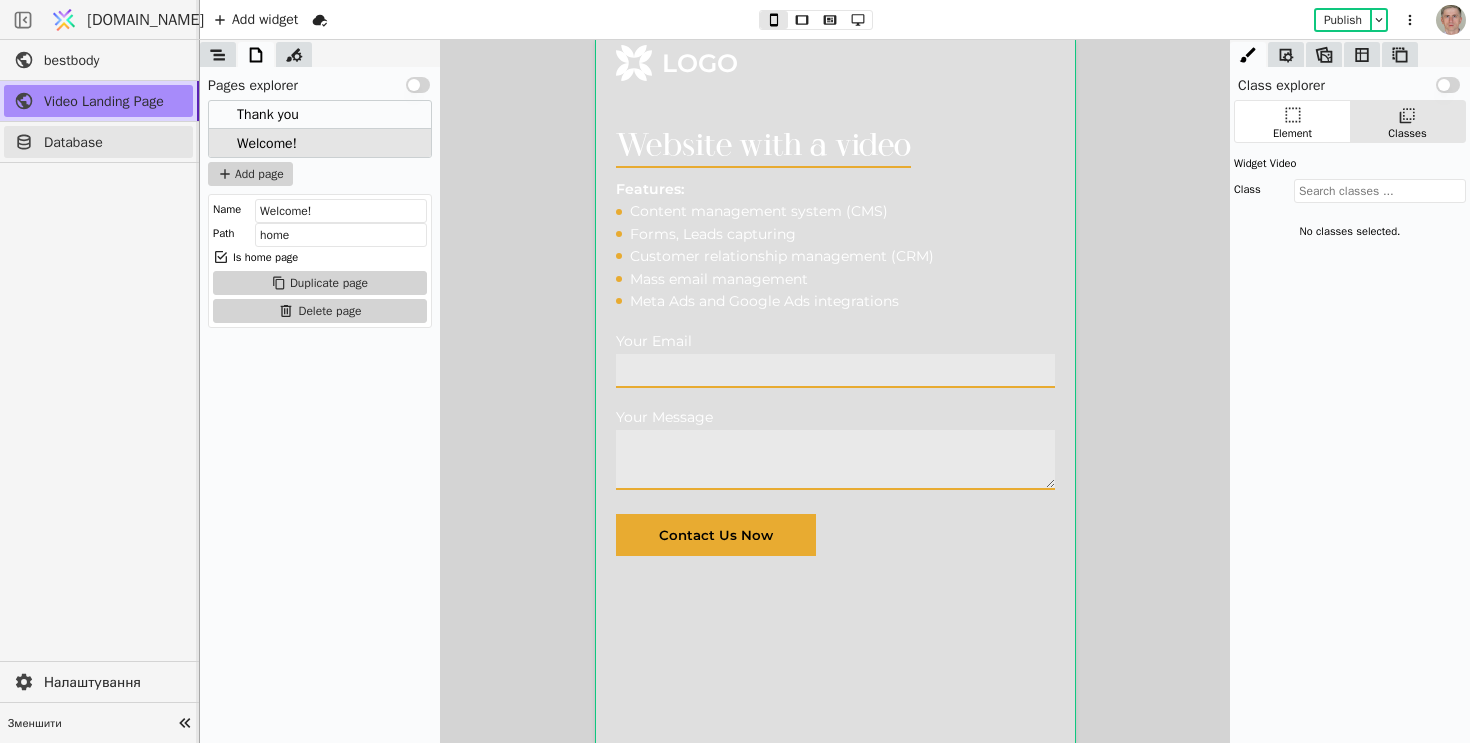 click on "Database" at bounding box center (113, 142) 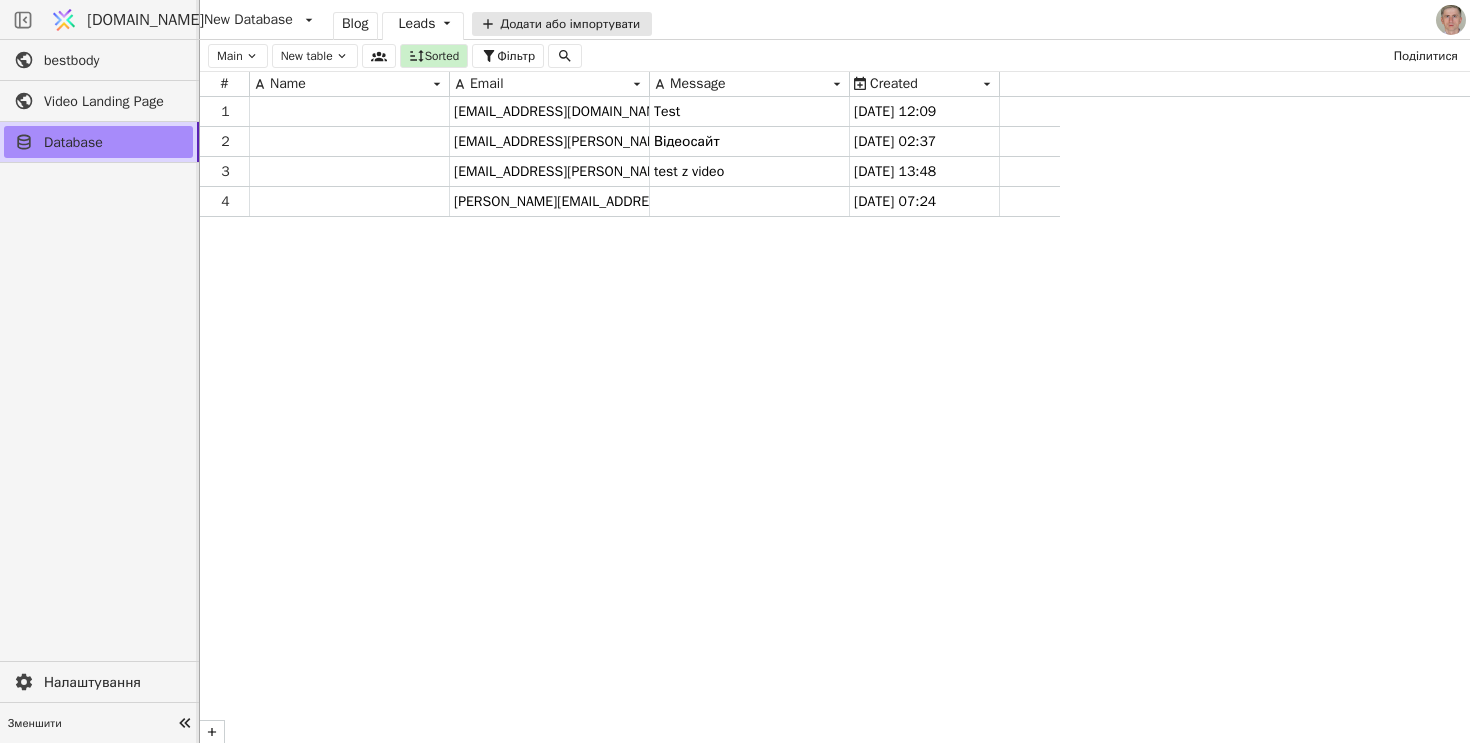 click on "Leads" at bounding box center (417, 23) 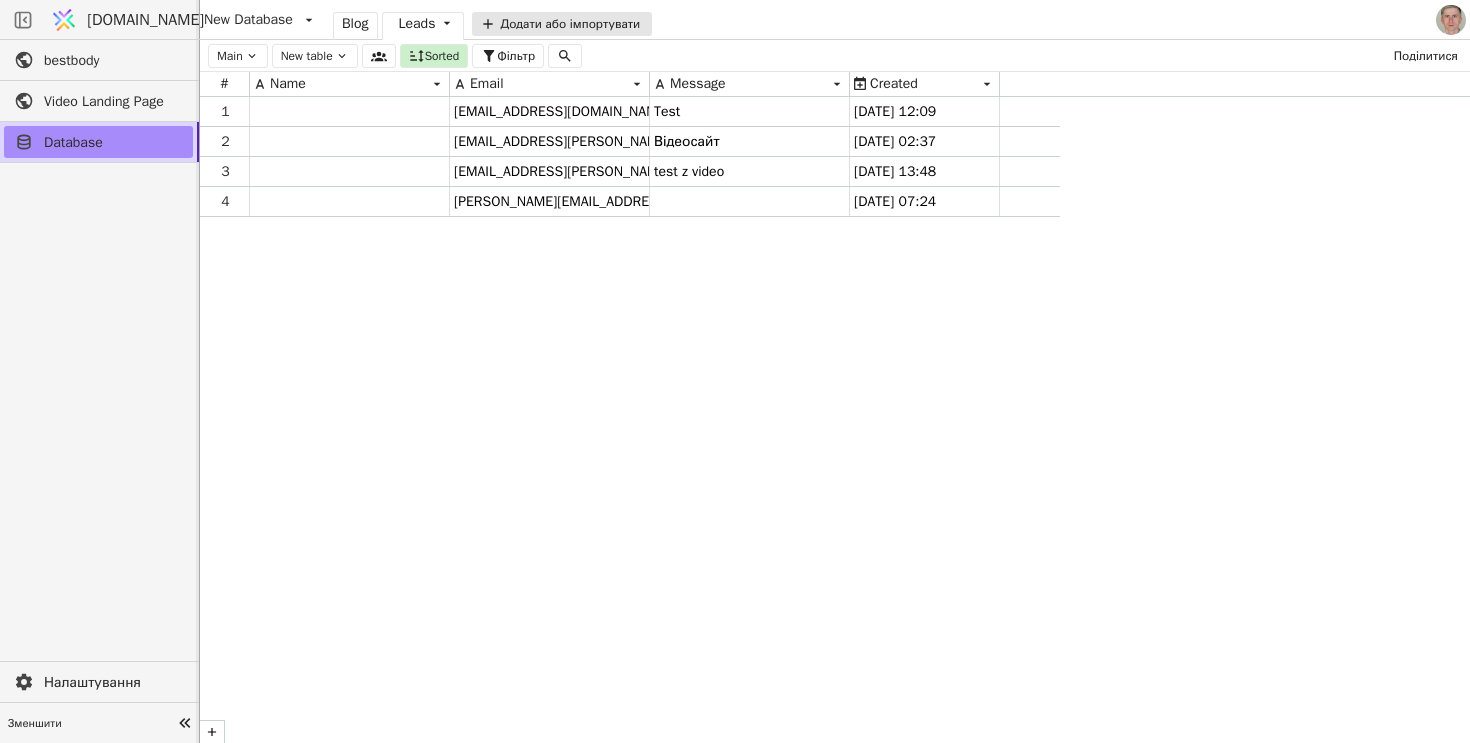 click on "Leads" at bounding box center [417, 23] 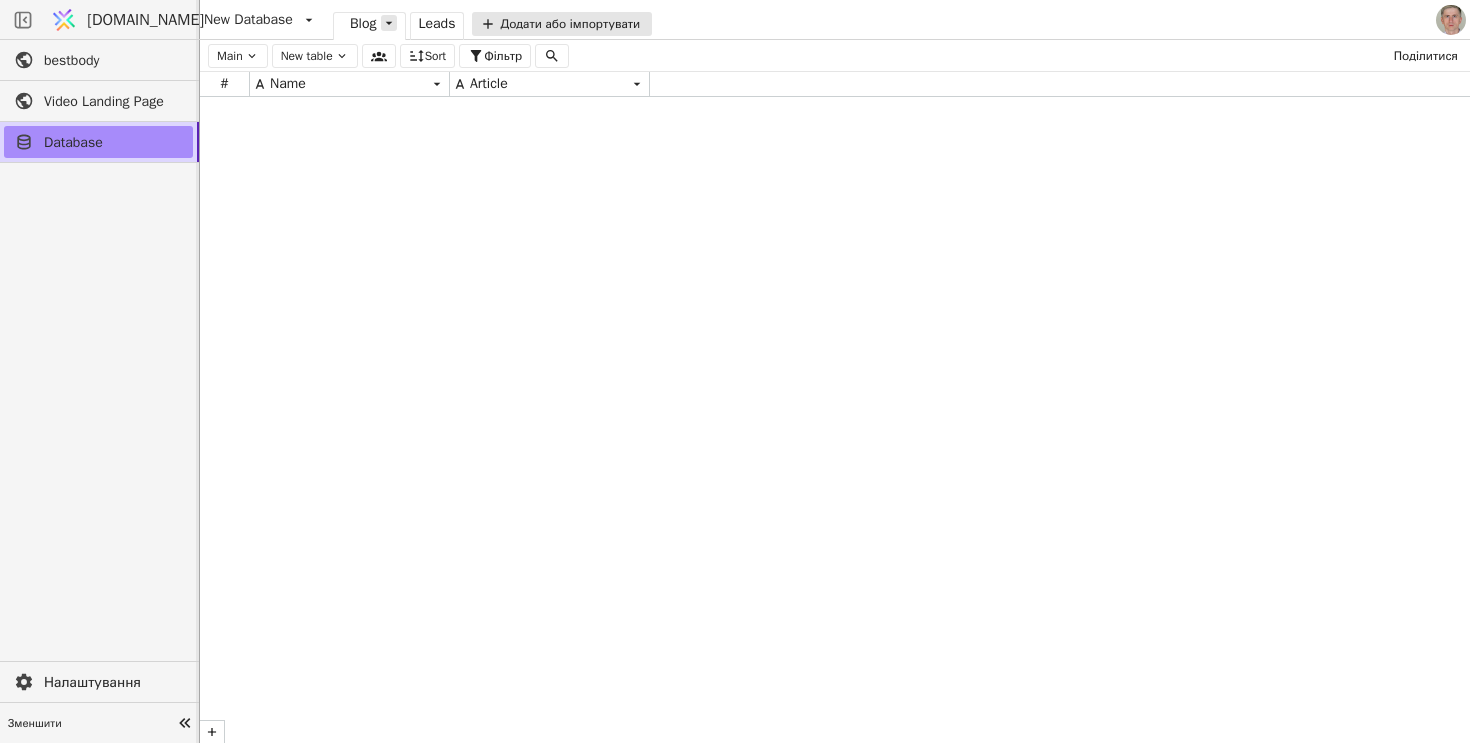 click 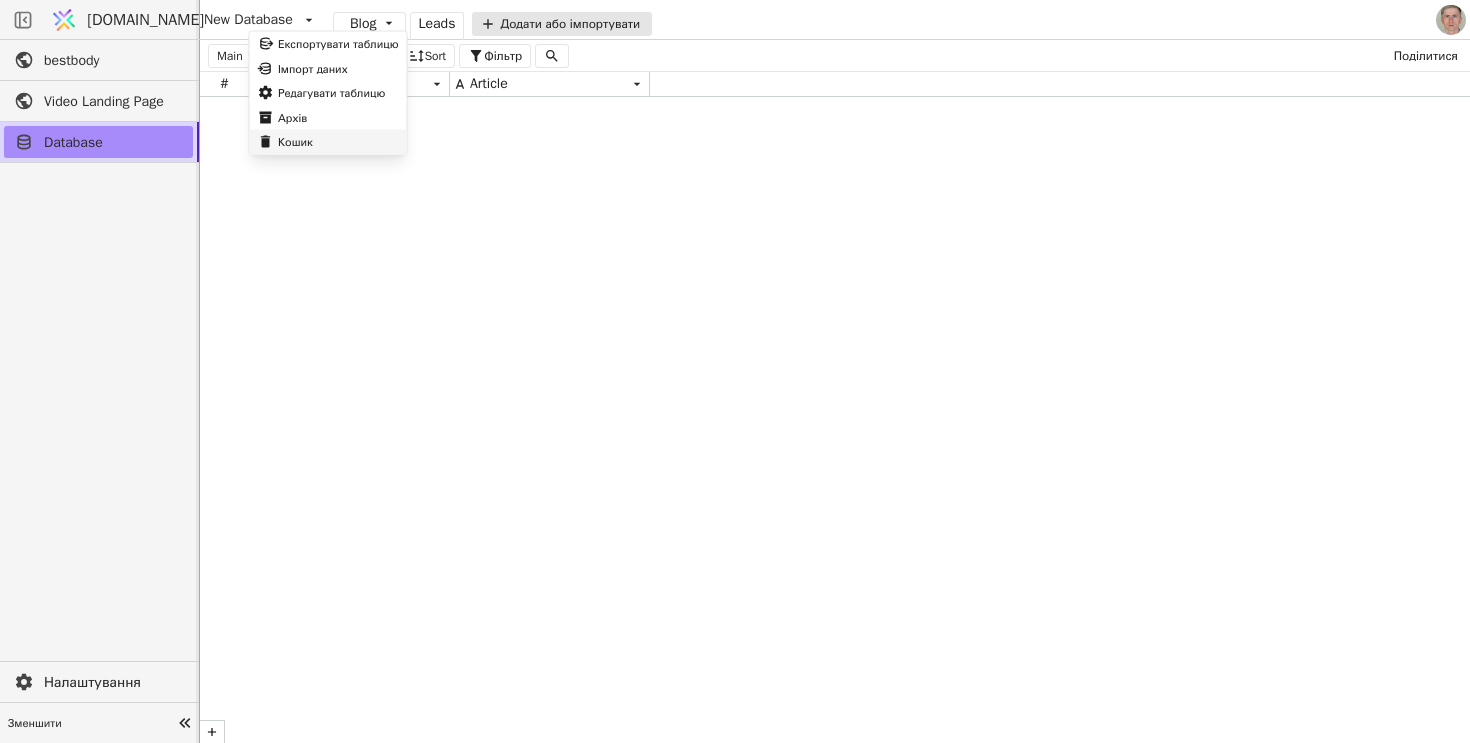click on "Кошик" at bounding box center (328, 142) 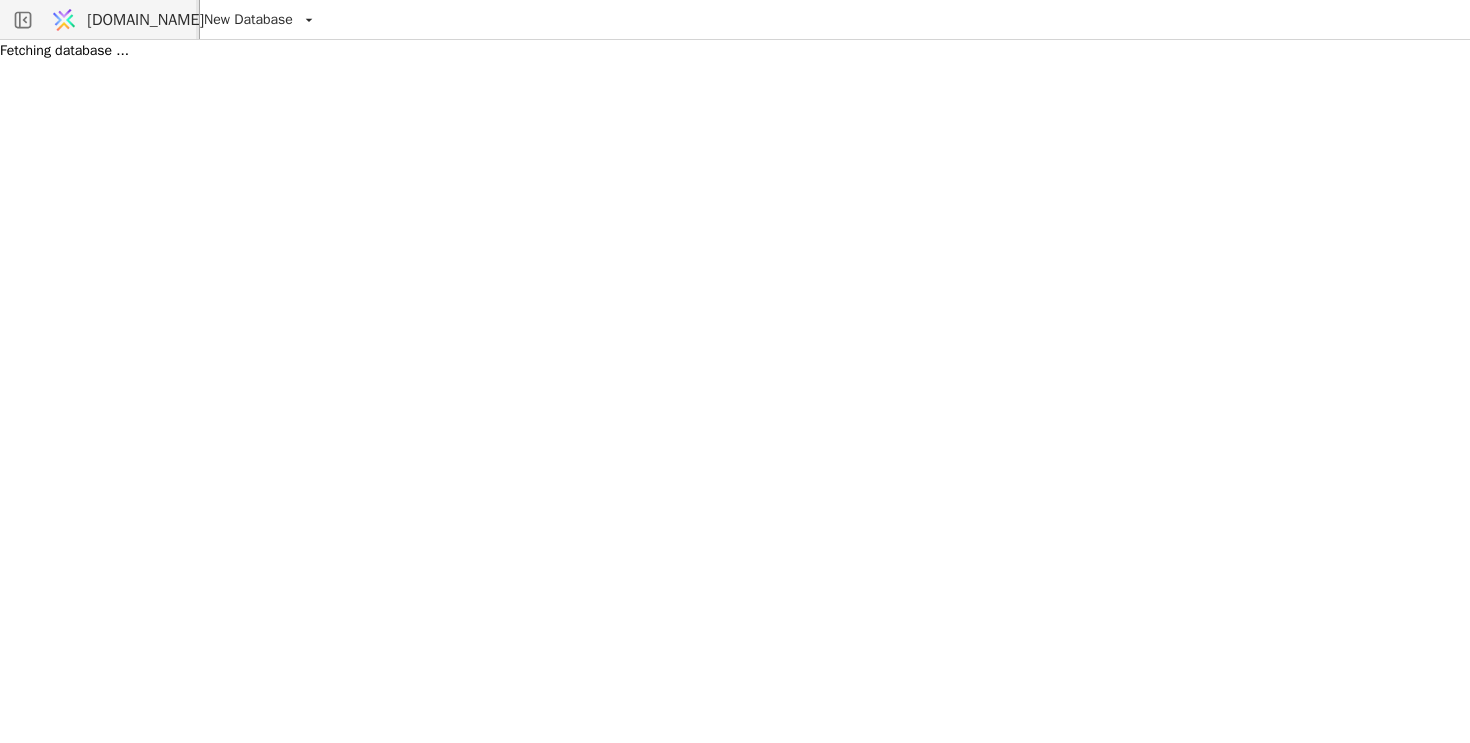 scroll, scrollTop: 0, scrollLeft: 0, axis: both 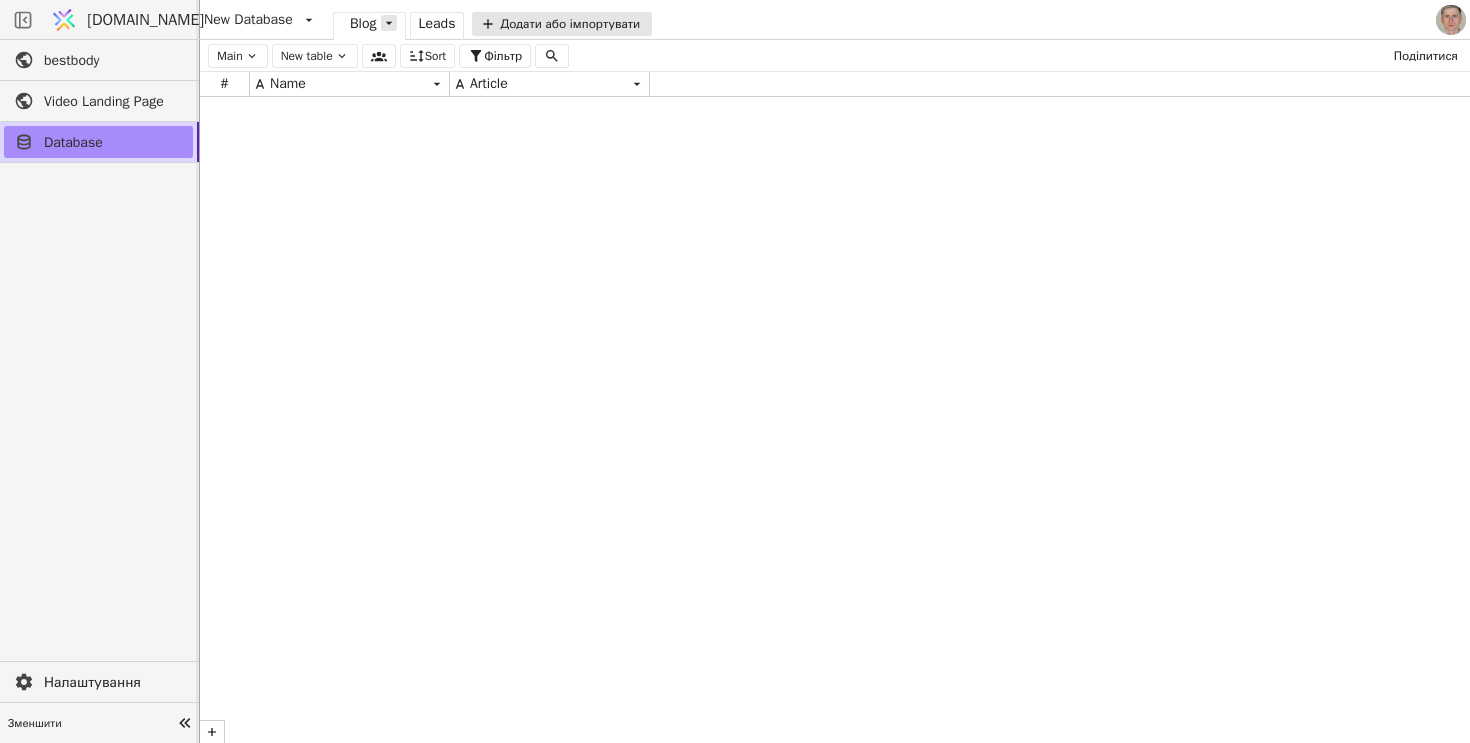 click 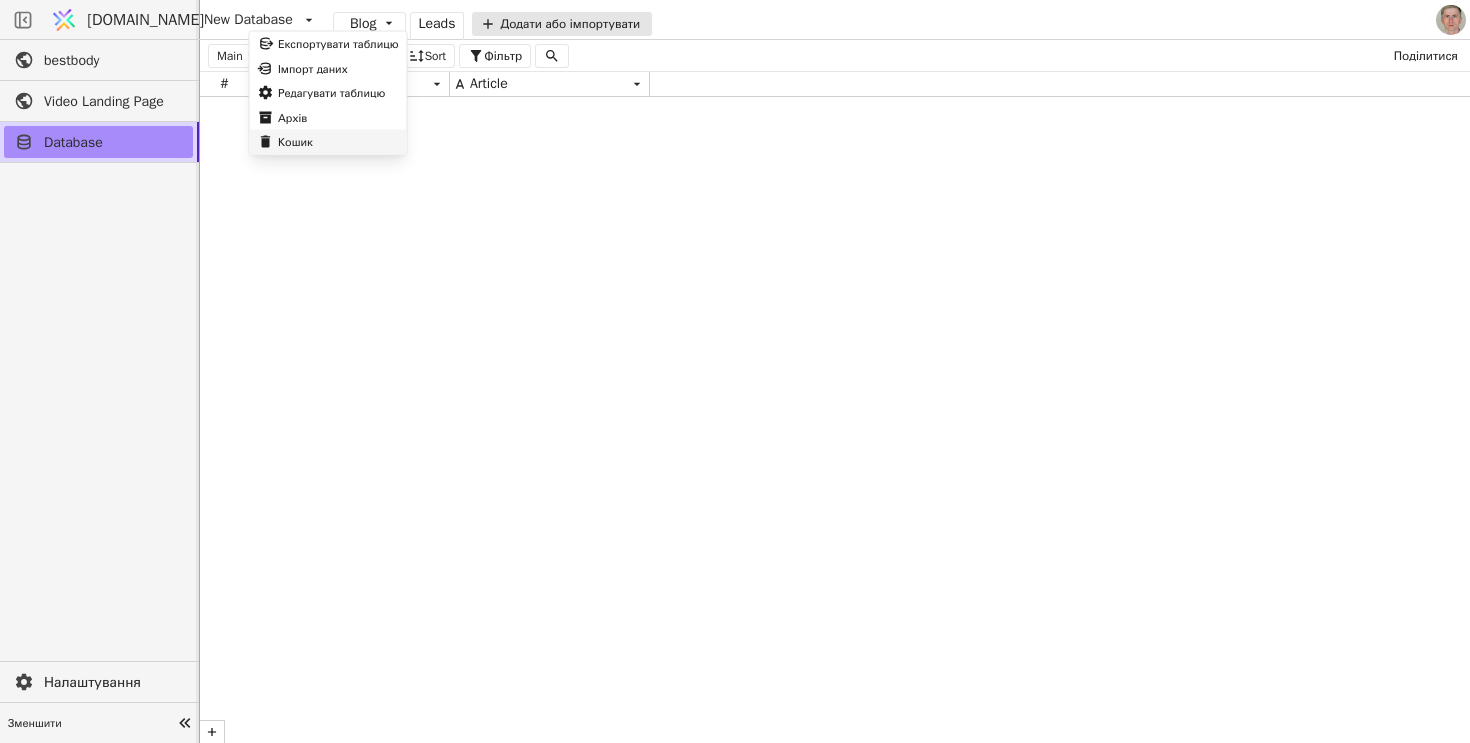 click on "Кошик" at bounding box center (328, 142) 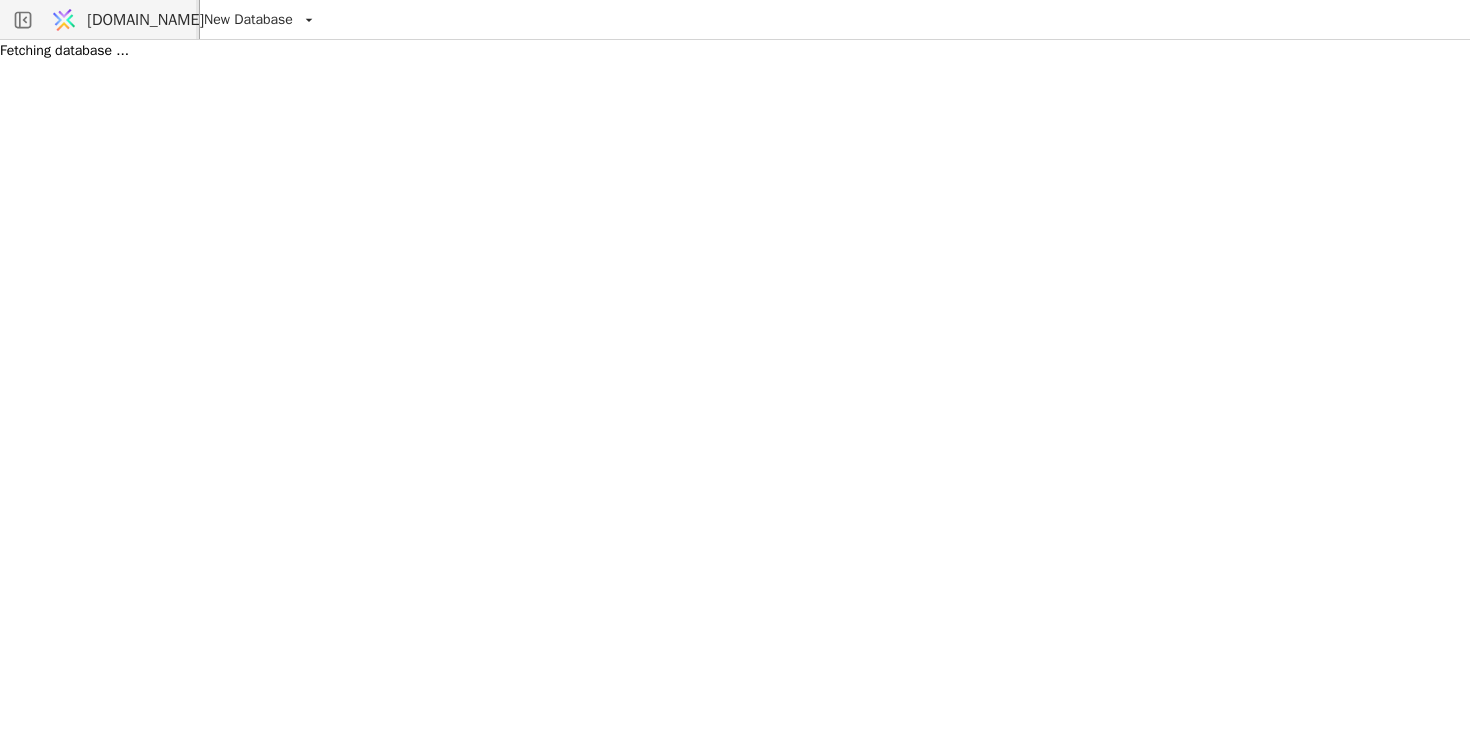 scroll, scrollTop: 0, scrollLeft: 0, axis: both 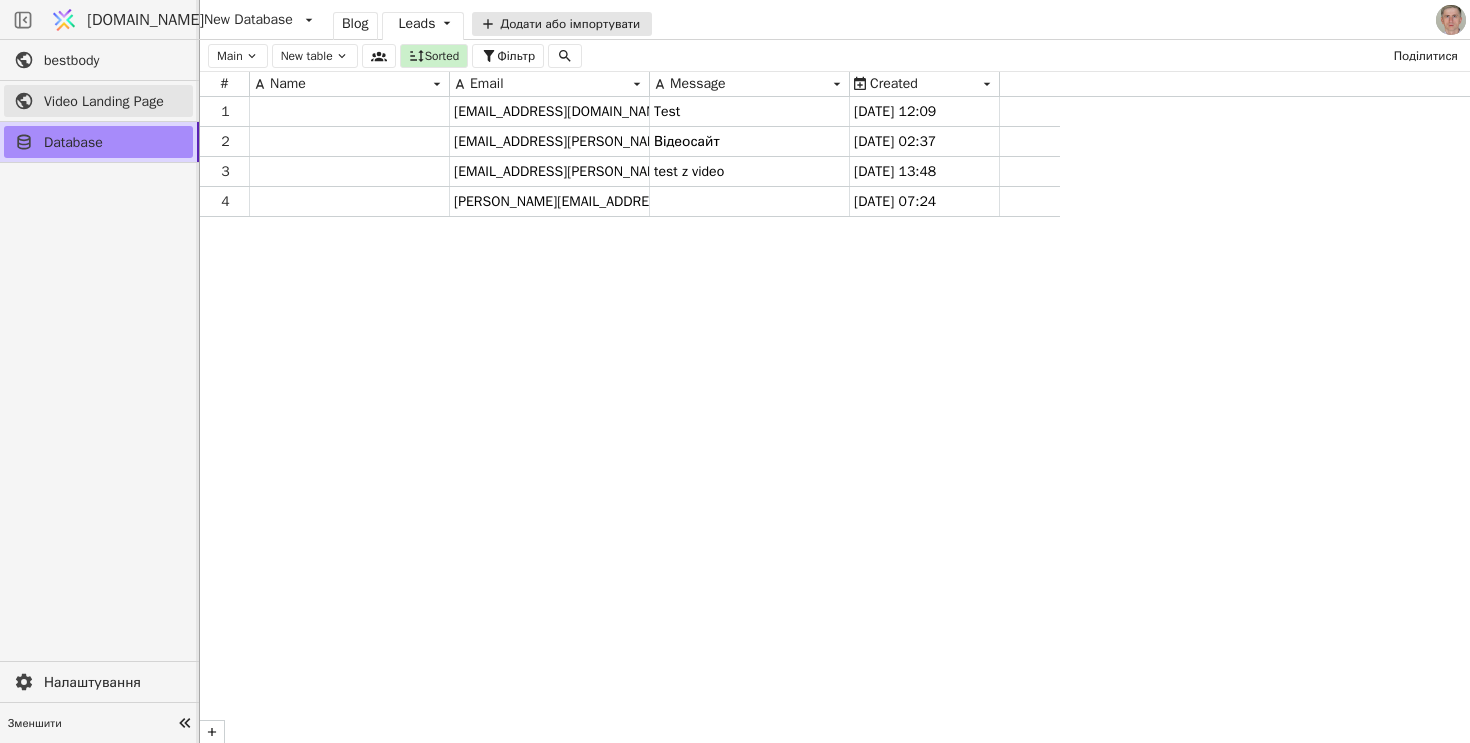 click on "Video Landing Page" at bounding box center (113, 101) 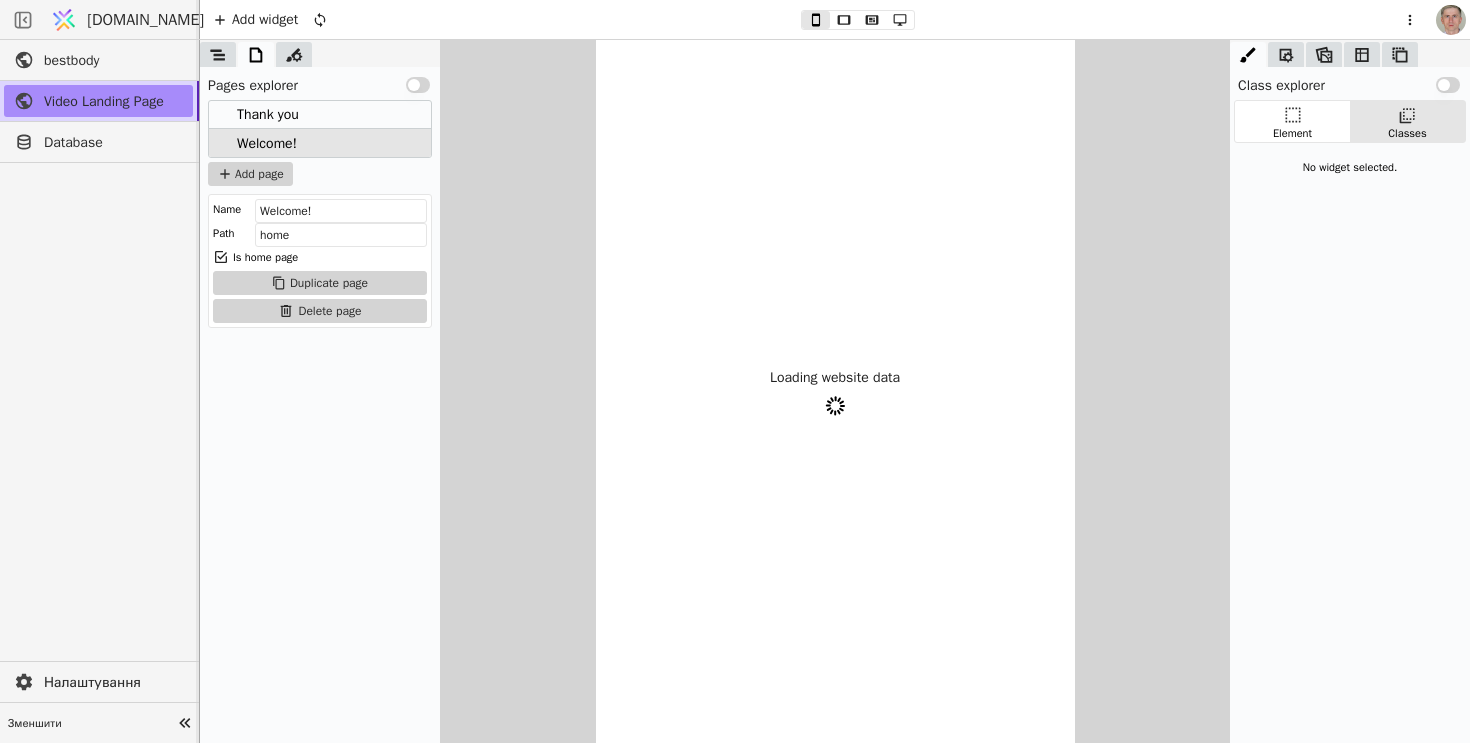 scroll, scrollTop: 0, scrollLeft: 0, axis: both 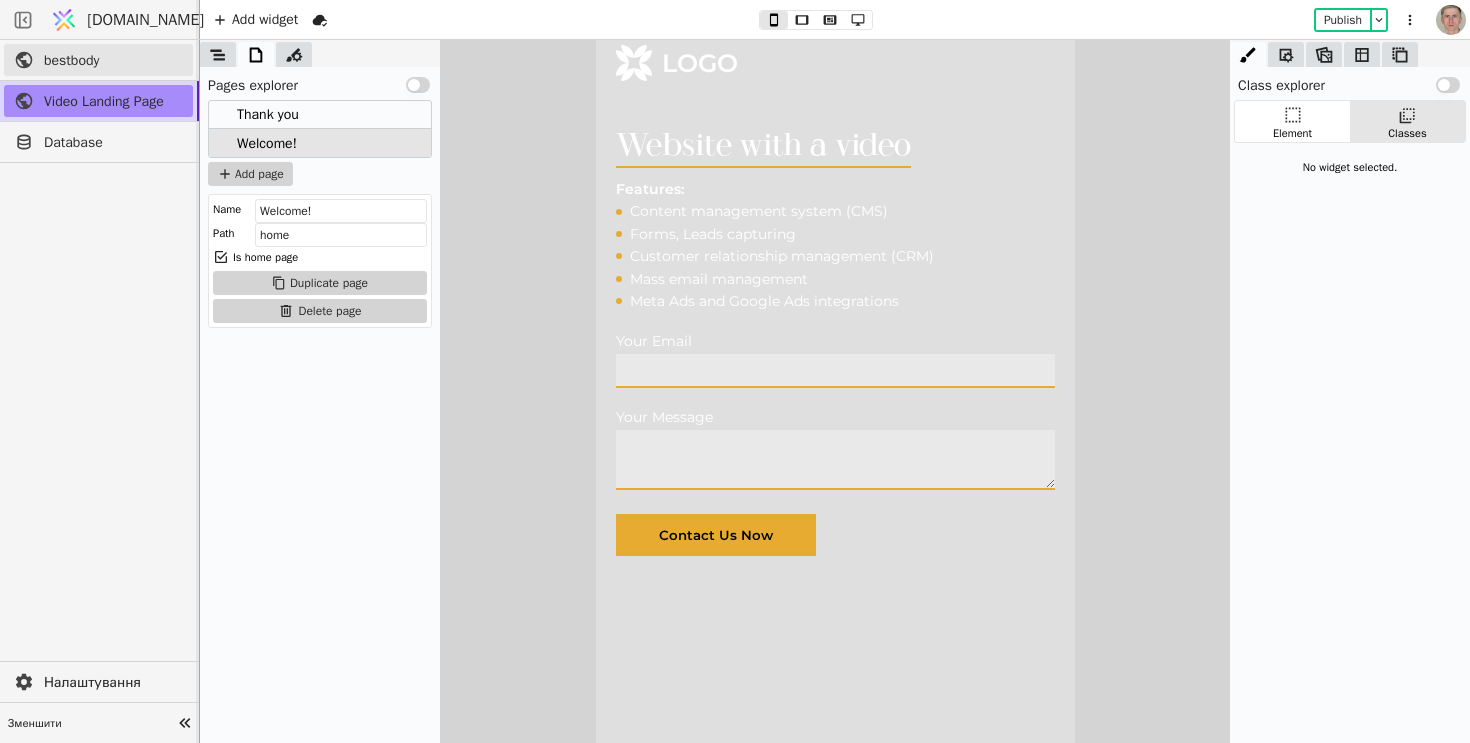 click on "bestbody" at bounding box center (113, 60) 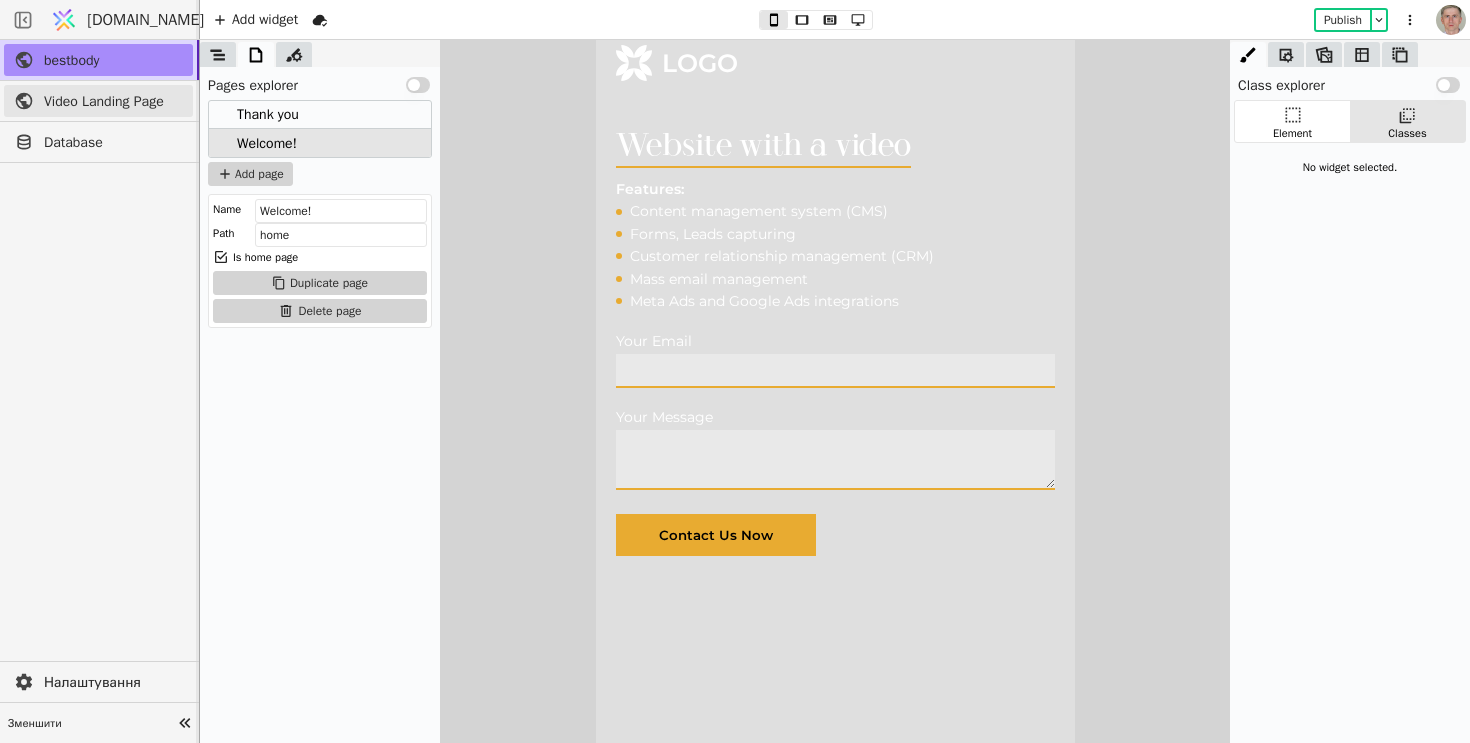 scroll, scrollTop: 0, scrollLeft: 0, axis: both 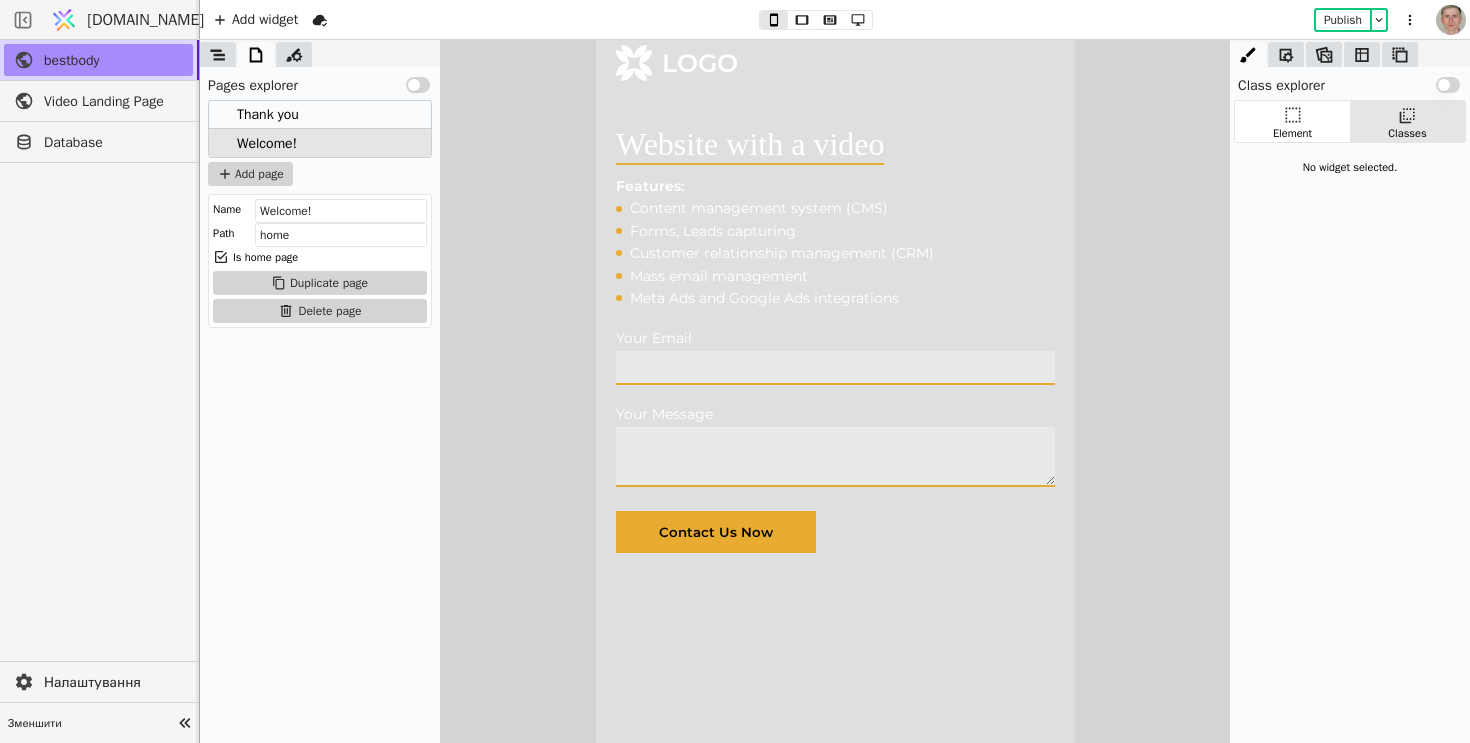 type on "Home" 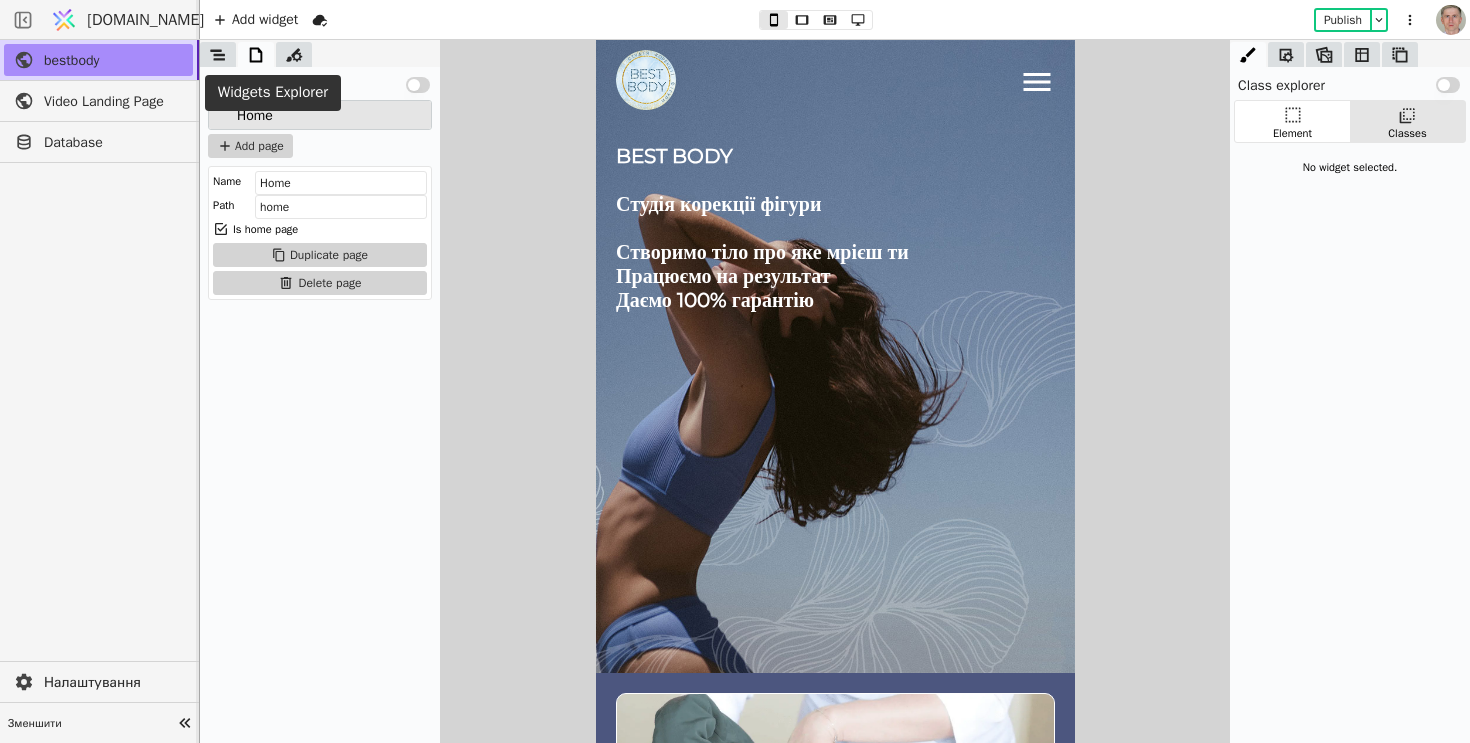 click at bounding box center (218, 54) 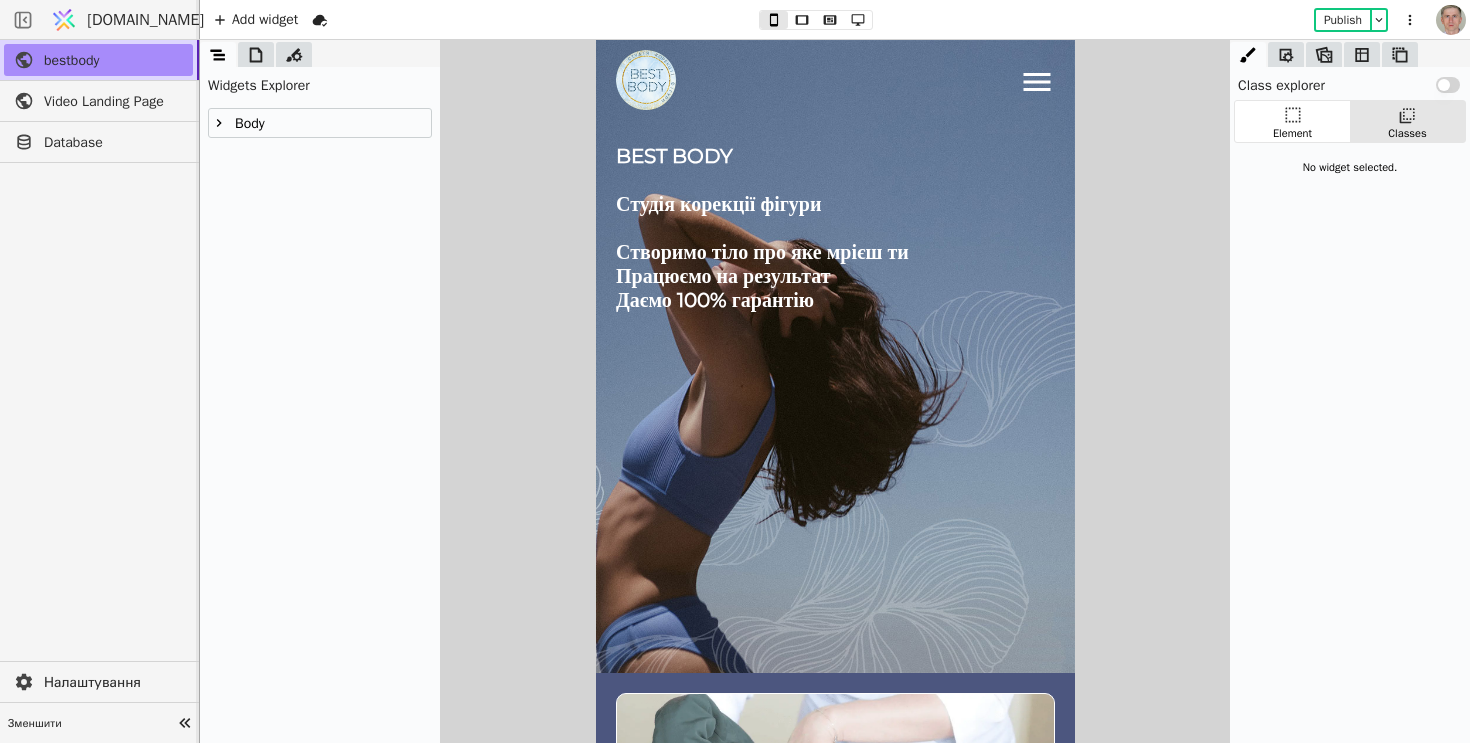 click 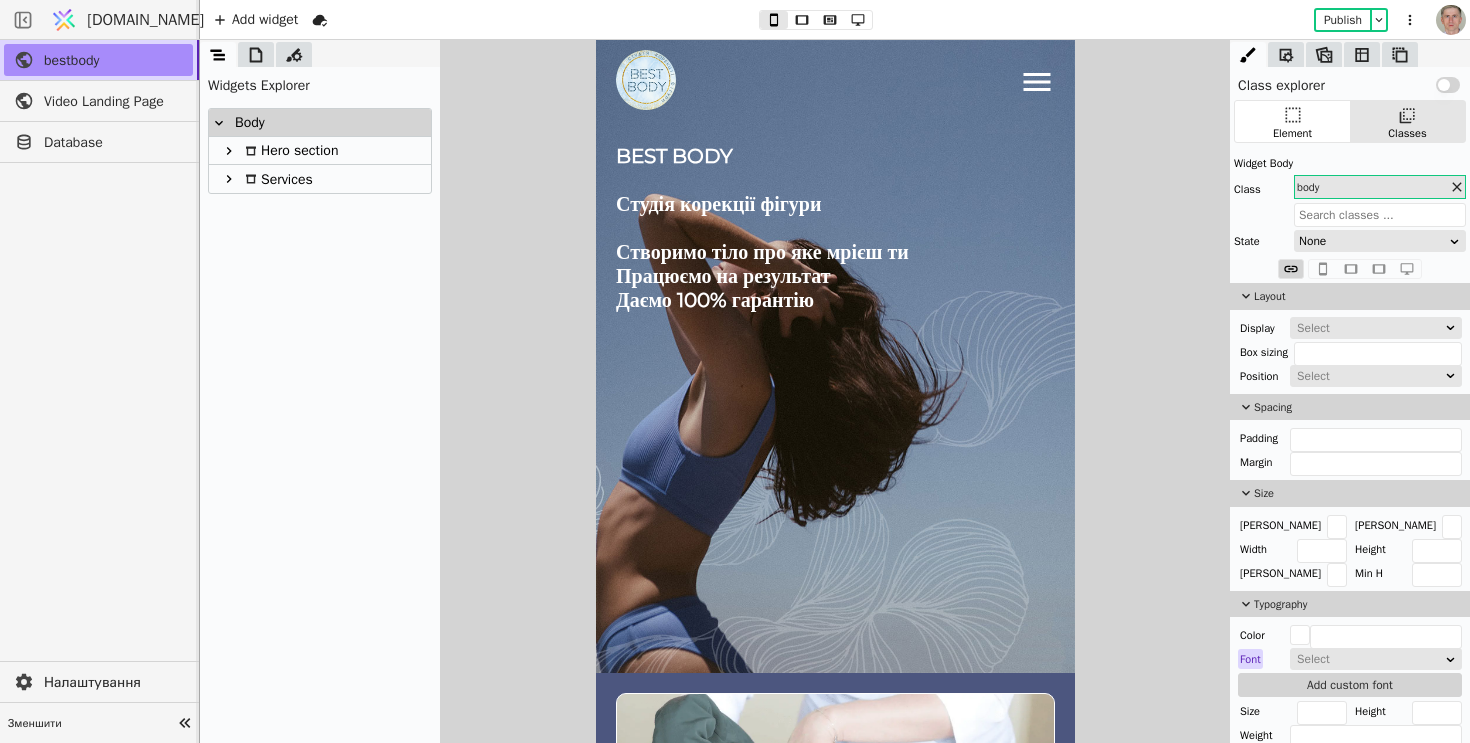 click 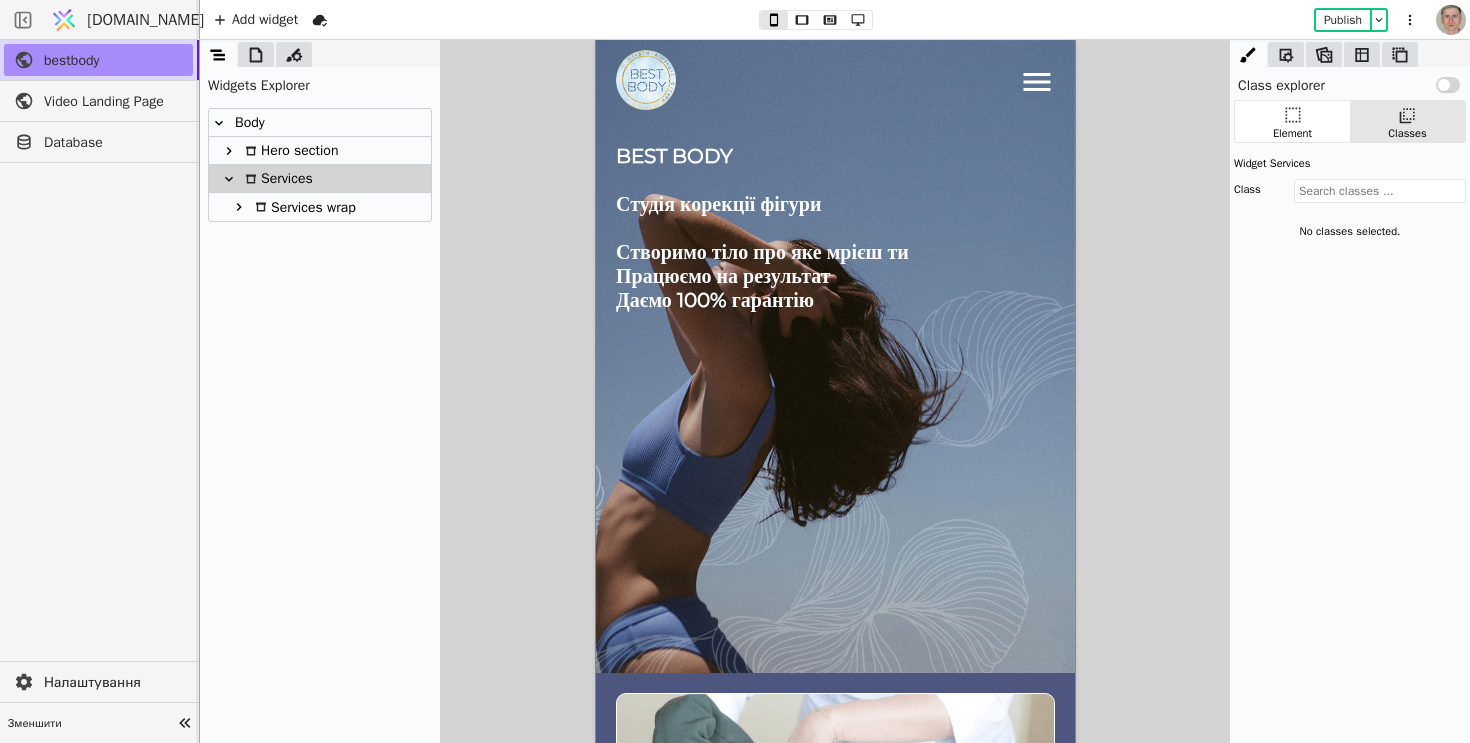 scroll, scrollTop: 632, scrollLeft: 0, axis: vertical 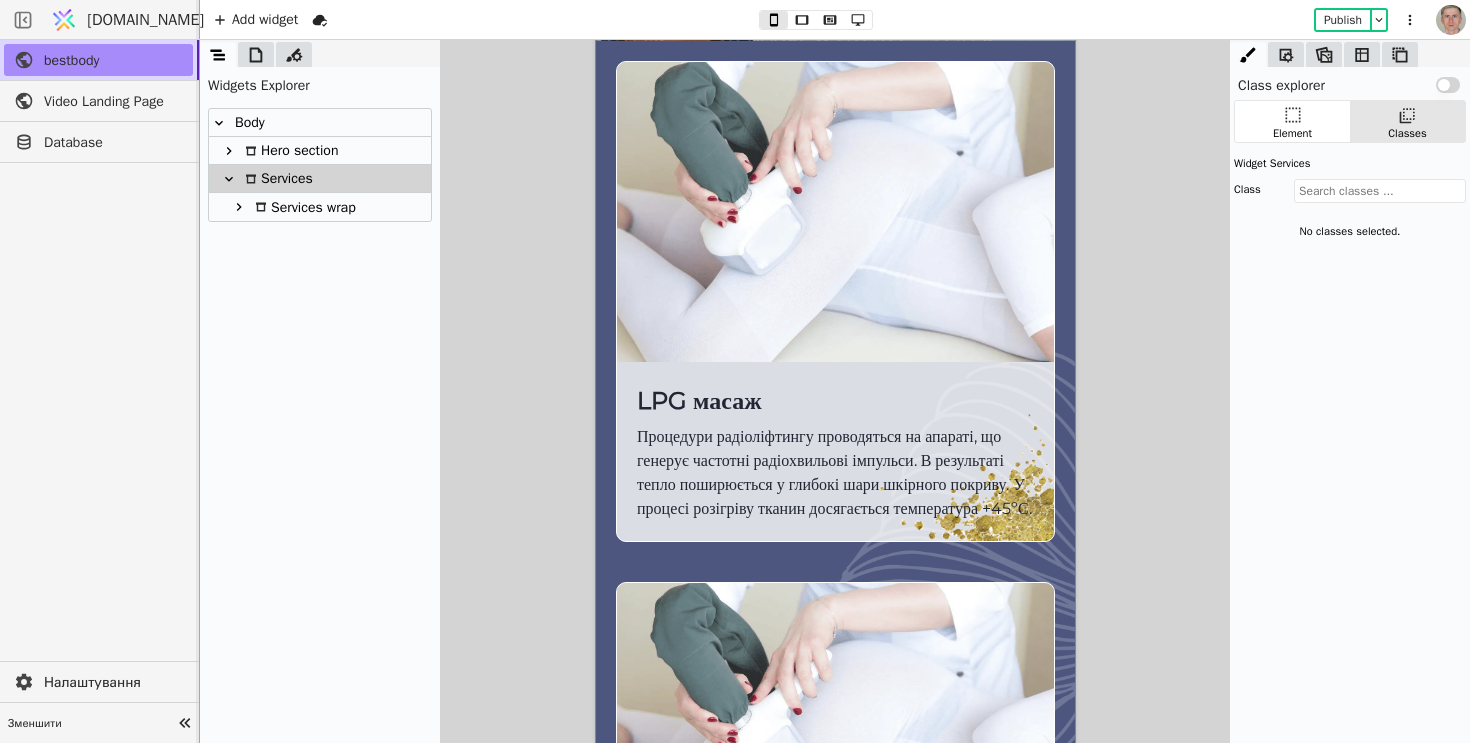 click at bounding box center [229, 151] 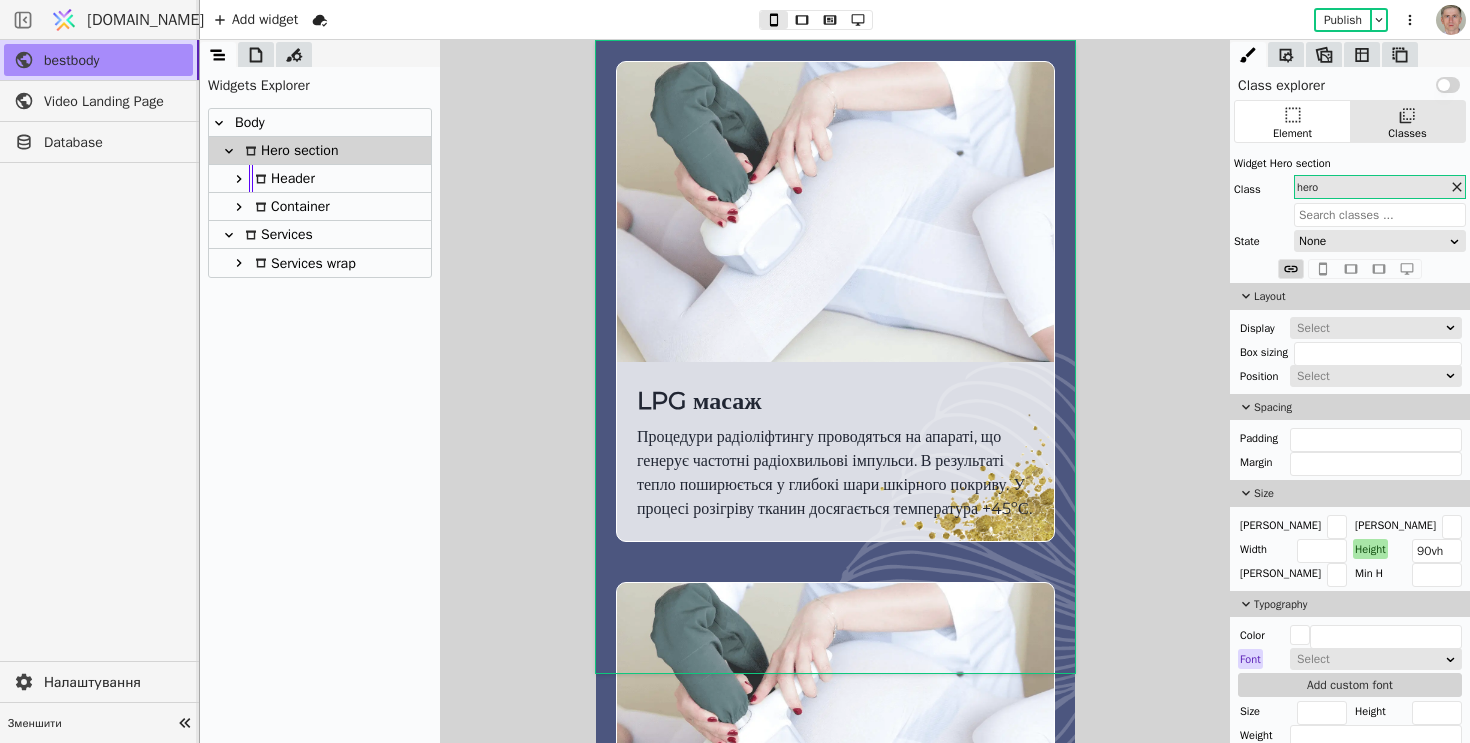 scroll, scrollTop: 0, scrollLeft: 0, axis: both 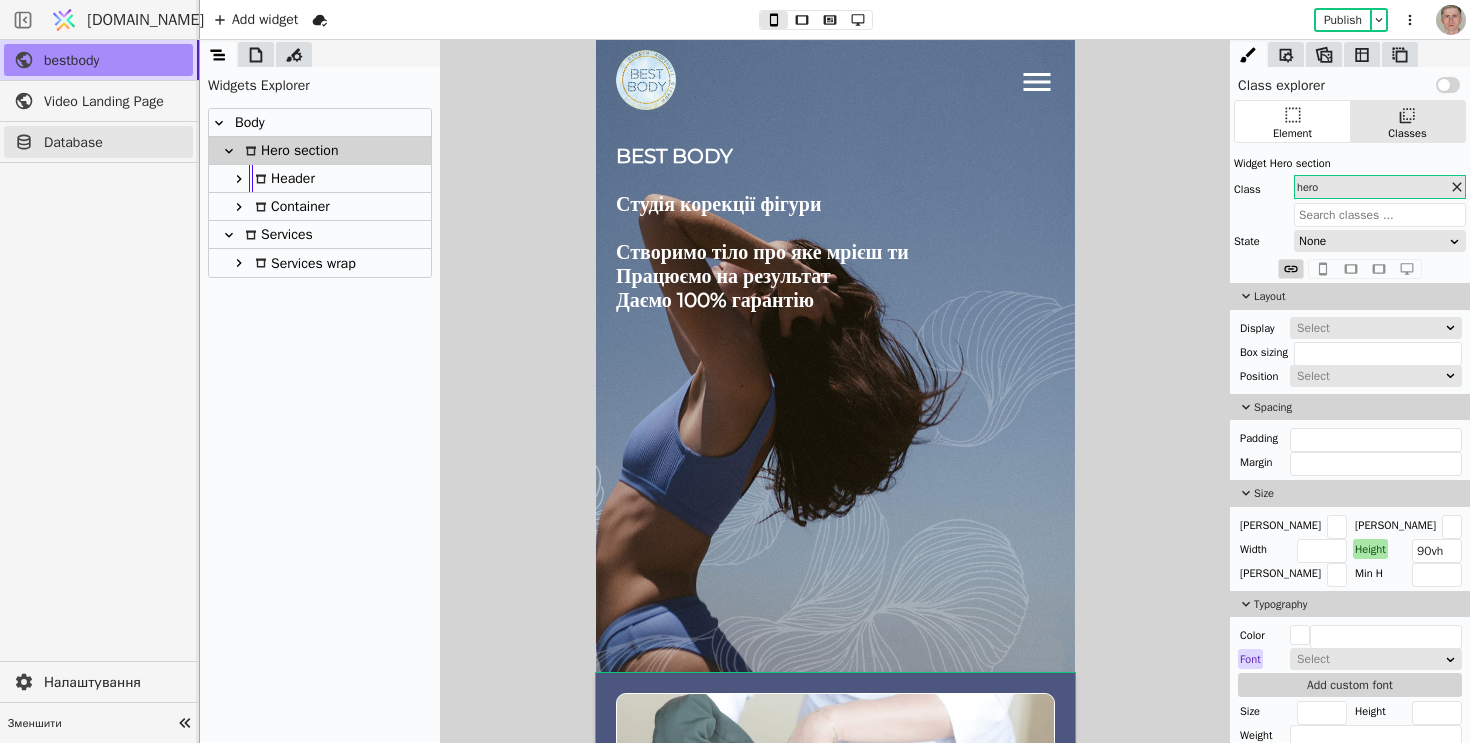 click on "Database" at bounding box center (113, 142) 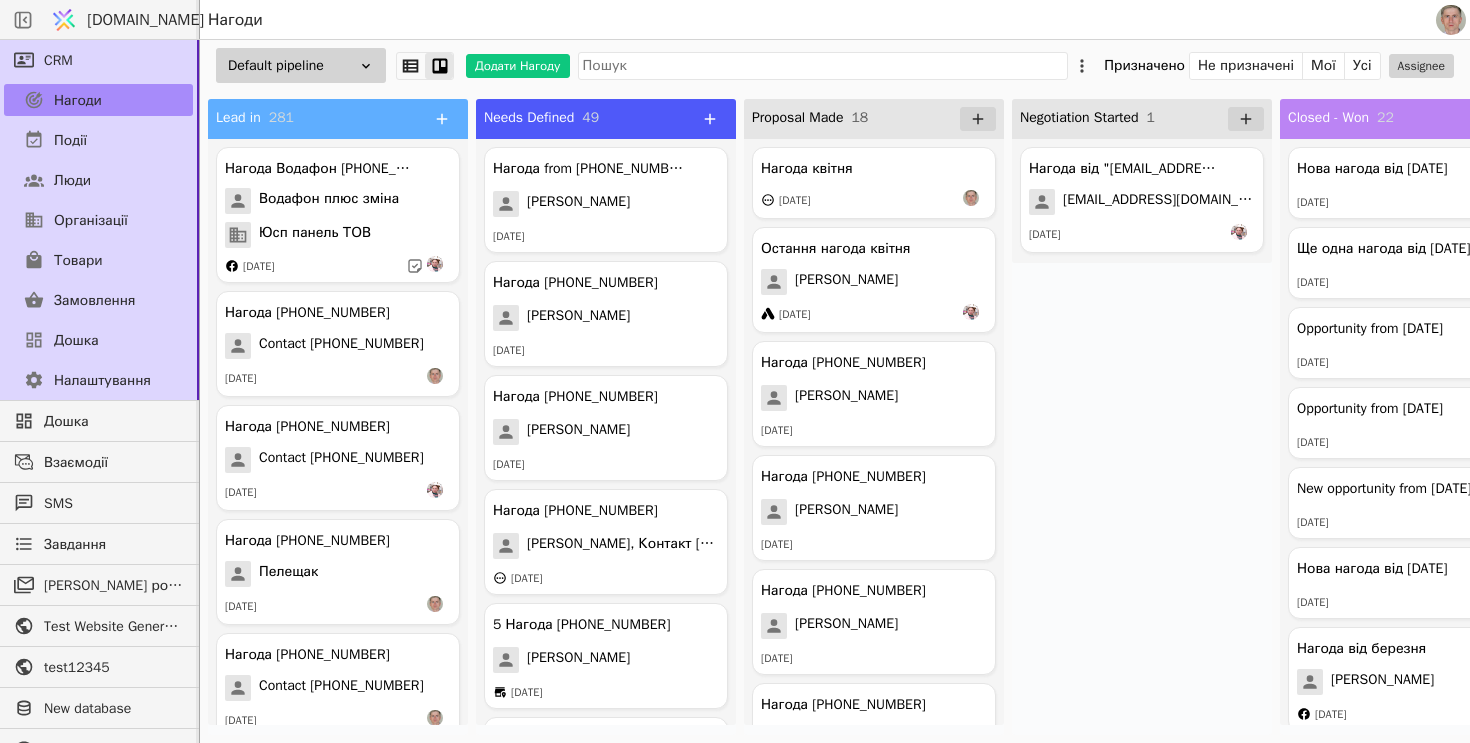 scroll, scrollTop: 0, scrollLeft: 0, axis: both 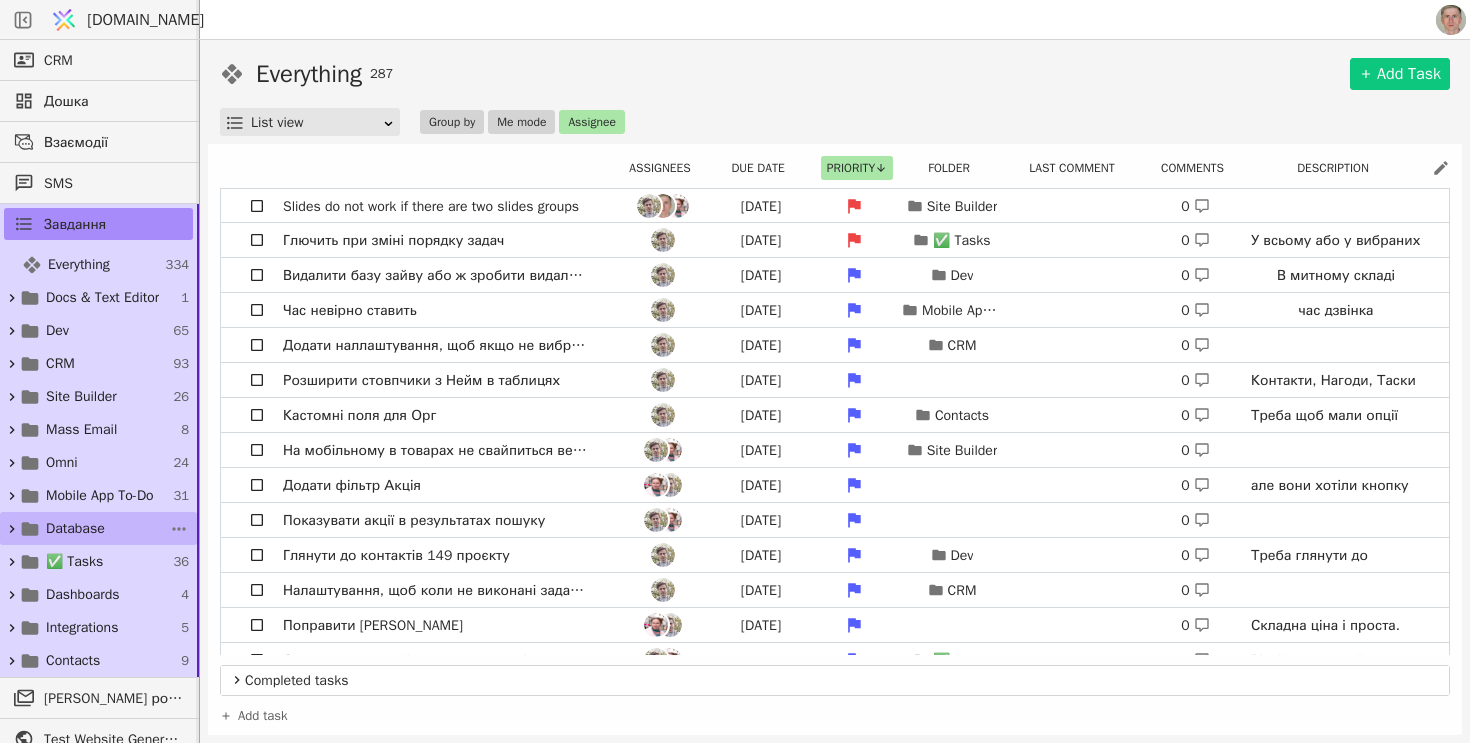 click on "Database" at bounding box center [75, 528] 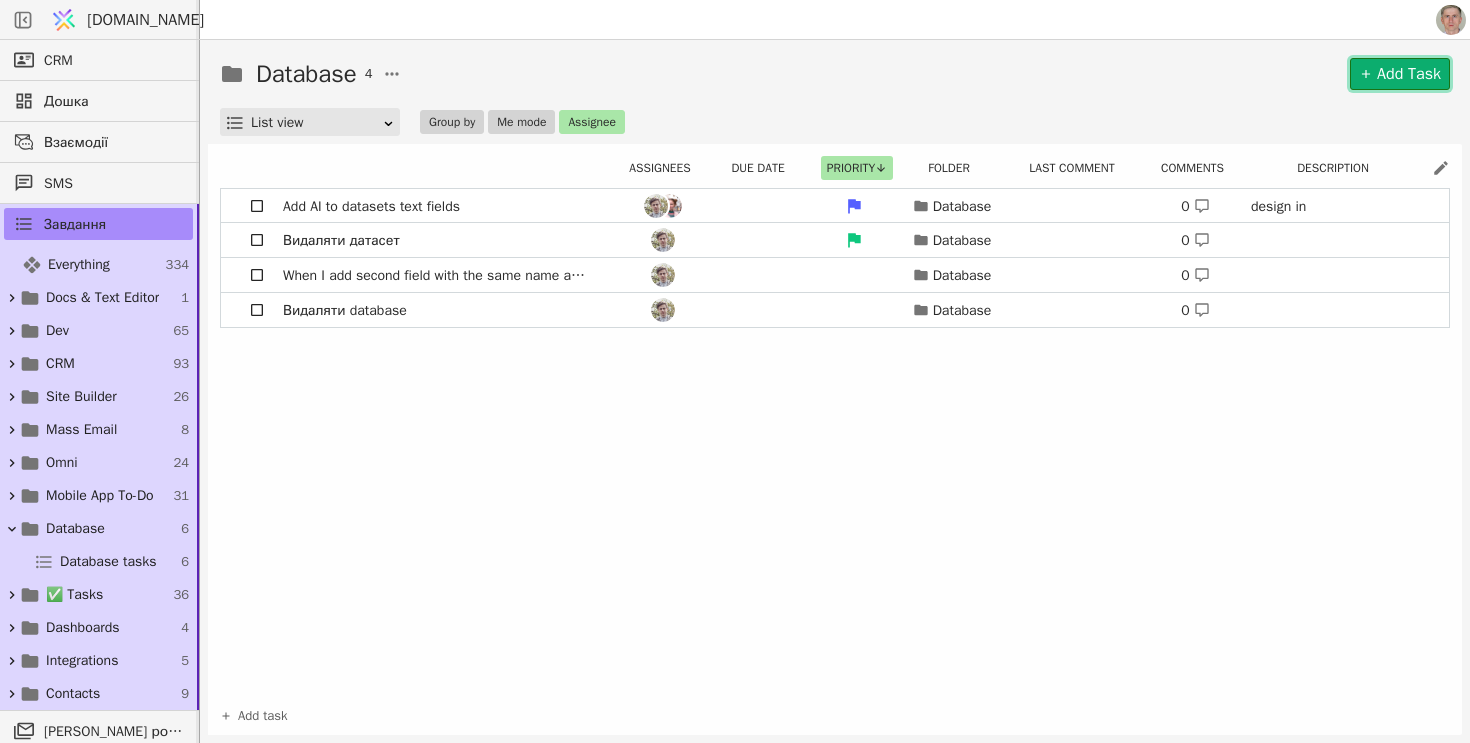 click on "Add Task" at bounding box center [1400, 74] 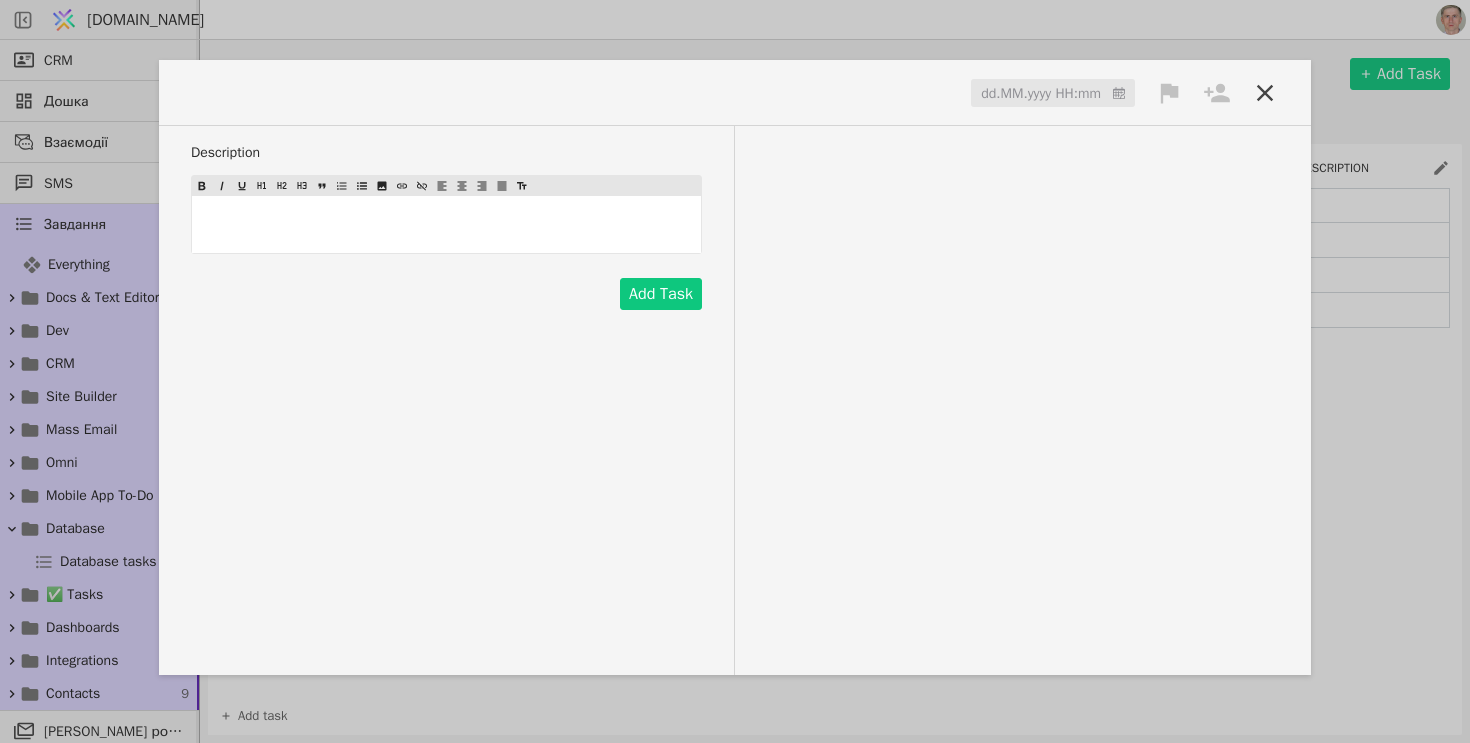 click on "﻿" at bounding box center [446, 224] 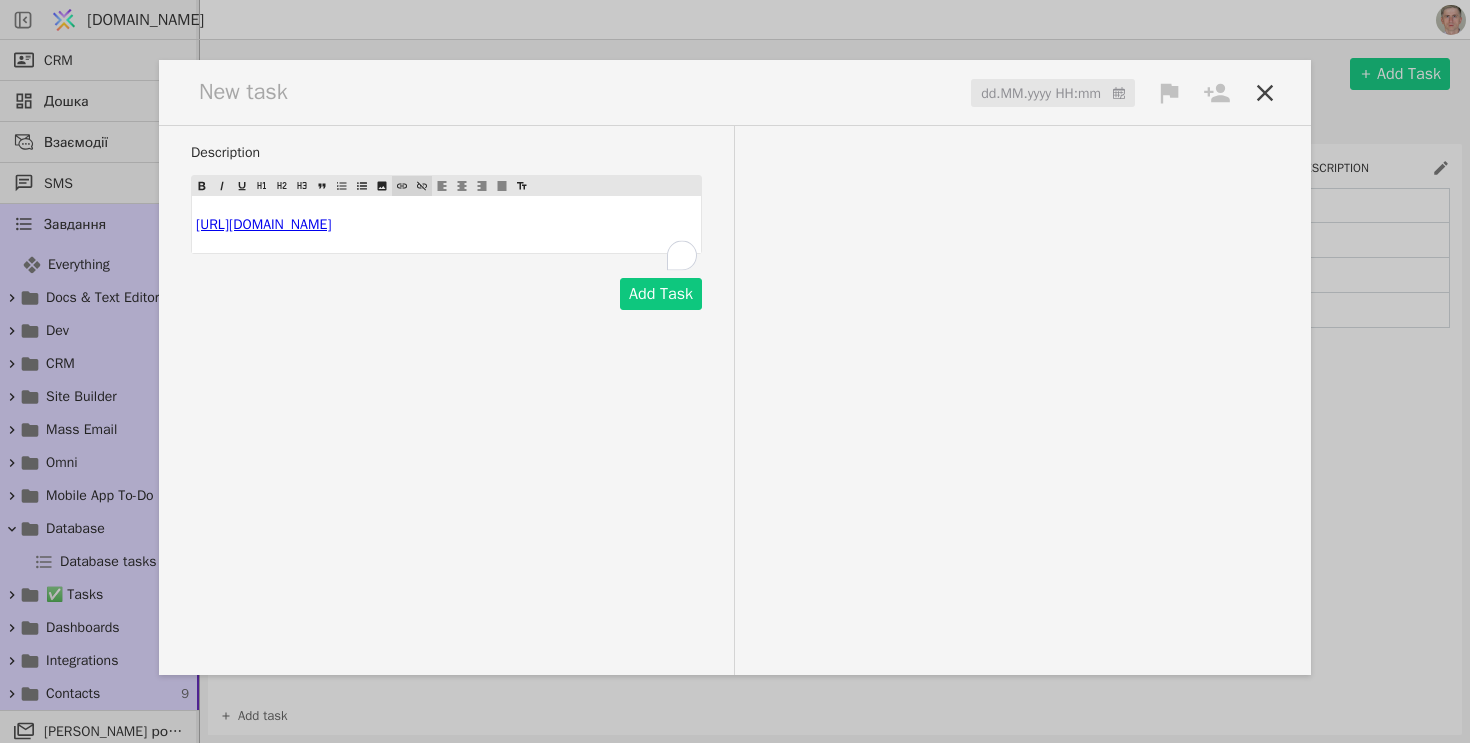 click at bounding box center [251, 92] 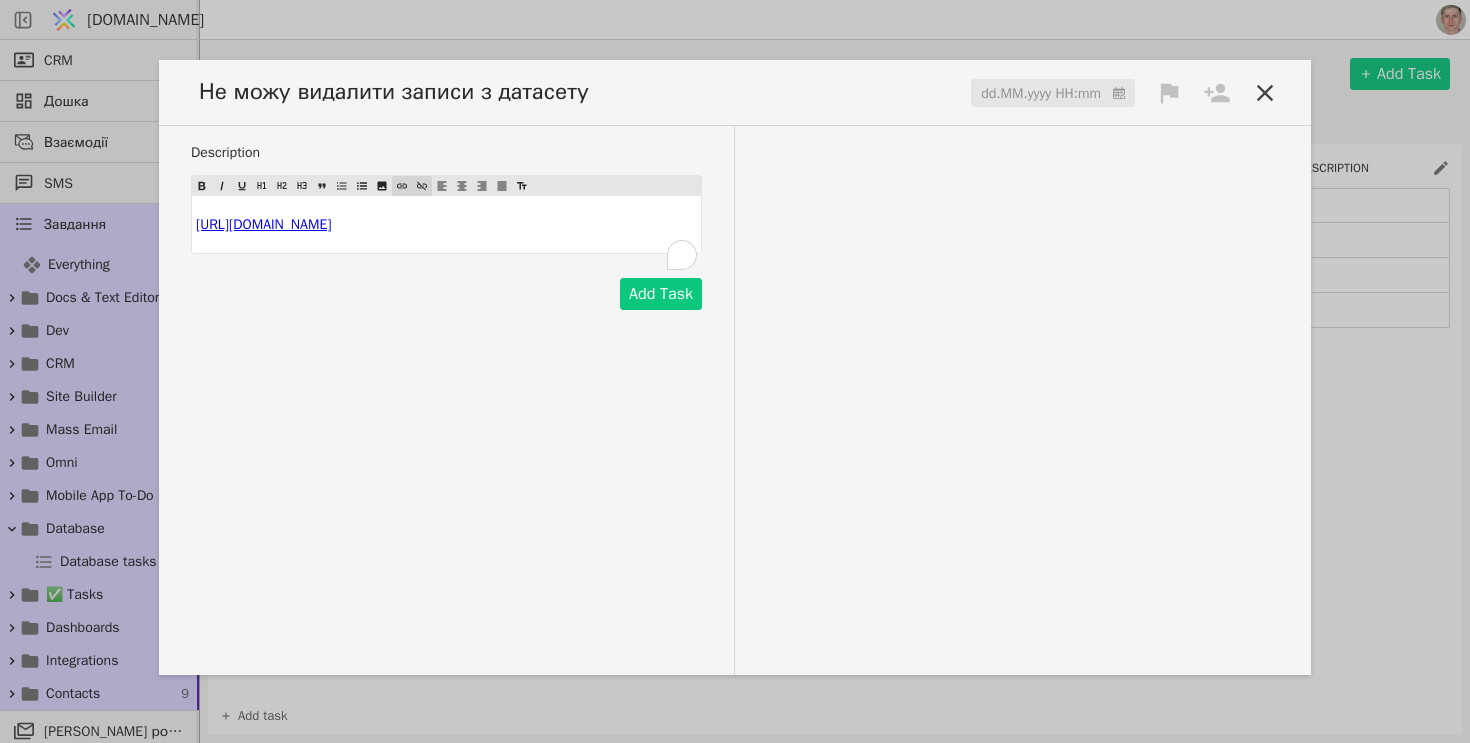 click at bounding box center [1053, 94] 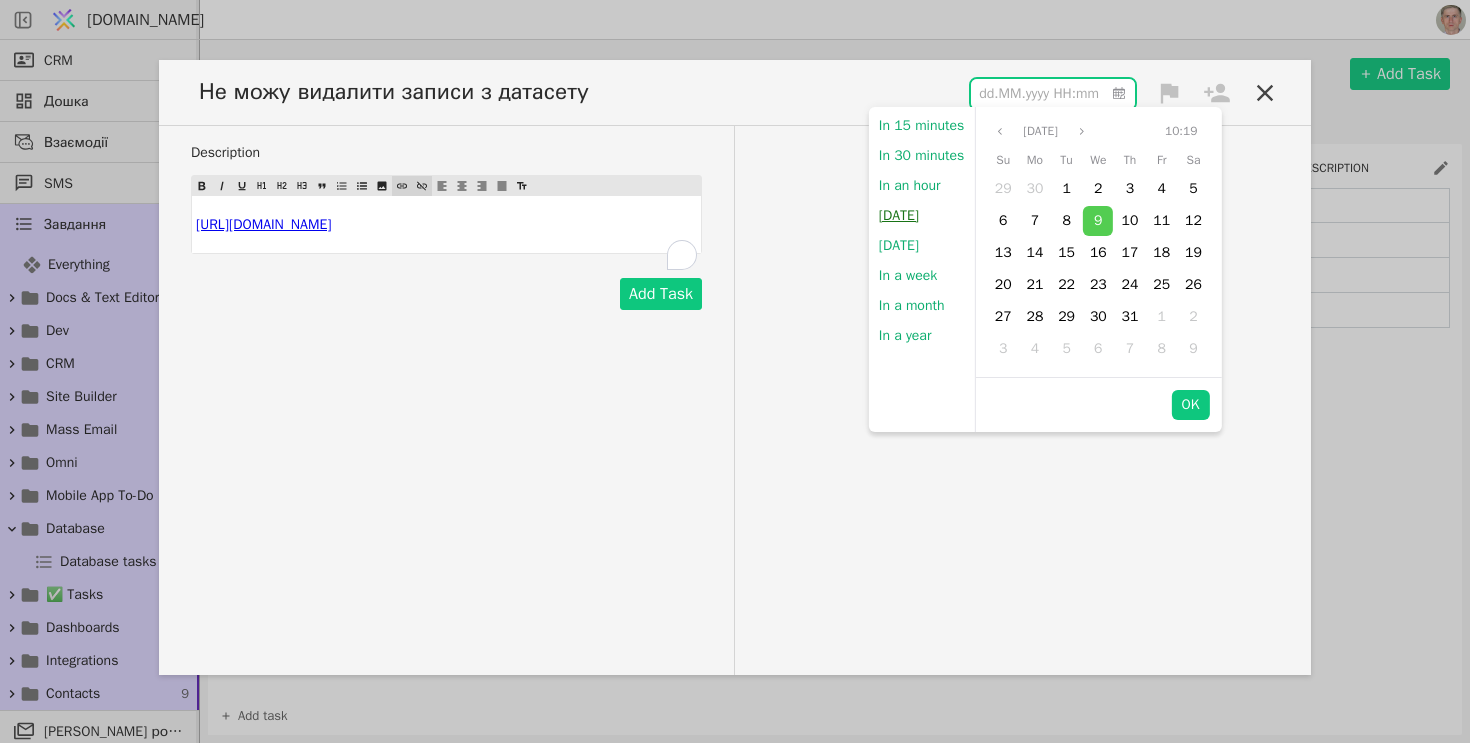 click on "[DATE]" at bounding box center (899, 216) 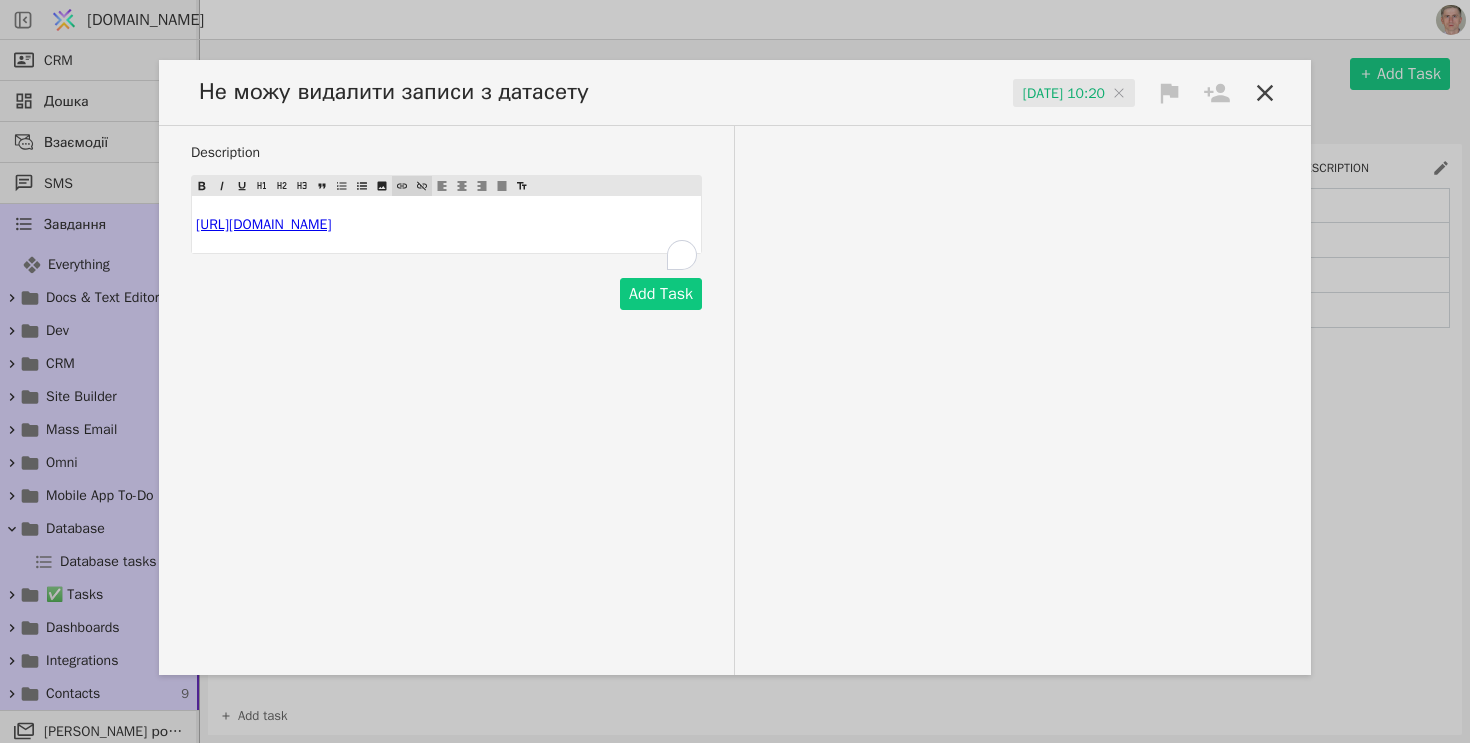 click 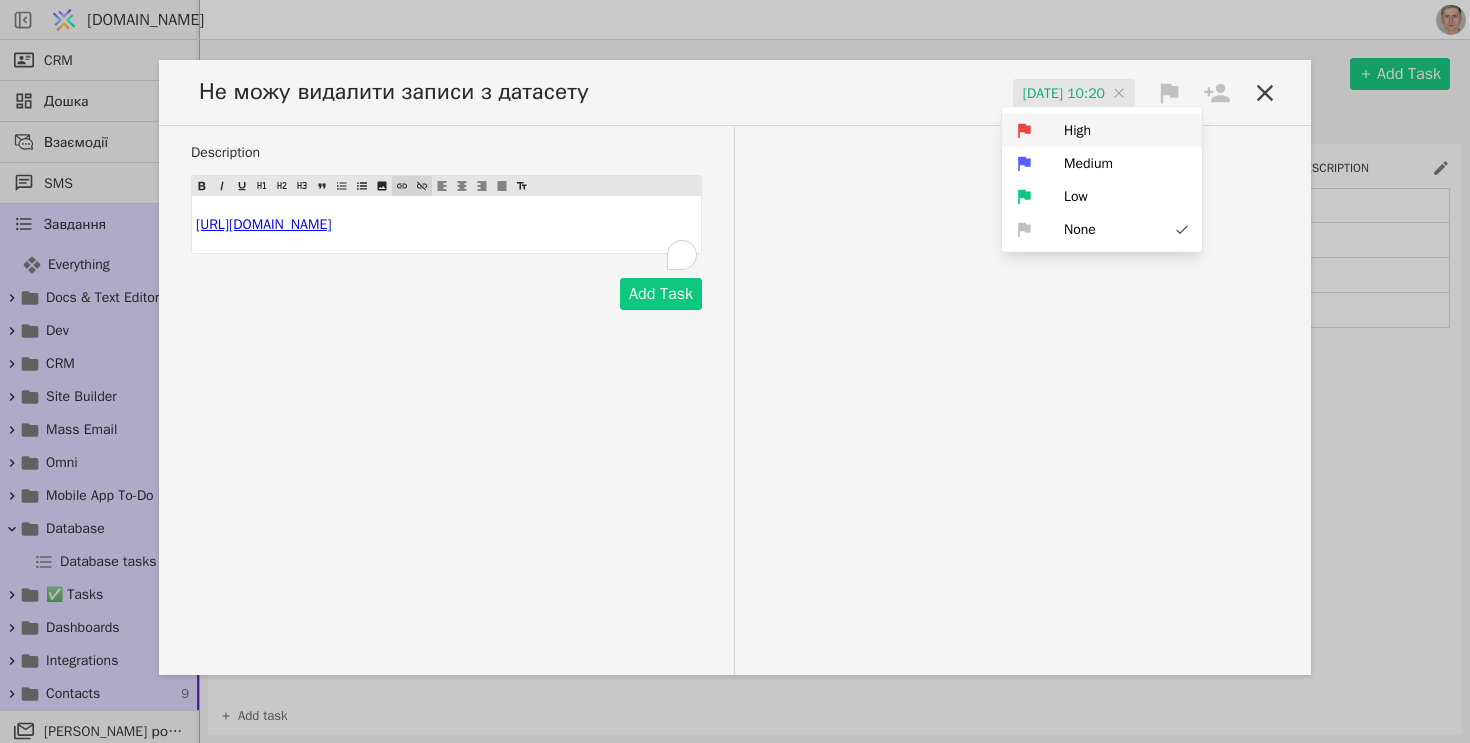click on "High" at bounding box center [1077, 130] 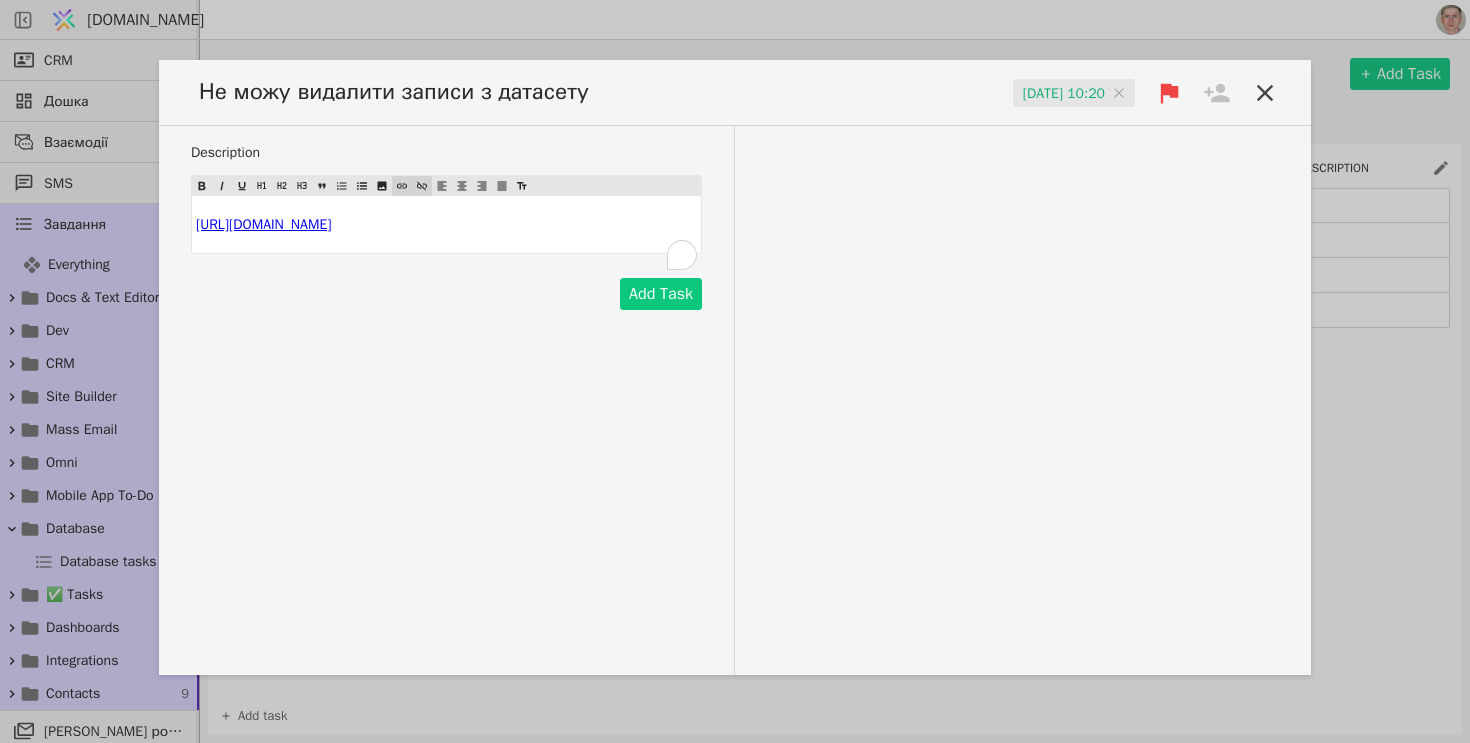 click 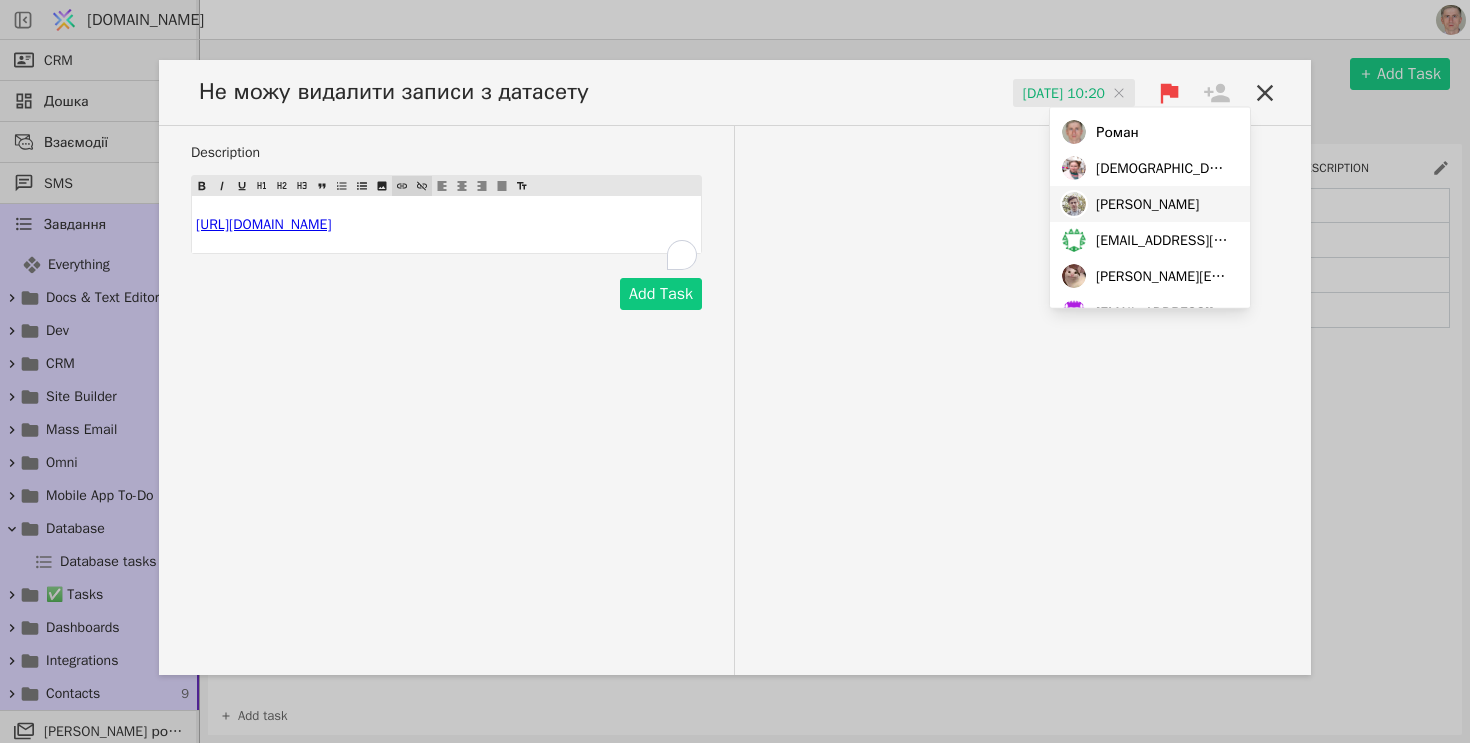 click on "Adam" at bounding box center [1147, 203] 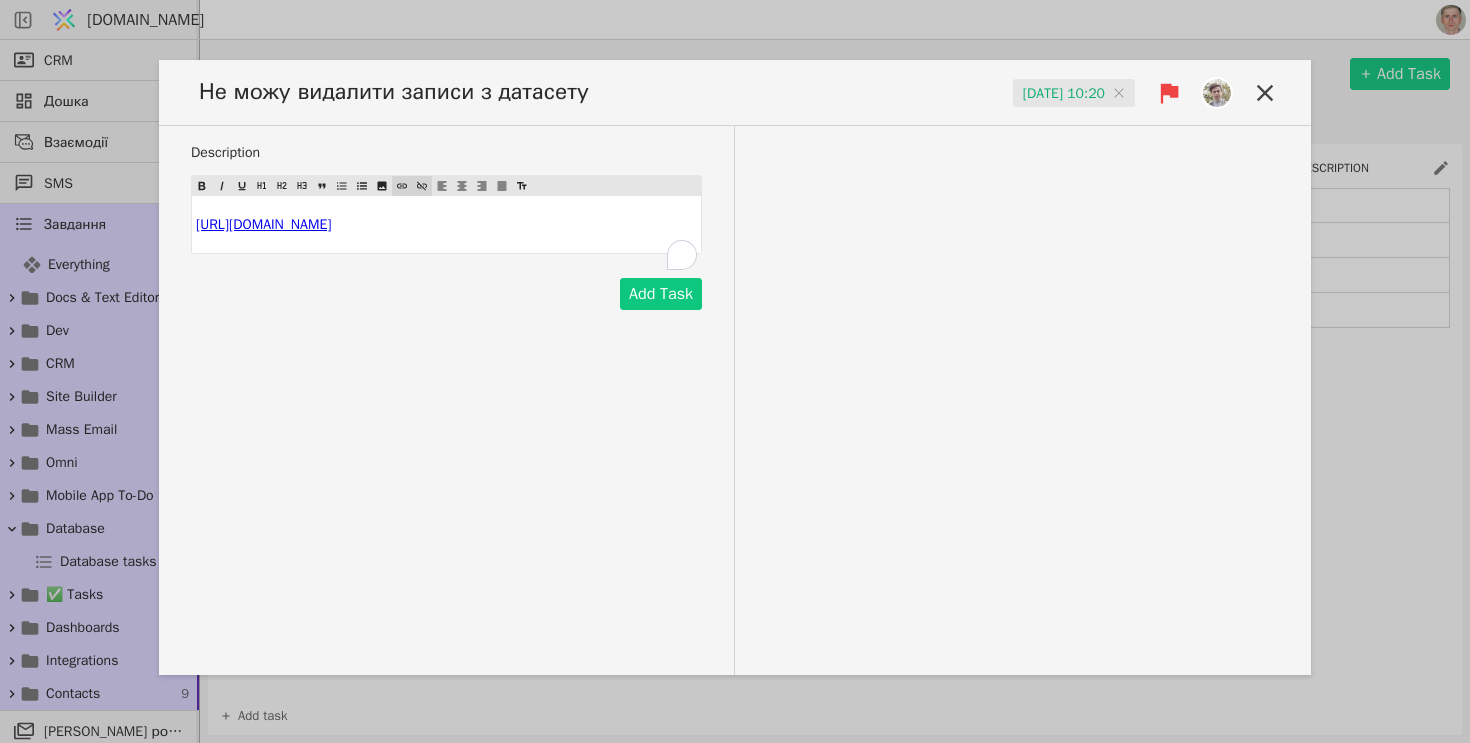 click on "Description ﻿ $   https://app.svit.one/uk/projects/274/databases/125/datasets/355/segments/331/views/408 $   ﻿ Add Task" at bounding box center [735, 400] 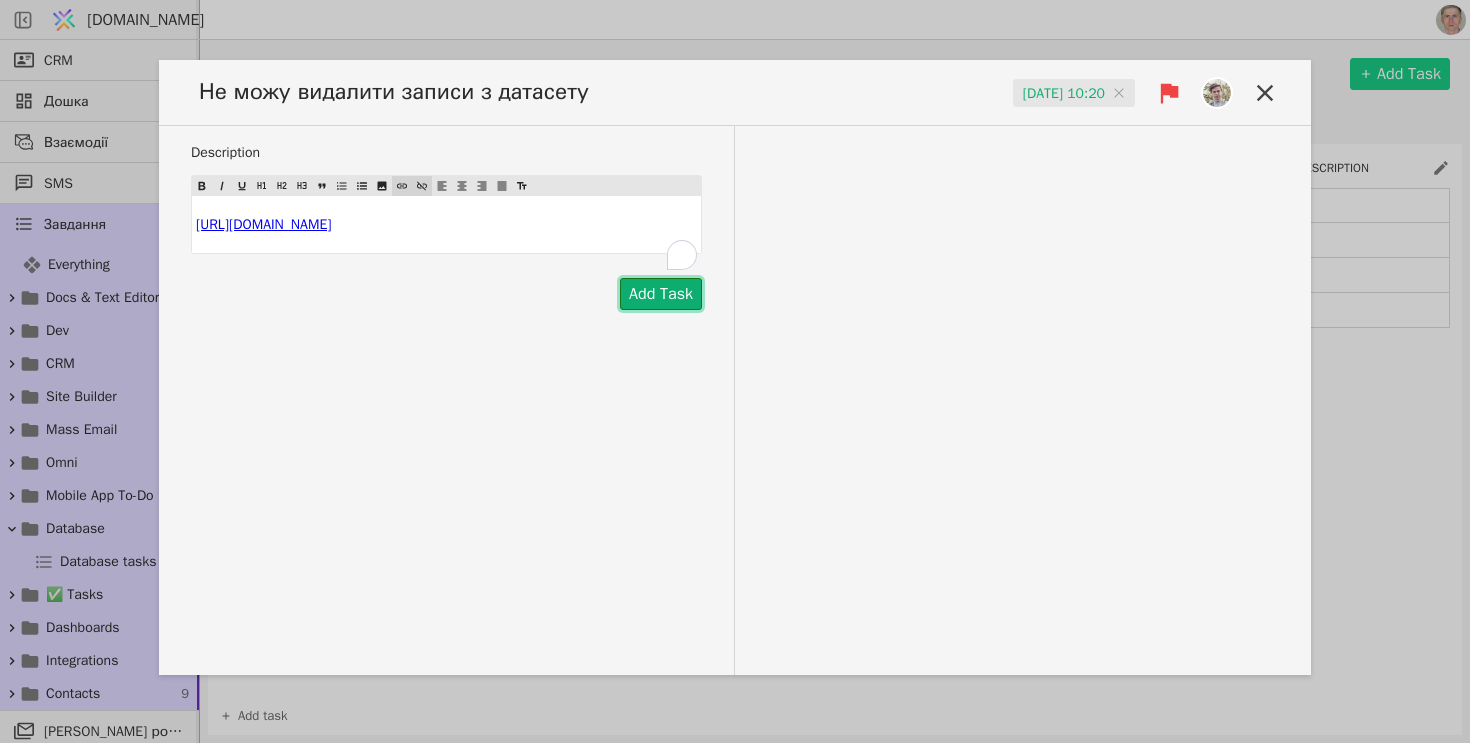 click on "Add Task" at bounding box center [661, 294] 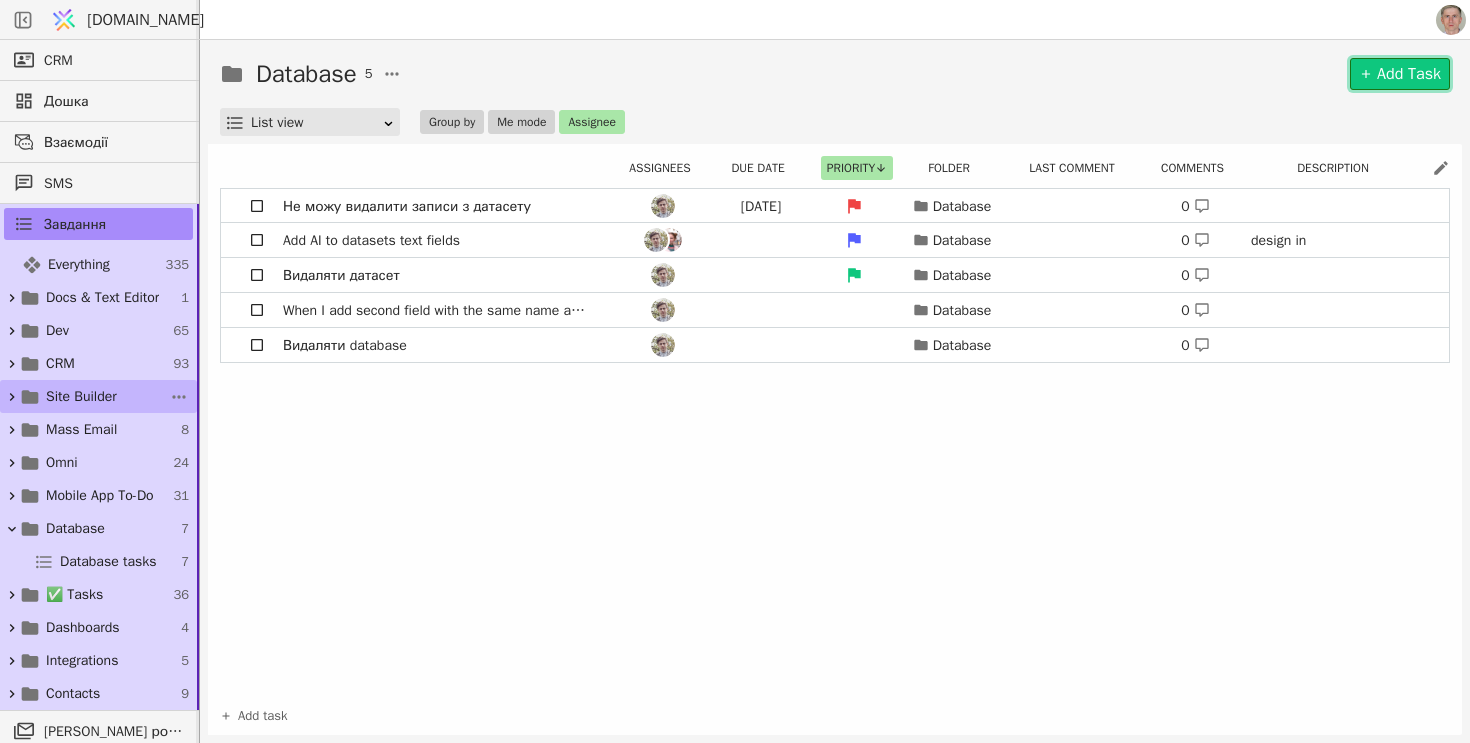click on "Site Builder" at bounding box center (81, 396) 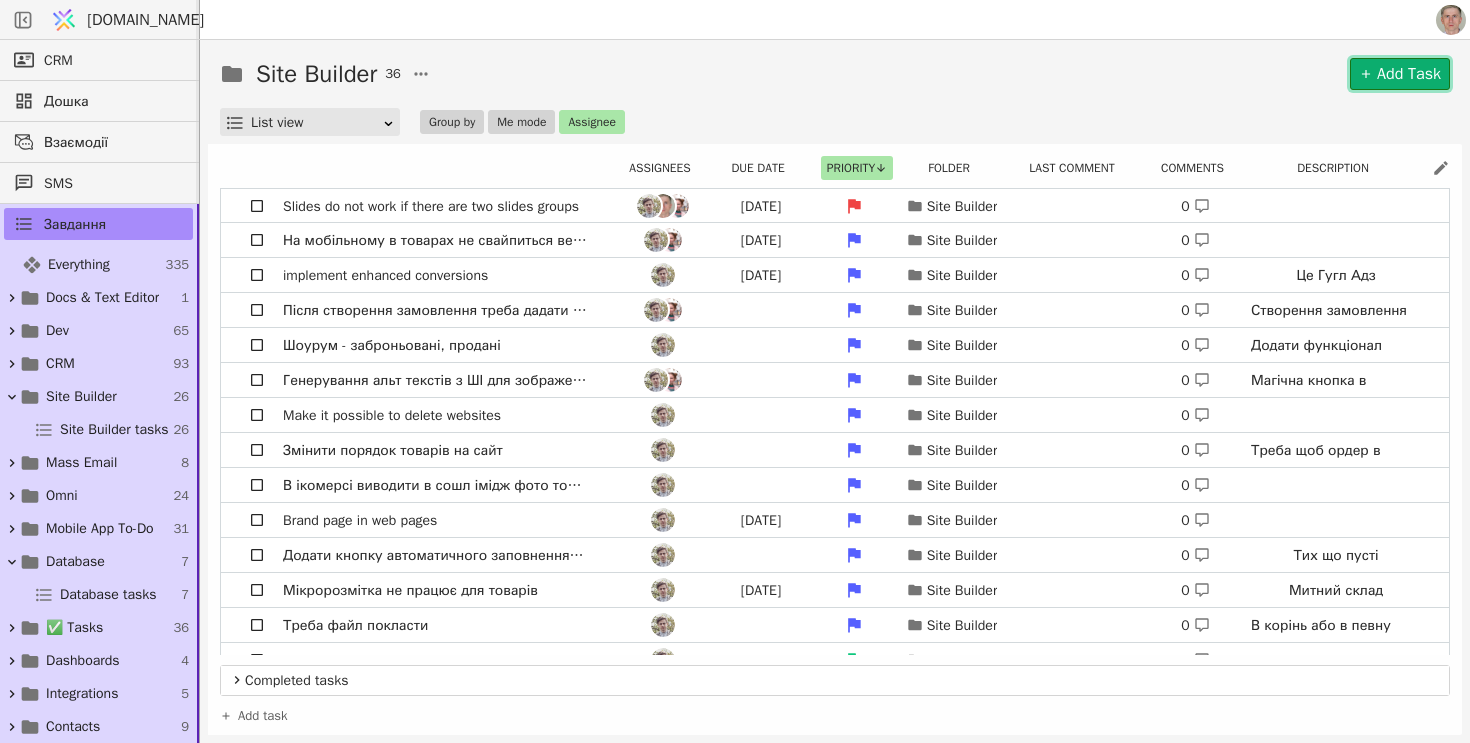 click on "Add Task" at bounding box center (1400, 74) 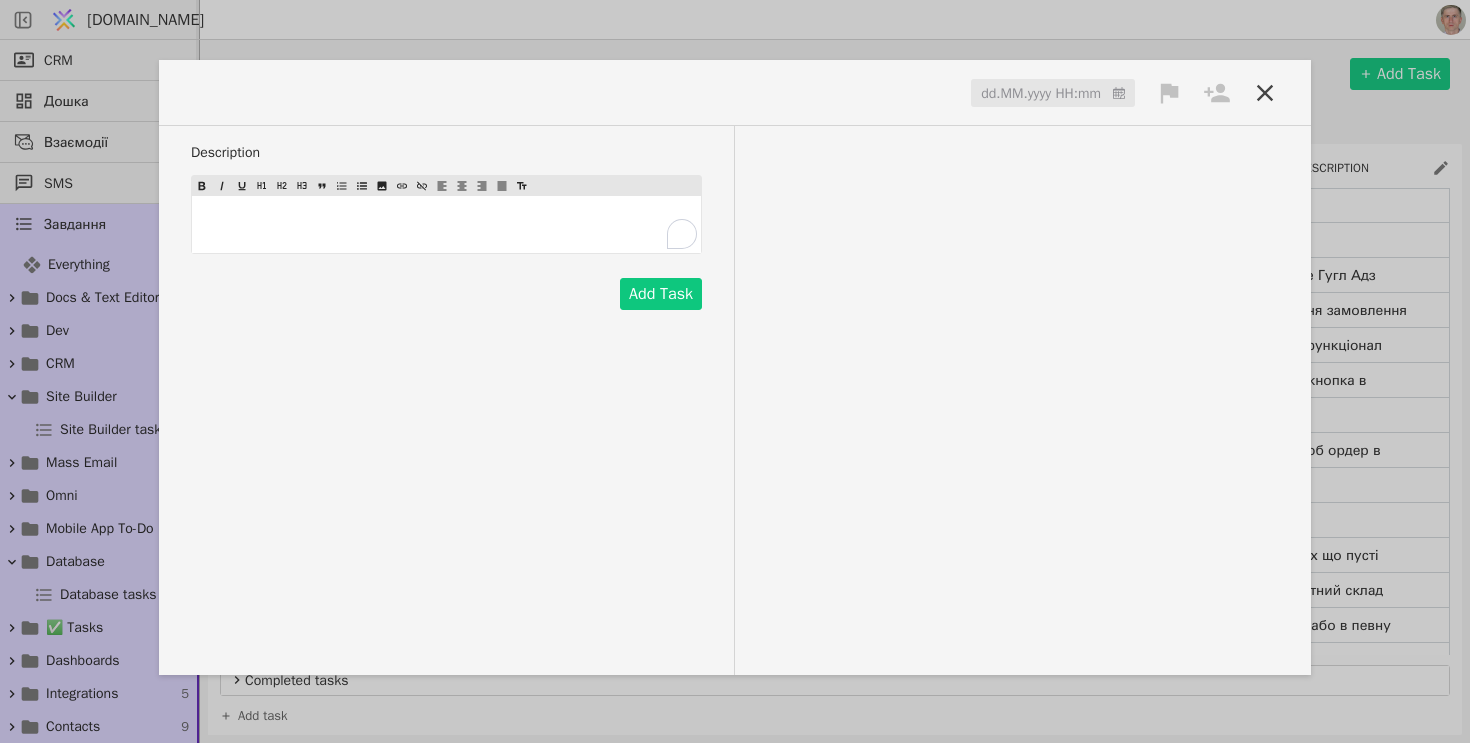 click on "﻿" at bounding box center [446, 224] 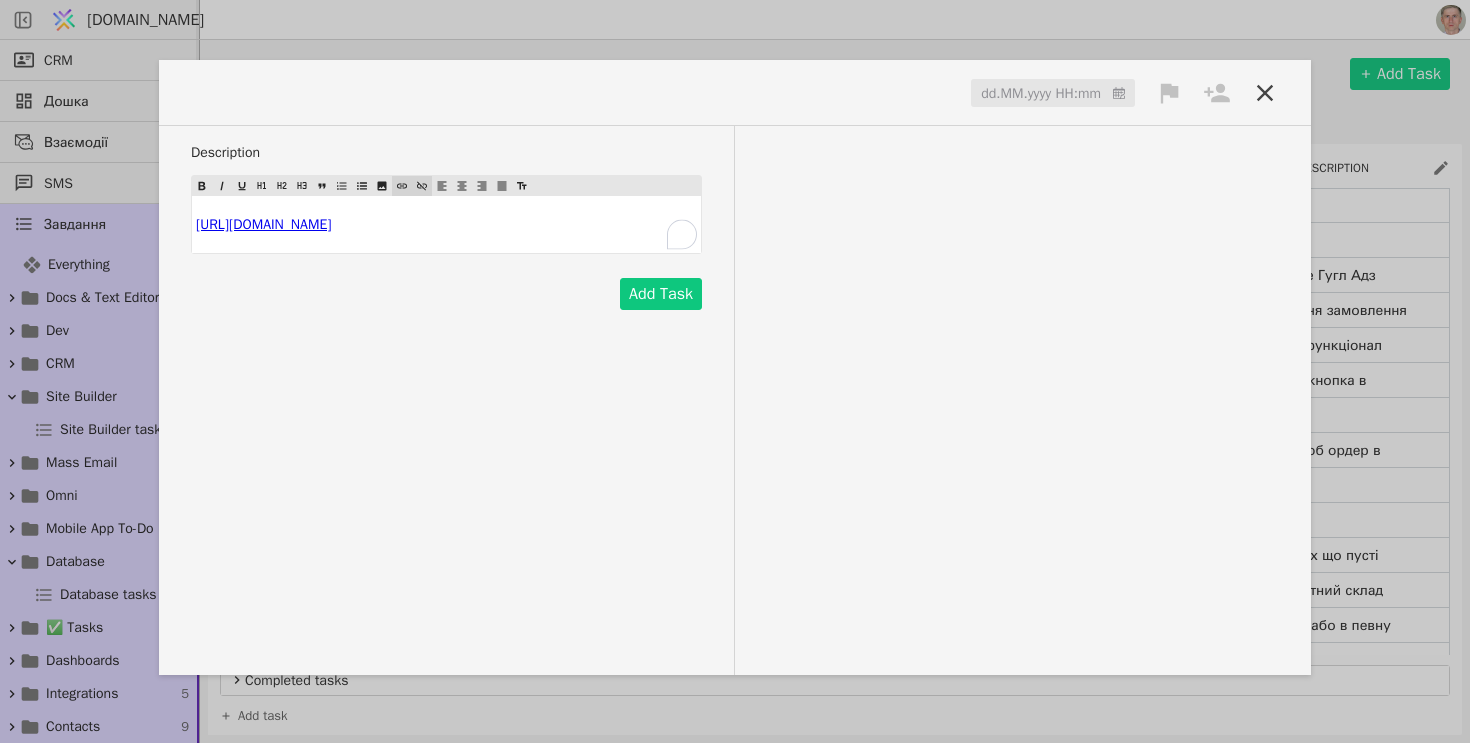 click on "dd.MM.yyyy HH:mm" at bounding box center [735, 101] 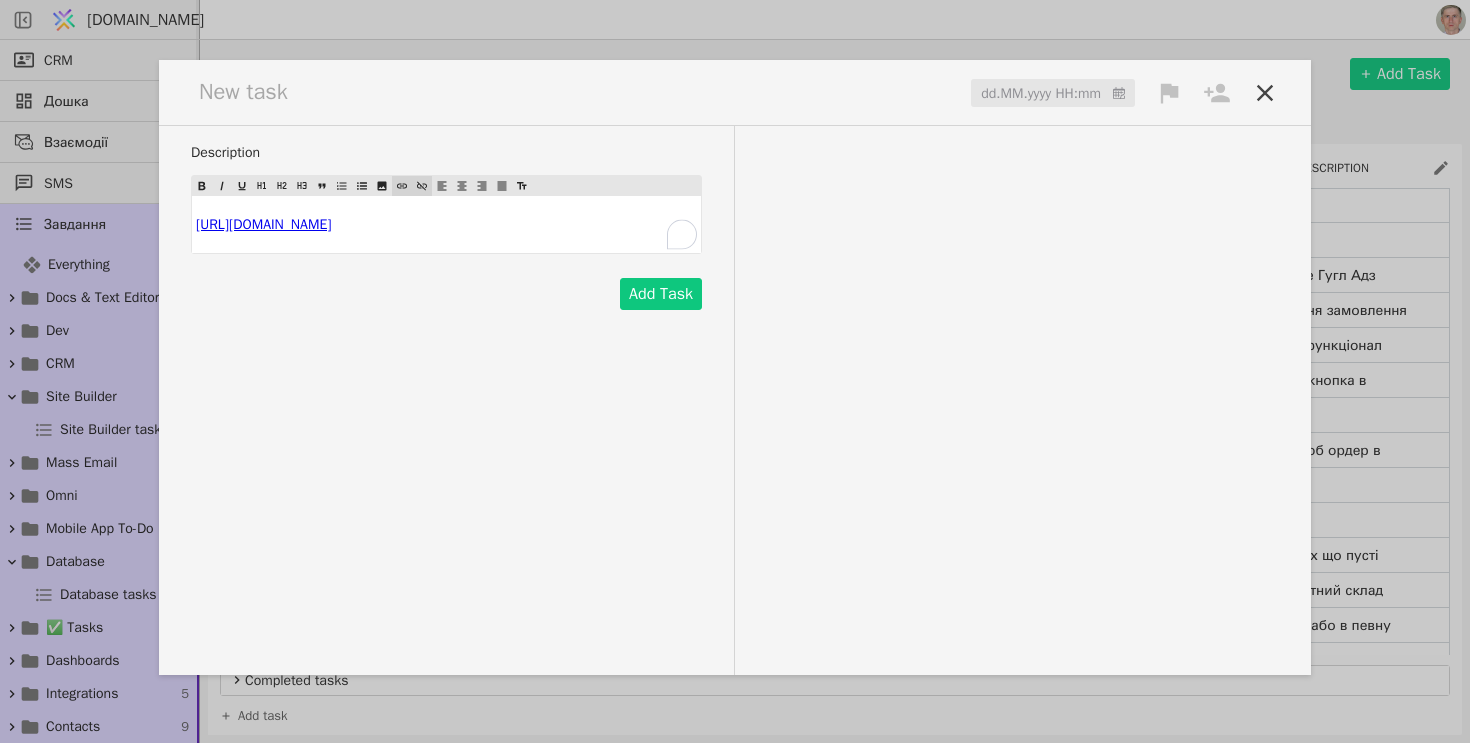click at bounding box center [251, 92] 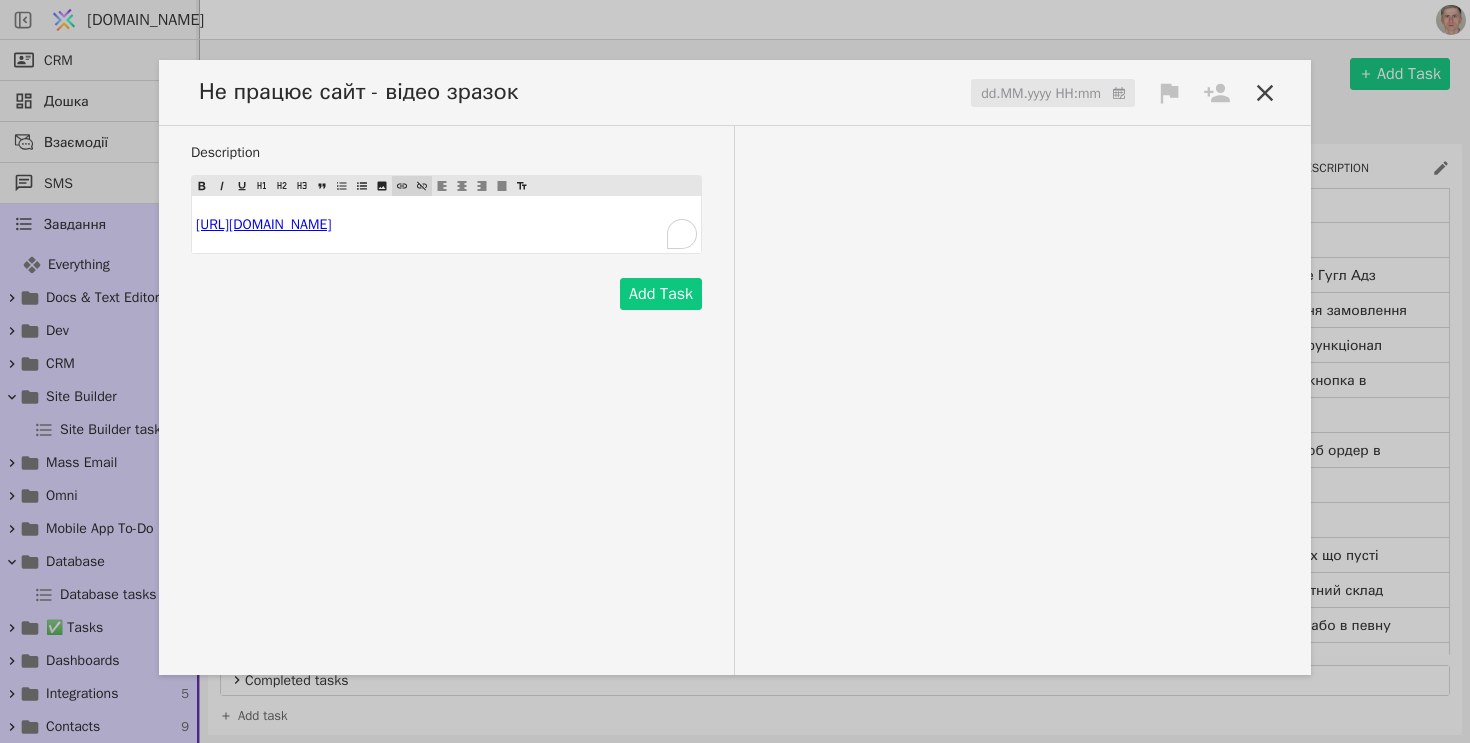drag, startPoint x: 196, startPoint y: 221, endPoint x: 247, endPoint y: 210, distance: 52.17279 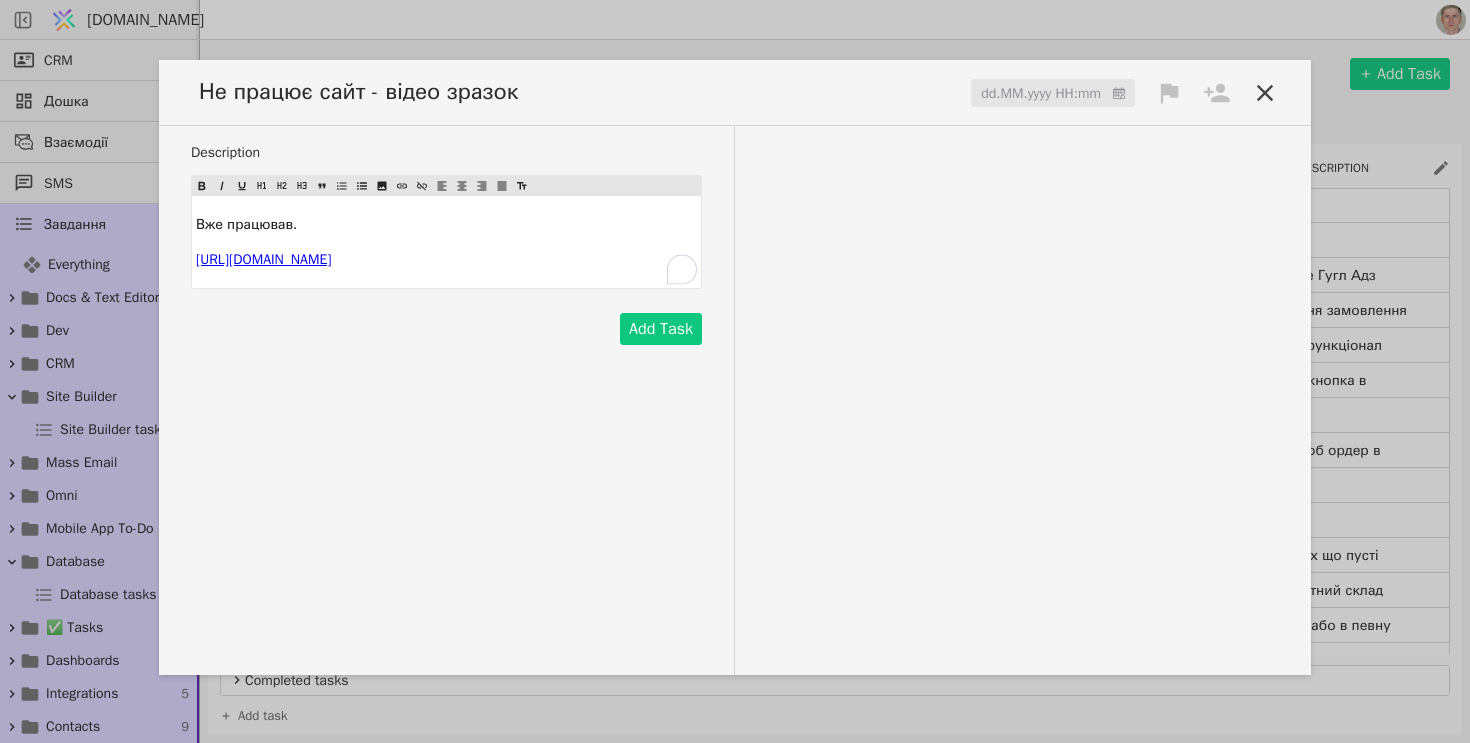 click at bounding box center [1053, 94] 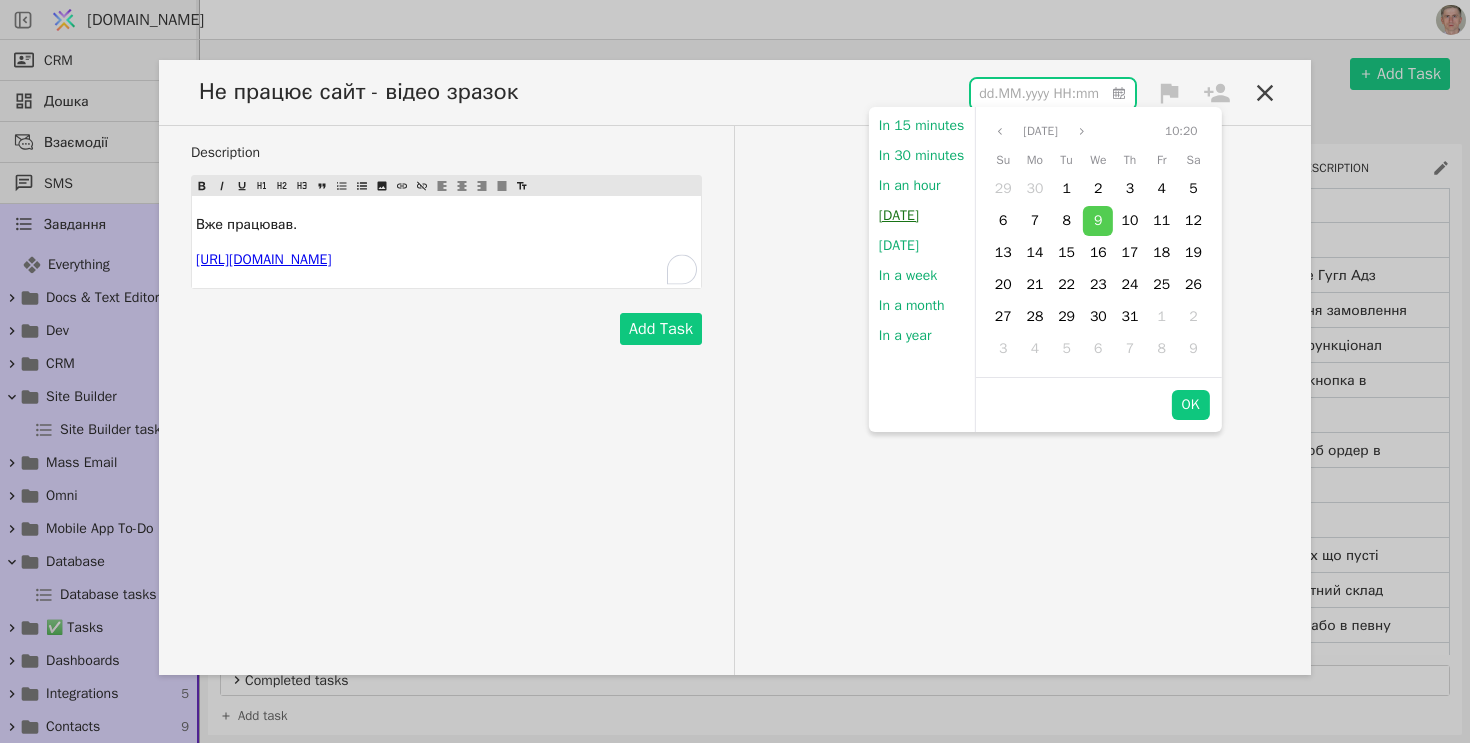 click on "Today" at bounding box center (899, 216) 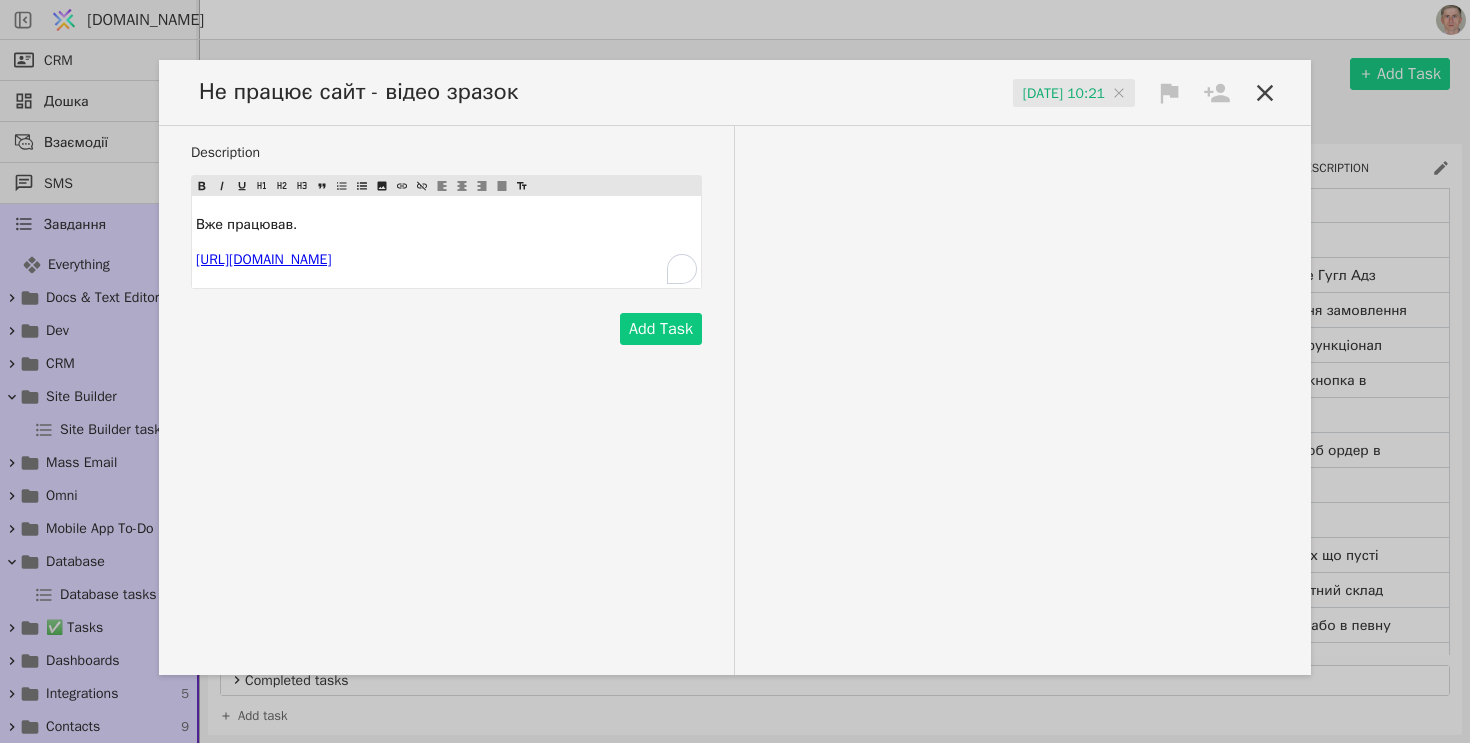 click 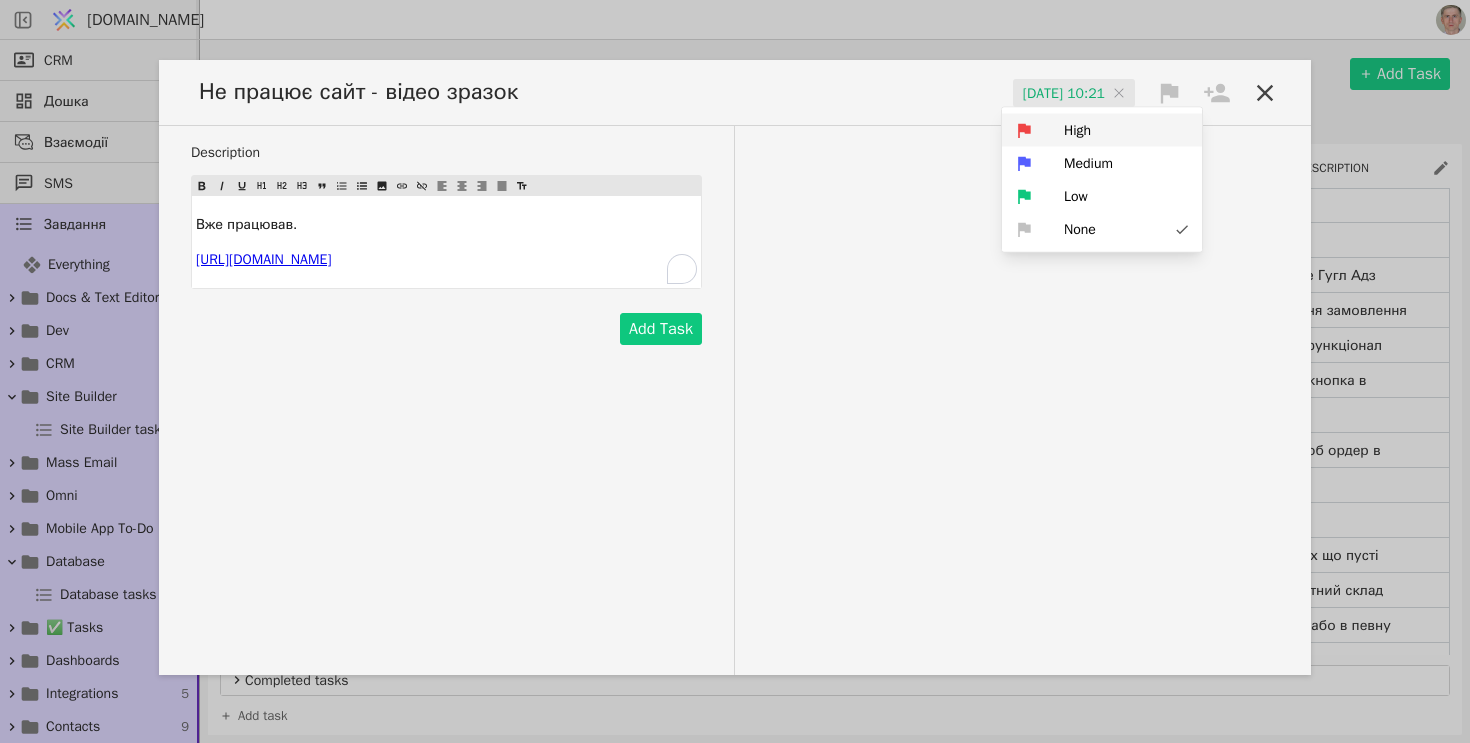 click on "High" at bounding box center (1102, 130) 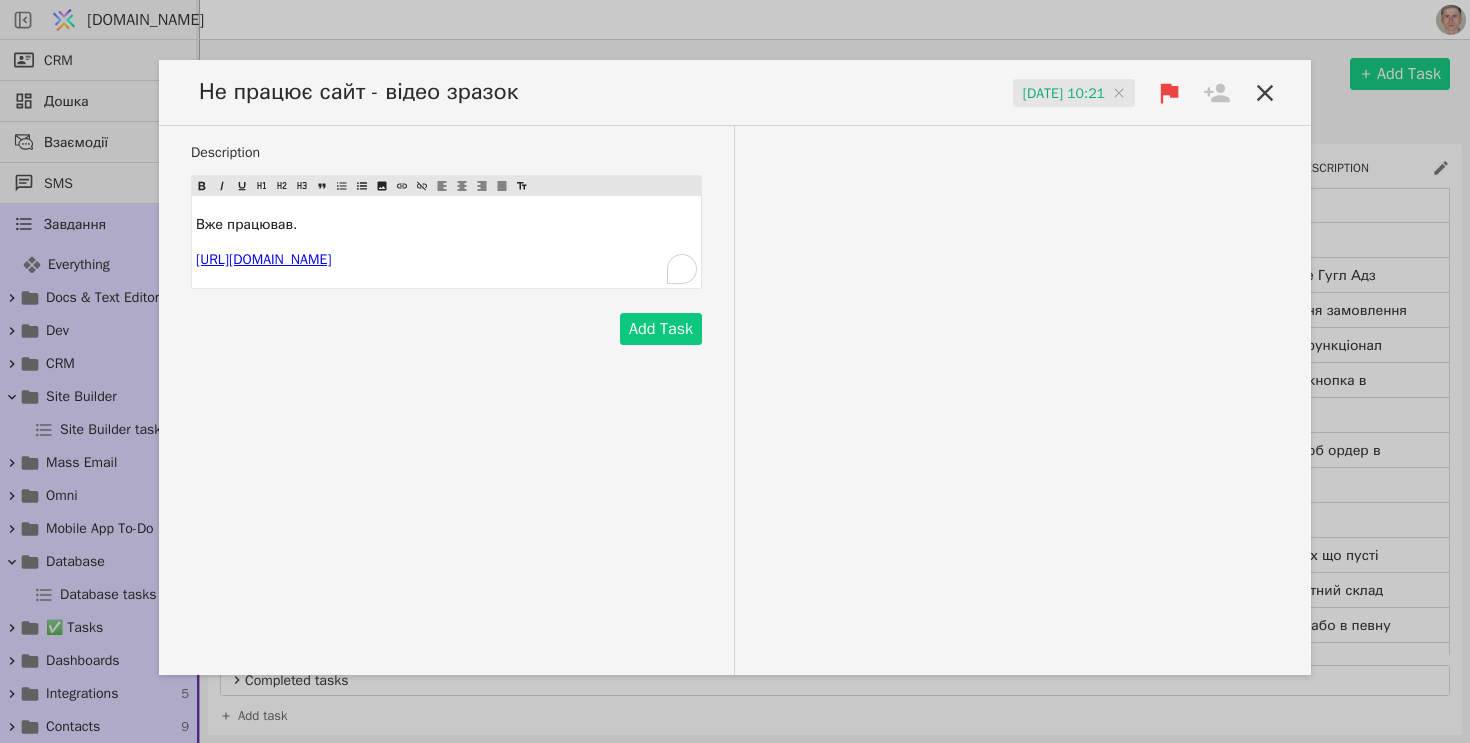 click 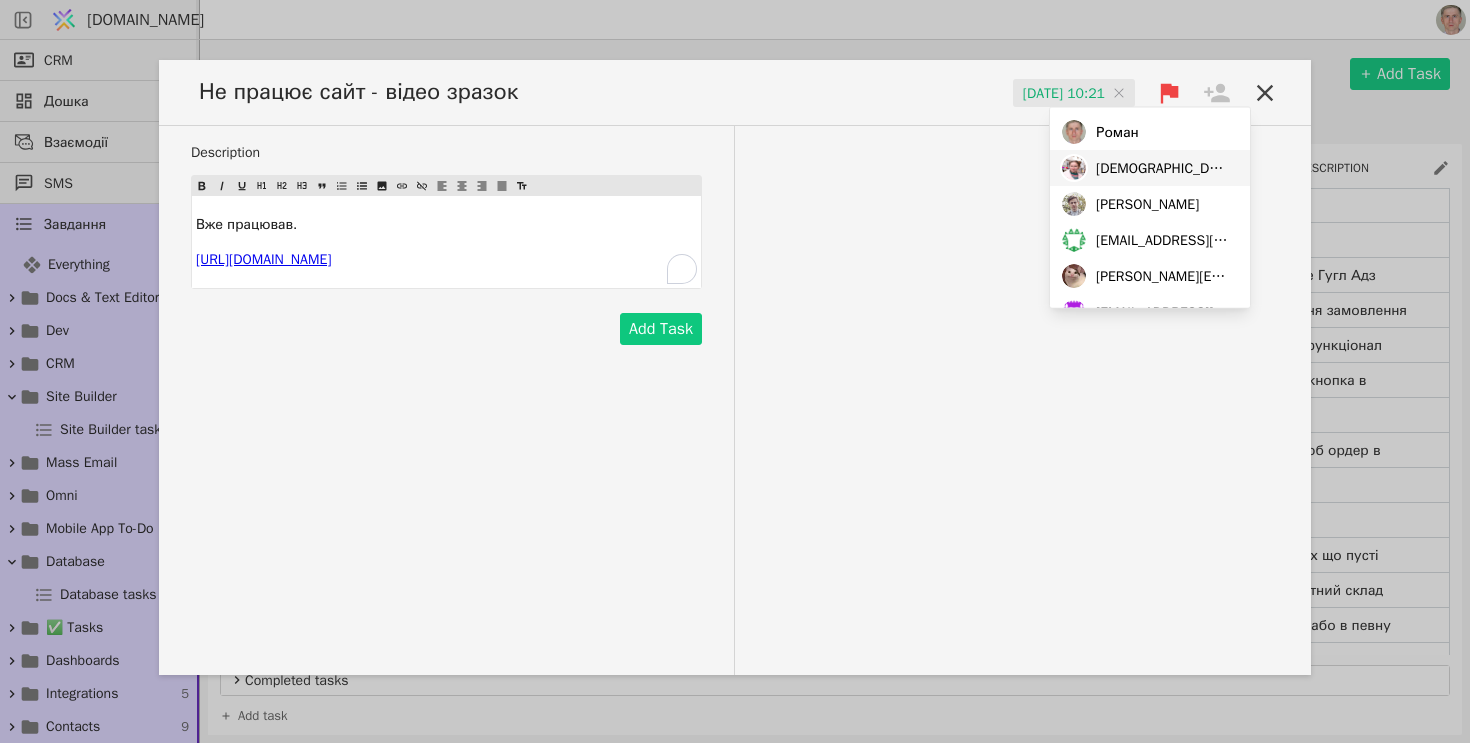 click on "Христя" at bounding box center [1163, 167] 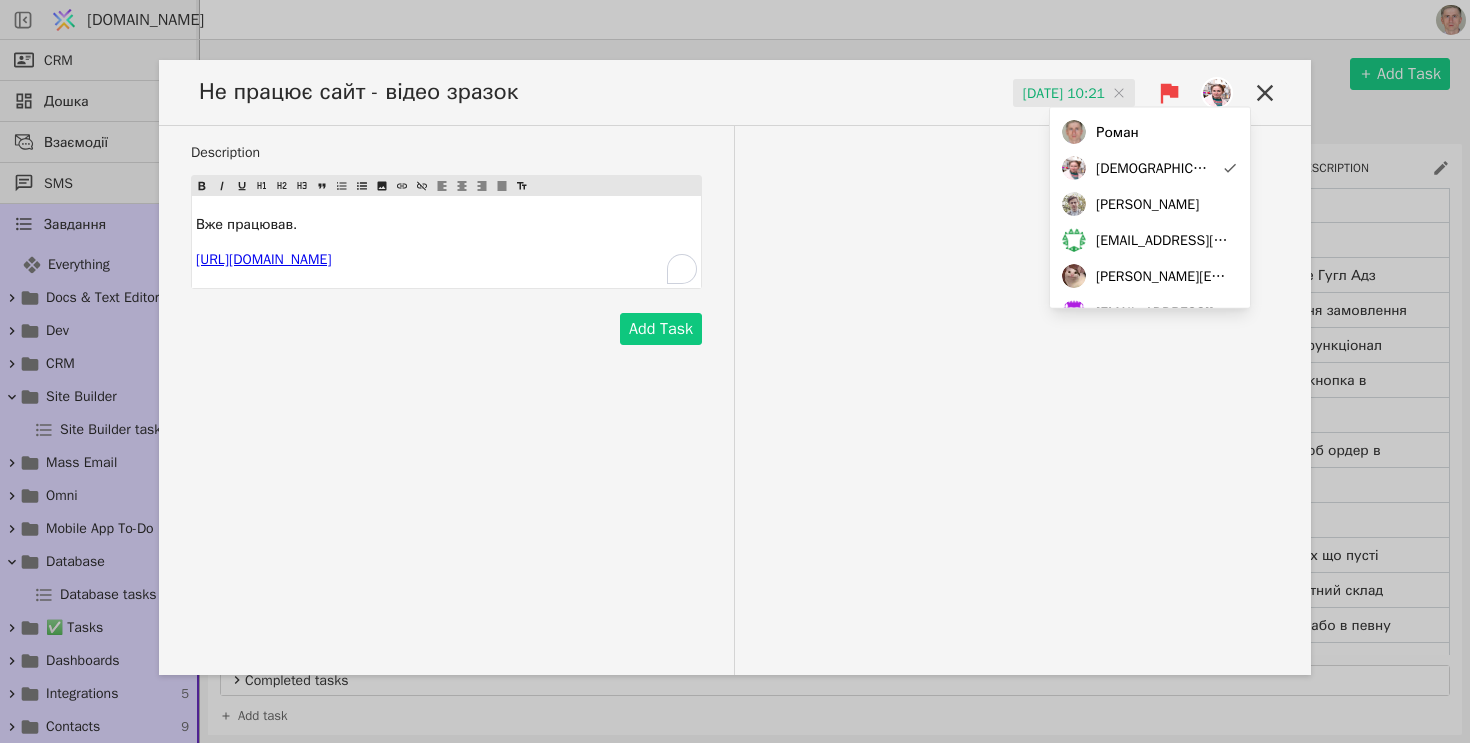 click on "Description Вже працював.  $   ﻿ $   ﻿ ﻿ $   https://app.svit.one/uk/projects/274/sites/370/editor $   ﻿ Add Task" at bounding box center (735, 400) 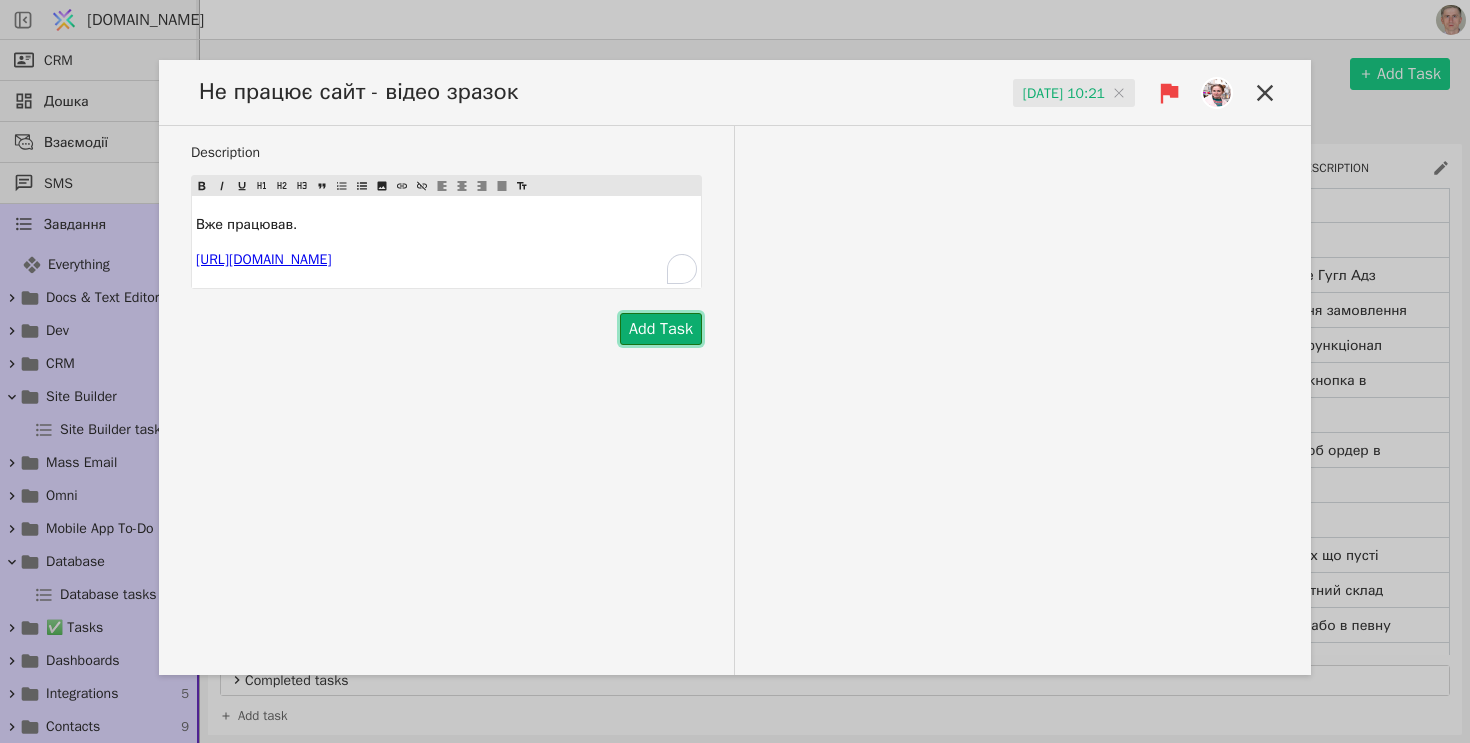 click on "Add Task" at bounding box center [661, 329] 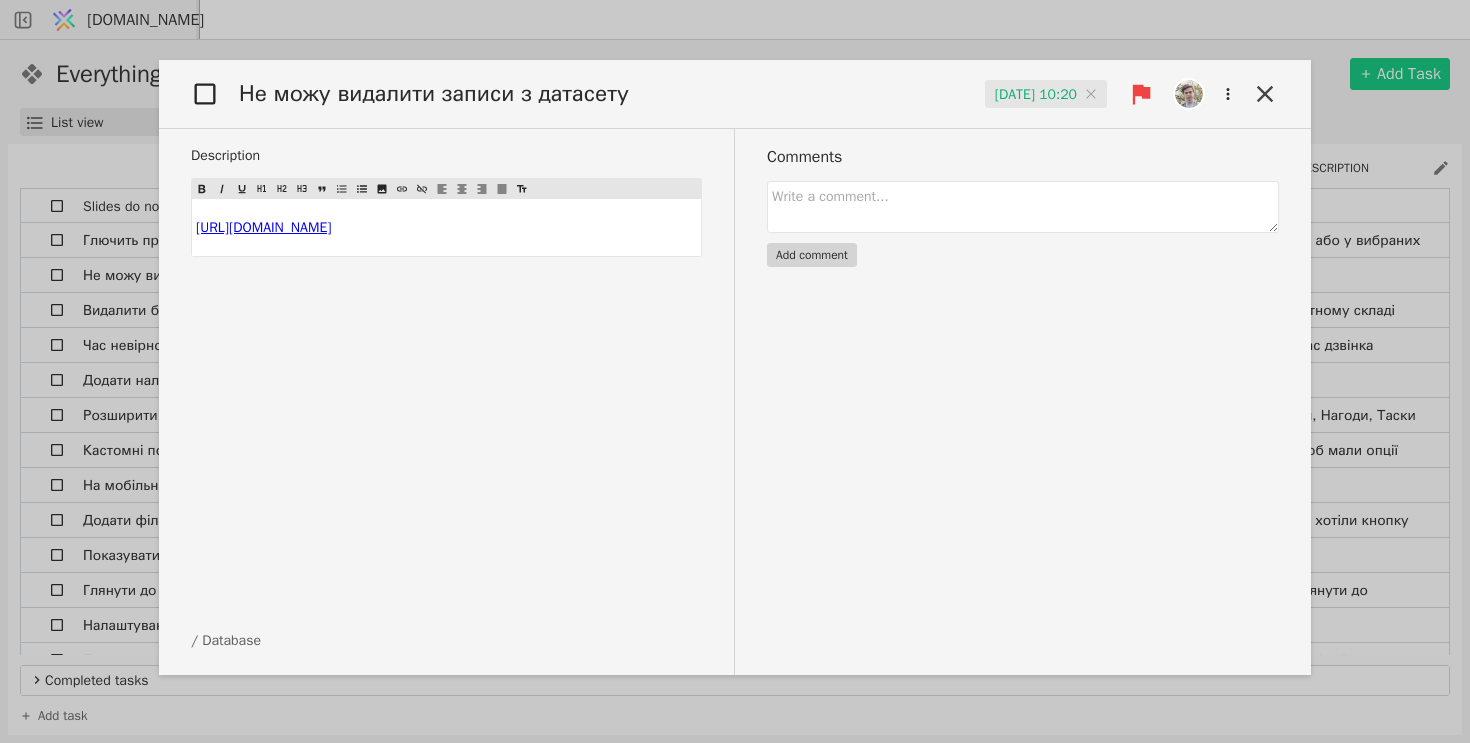 scroll, scrollTop: 0, scrollLeft: 0, axis: both 